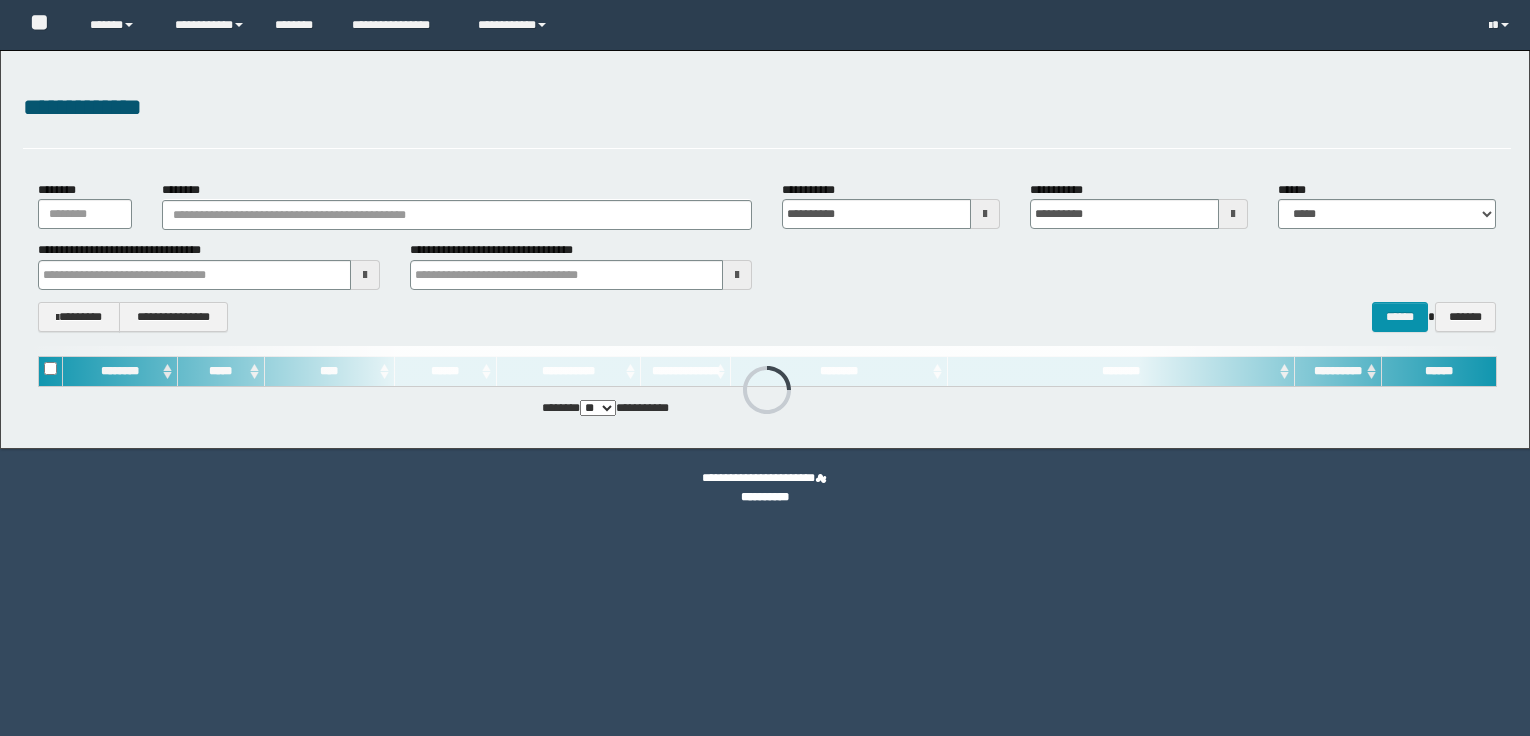 scroll, scrollTop: 0, scrollLeft: 0, axis: both 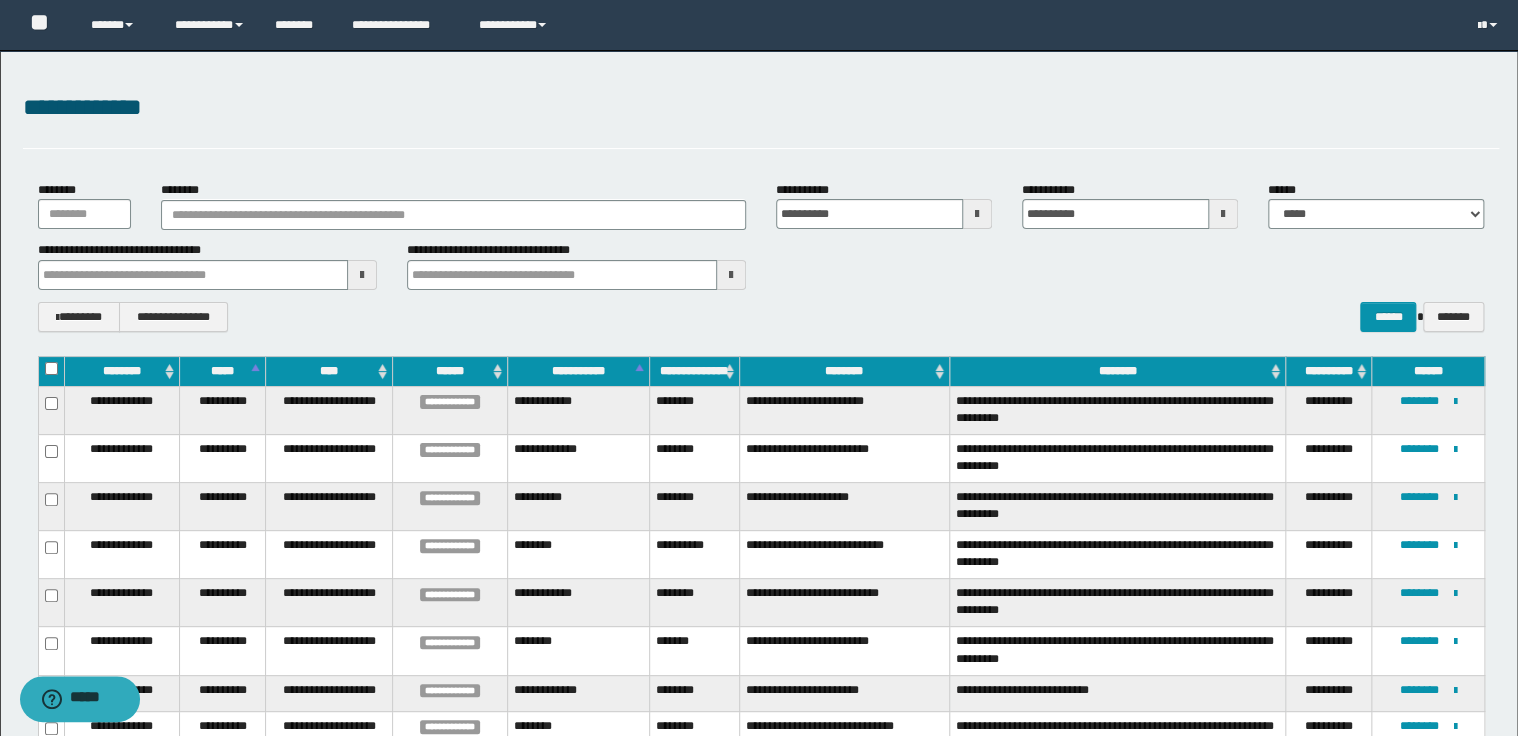 click at bounding box center [977, 214] 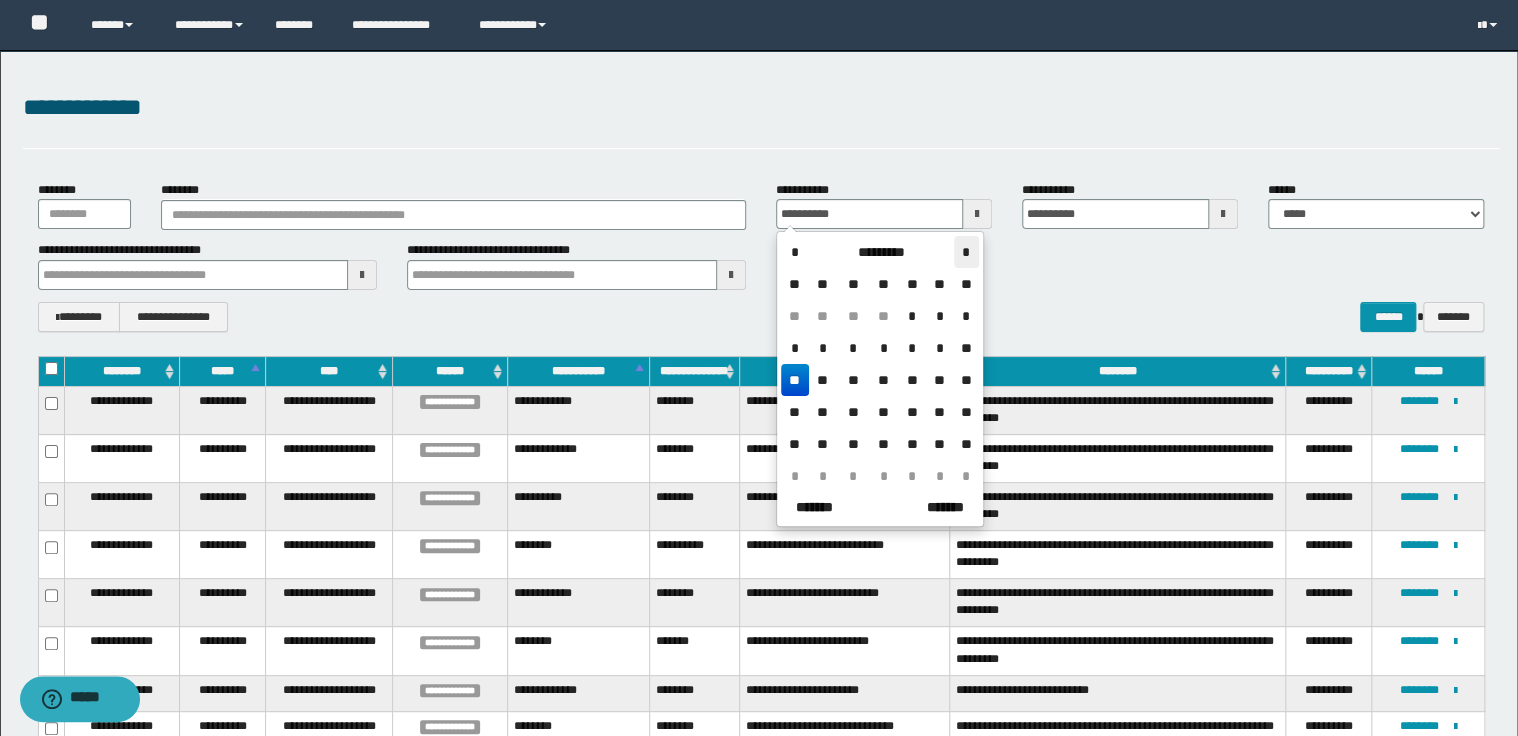 click on "*" at bounding box center [966, 252] 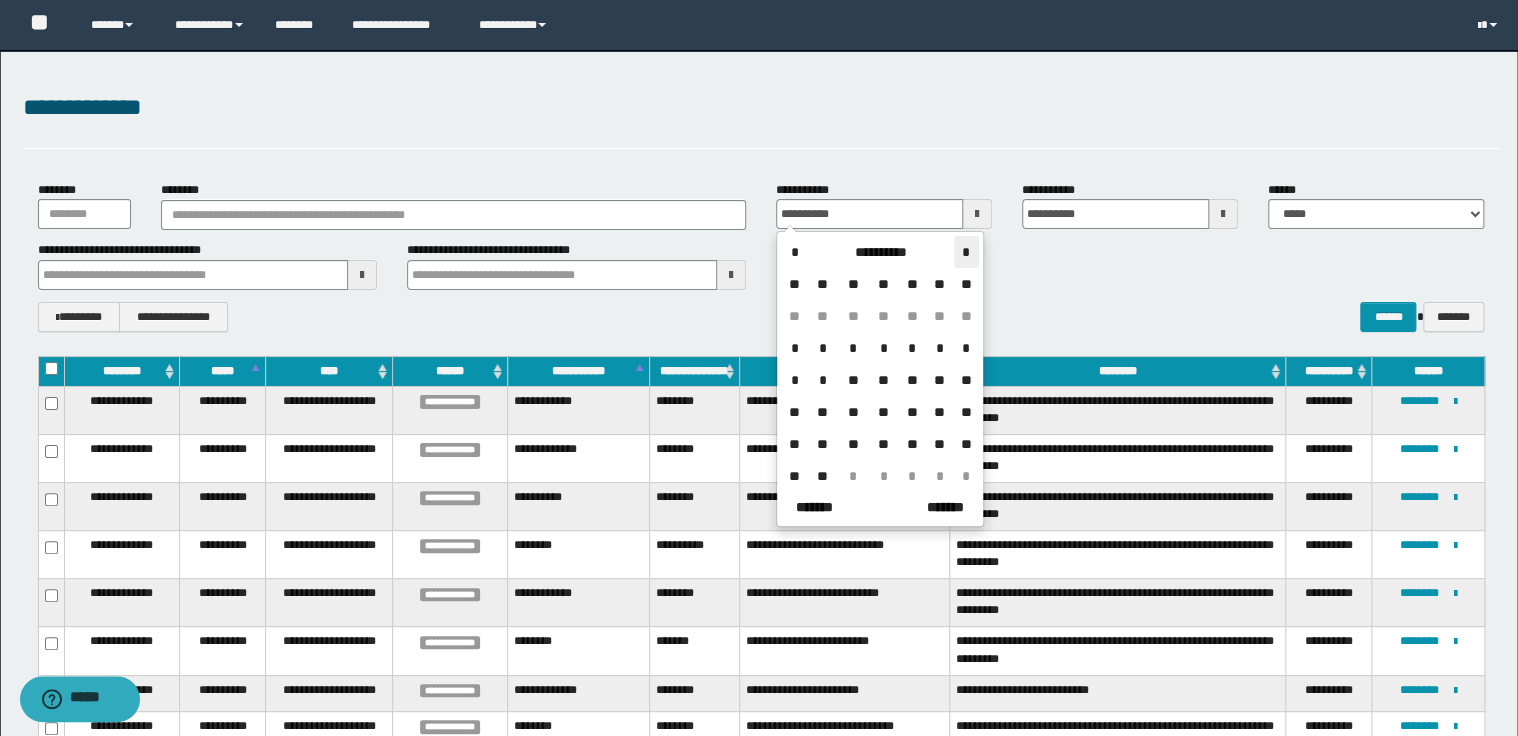 click on "*" at bounding box center (966, 252) 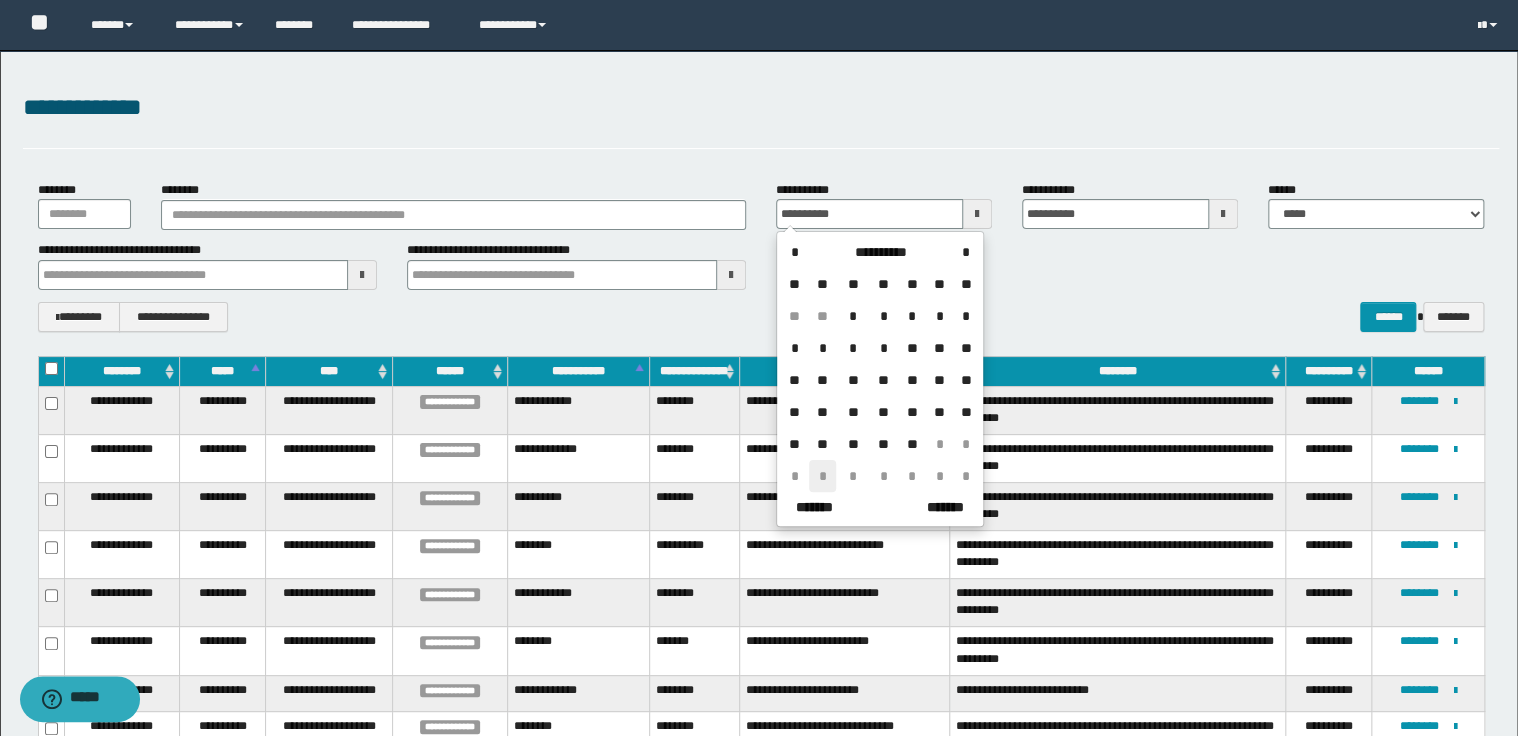 click on "*" at bounding box center (823, 476) 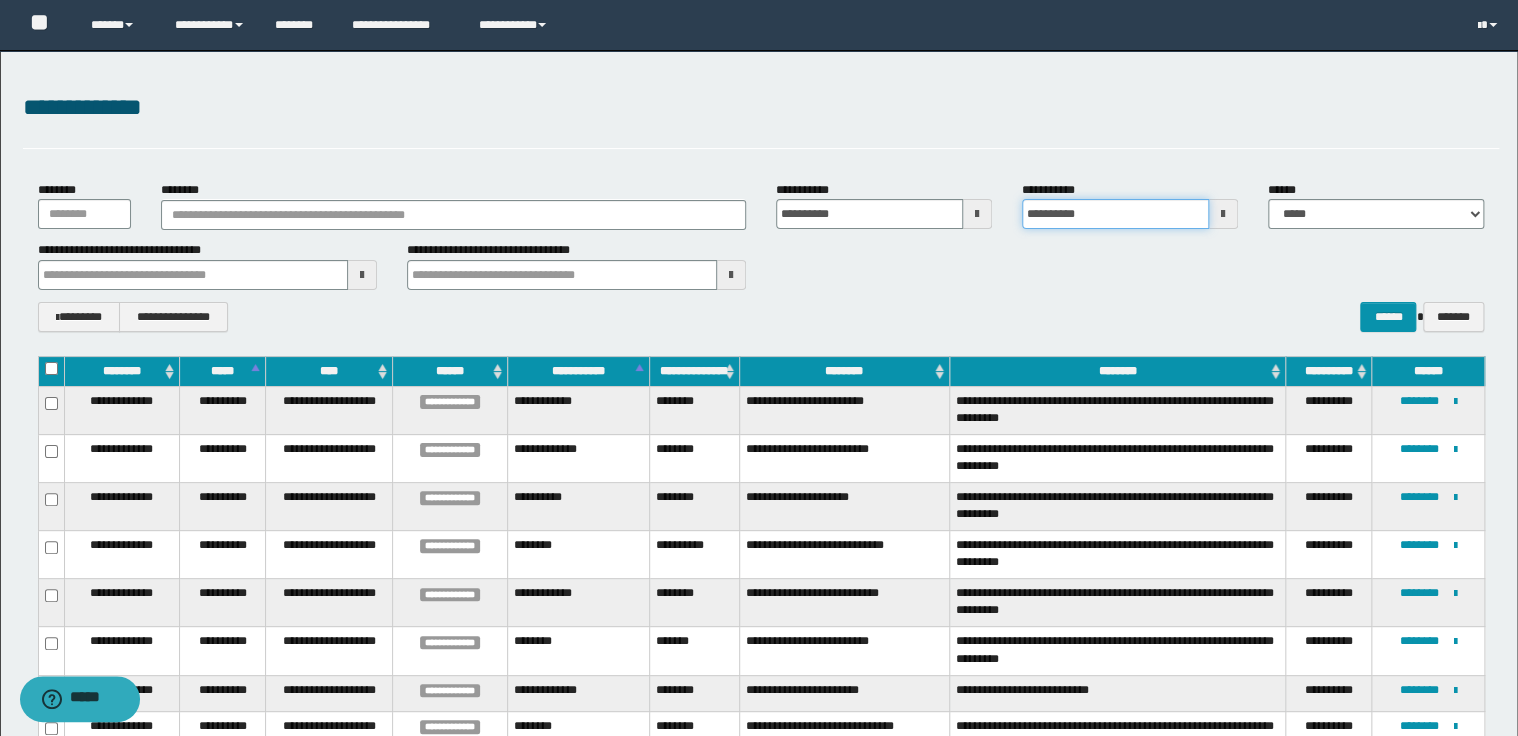 click on "**********" at bounding box center [1115, 214] 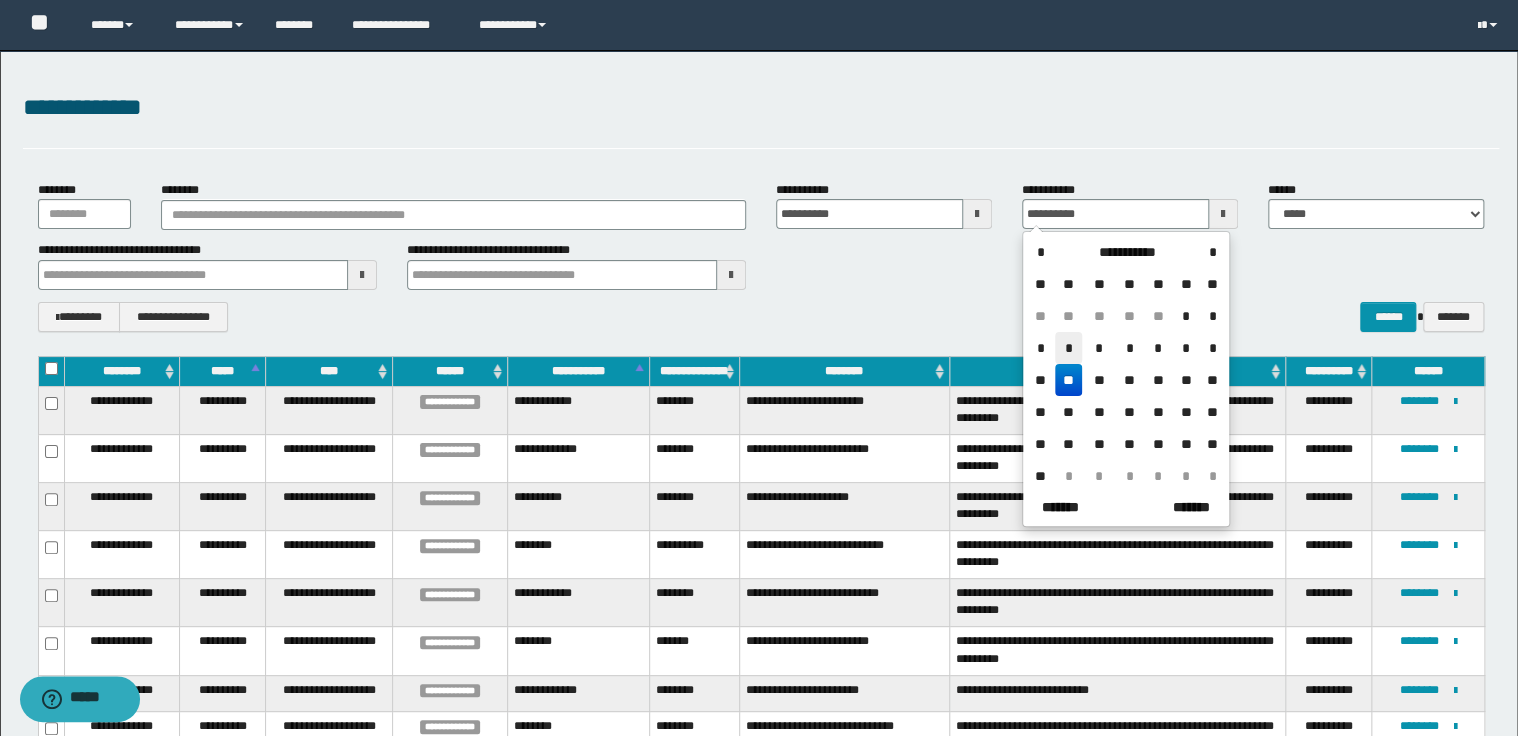 click on "*" at bounding box center (1069, 348) 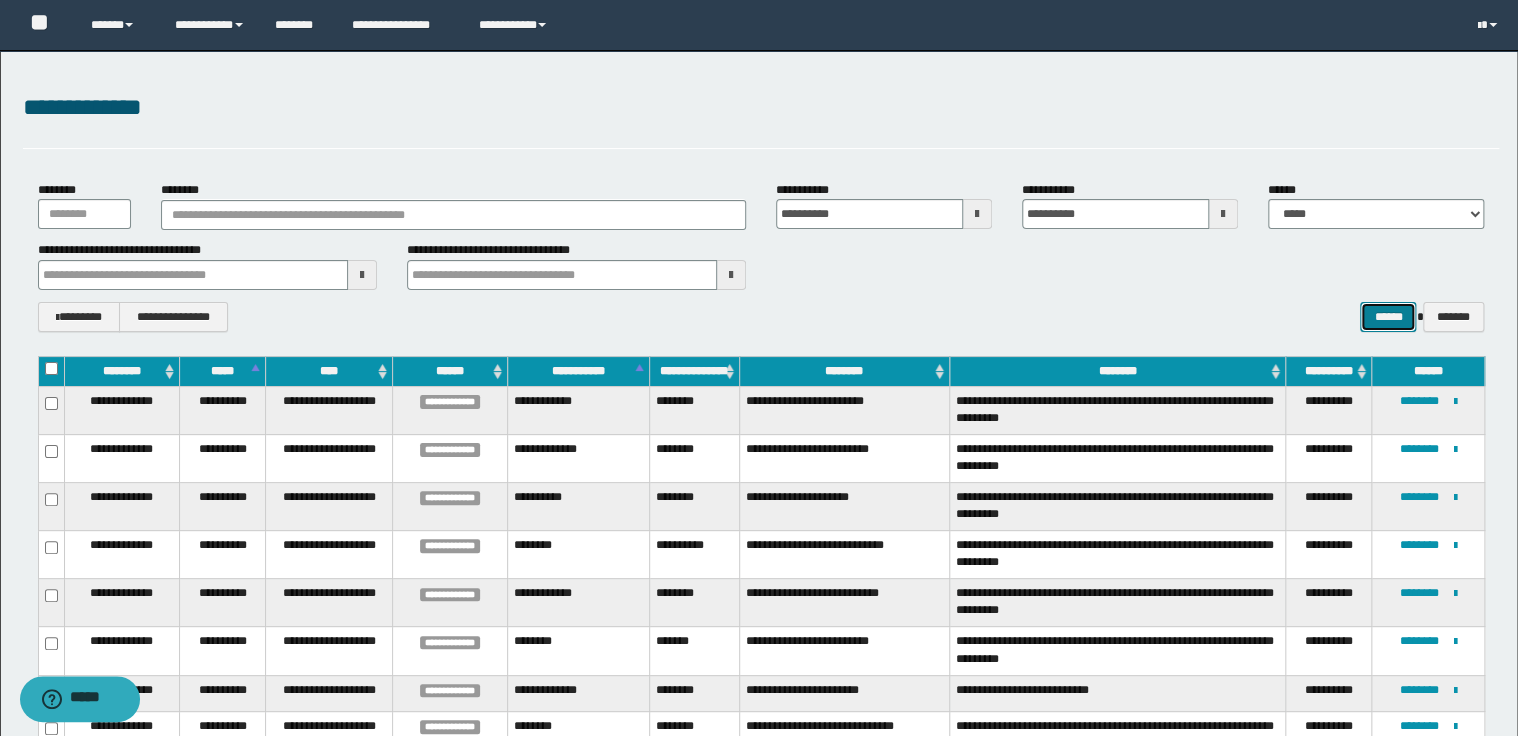 click on "******" at bounding box center (1388, 317) 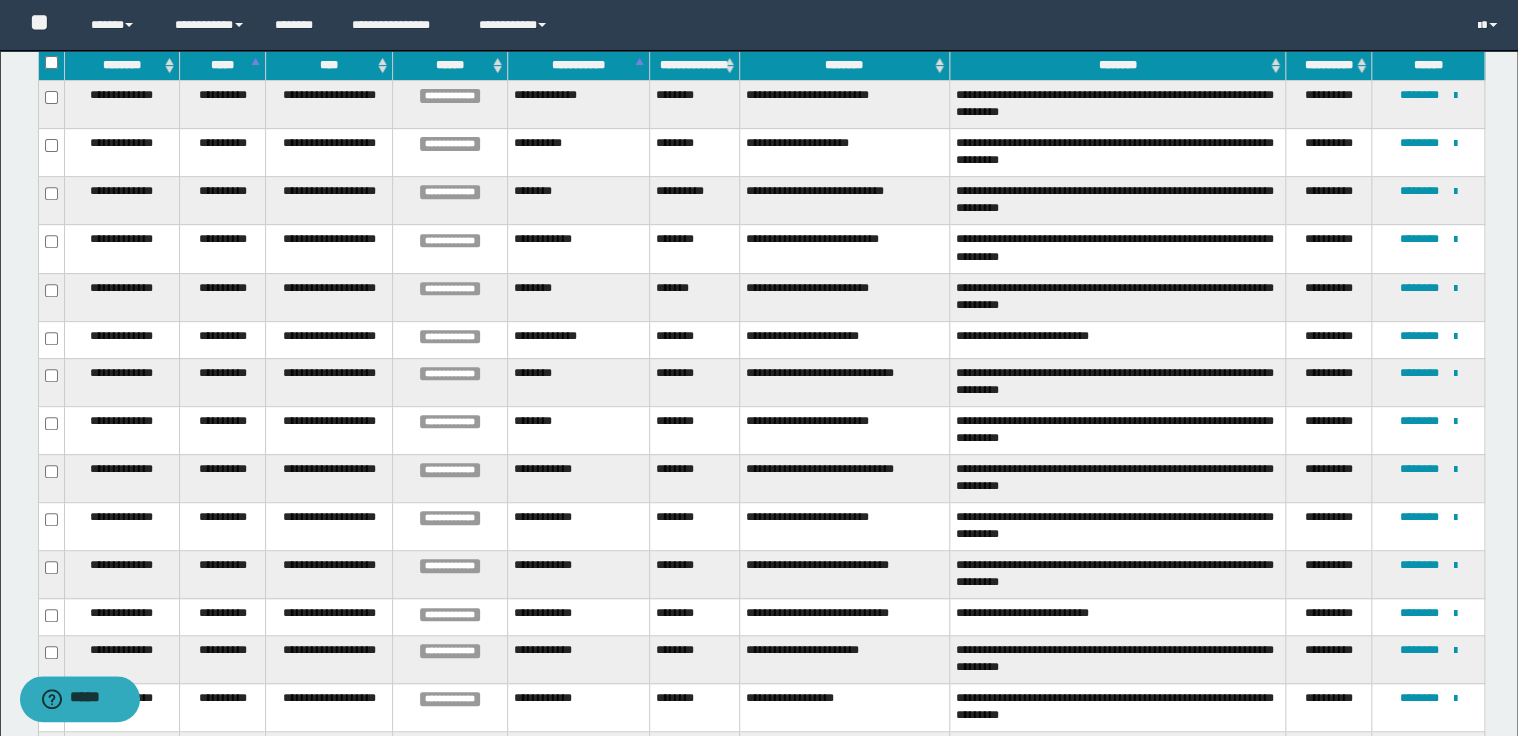 scroll, scrollTop: 400, scrollLeft: 0, axis: vertical 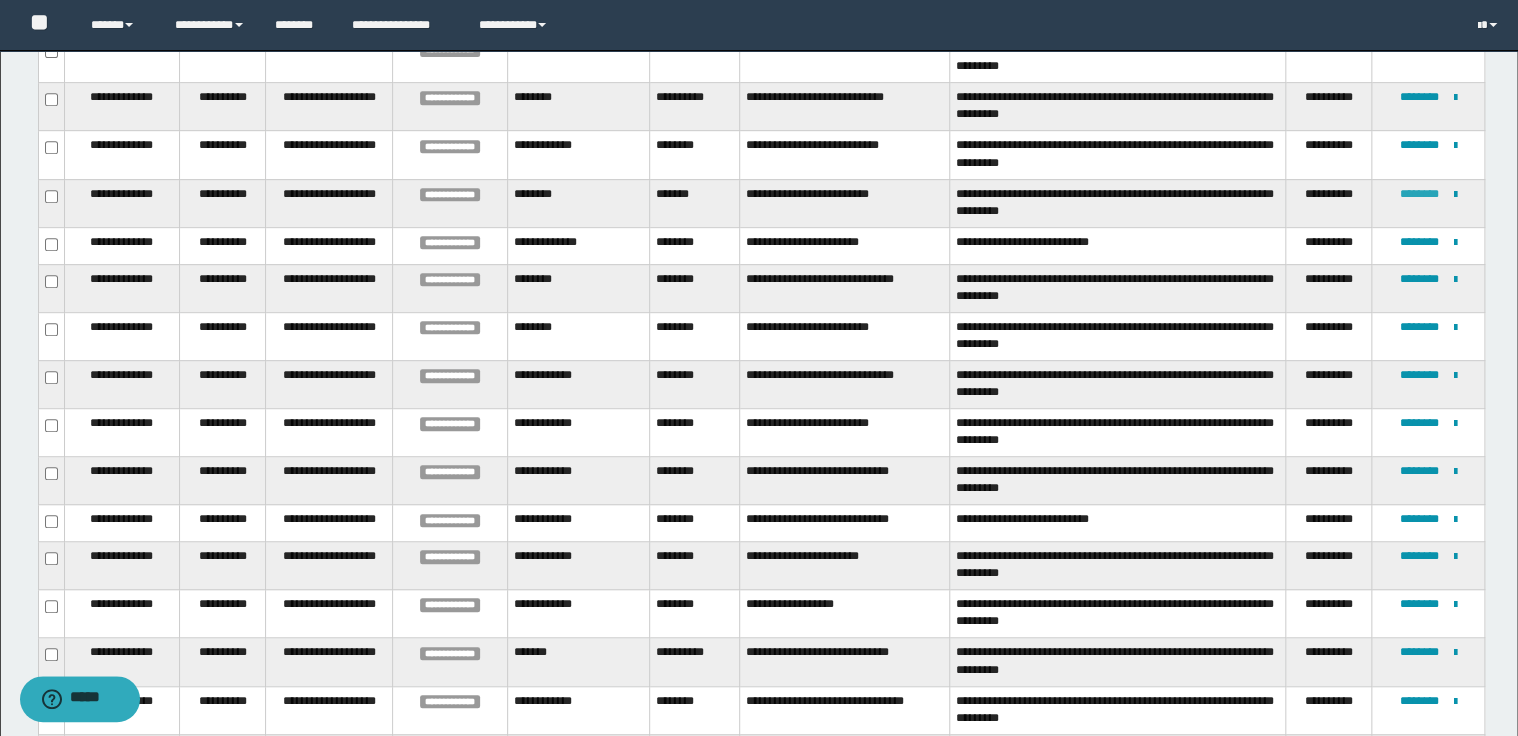 click on "********" at bounding box center (1419, 194) 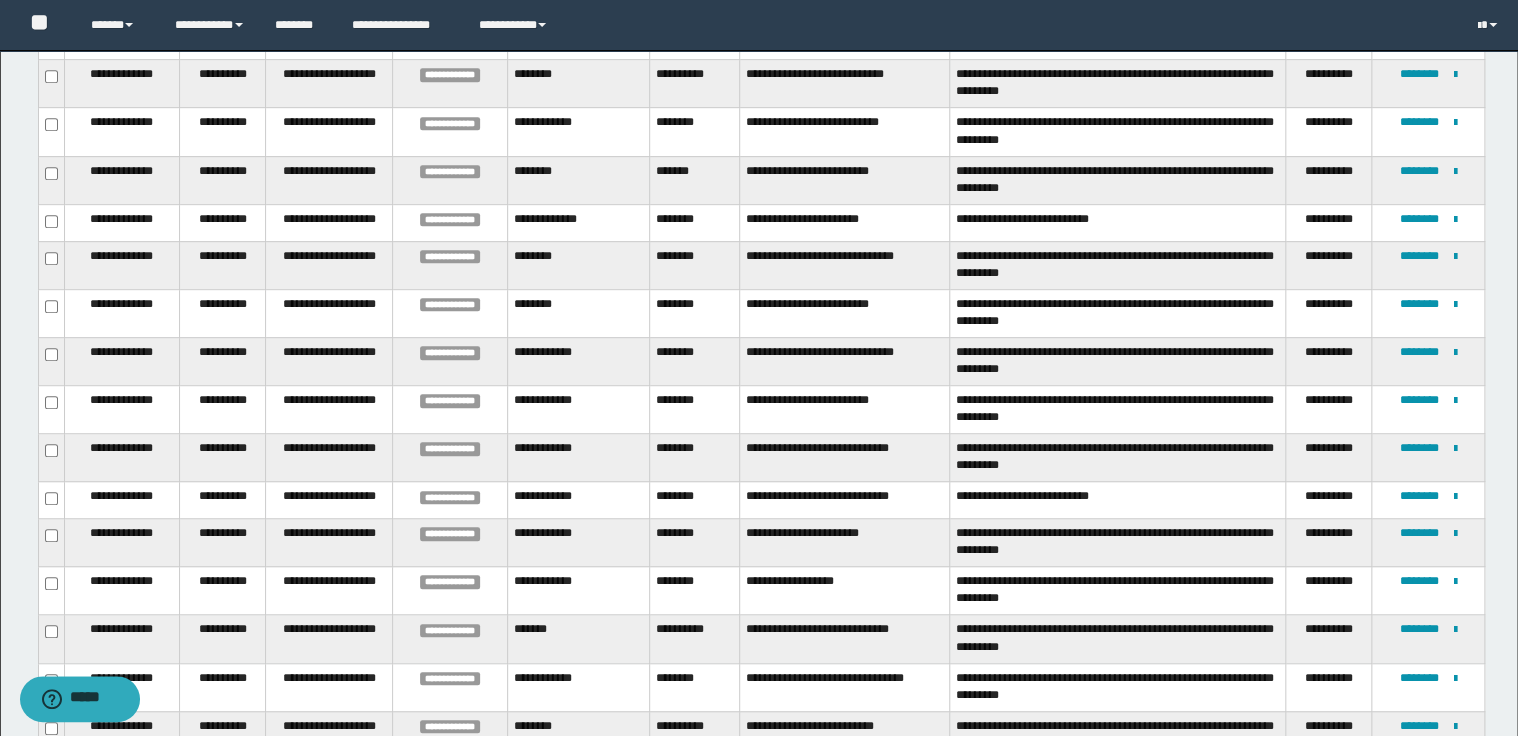 scroll, scrollTop: 451, scrollLeft: 0, axis: vertical 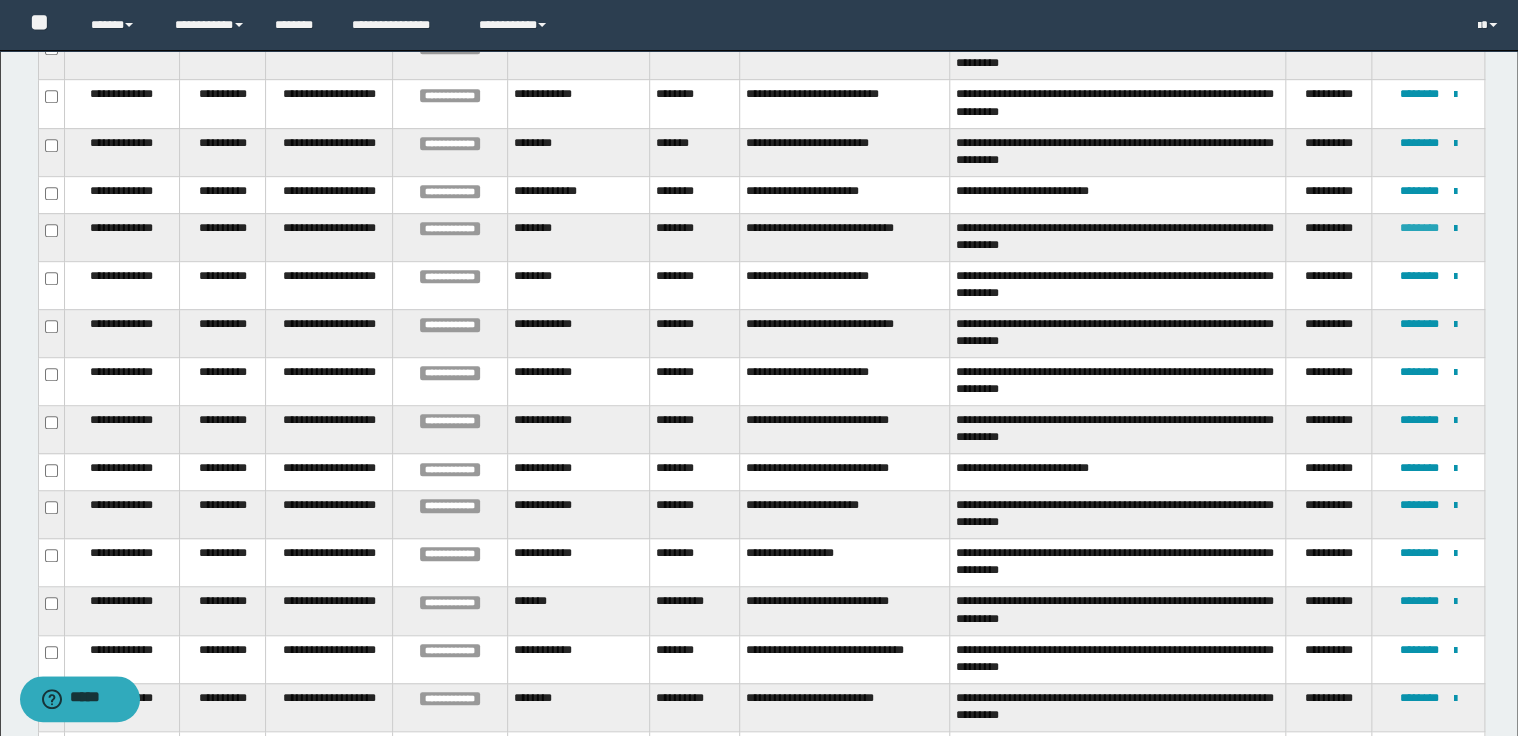 click on "********" at bounding box center [1419, 228] 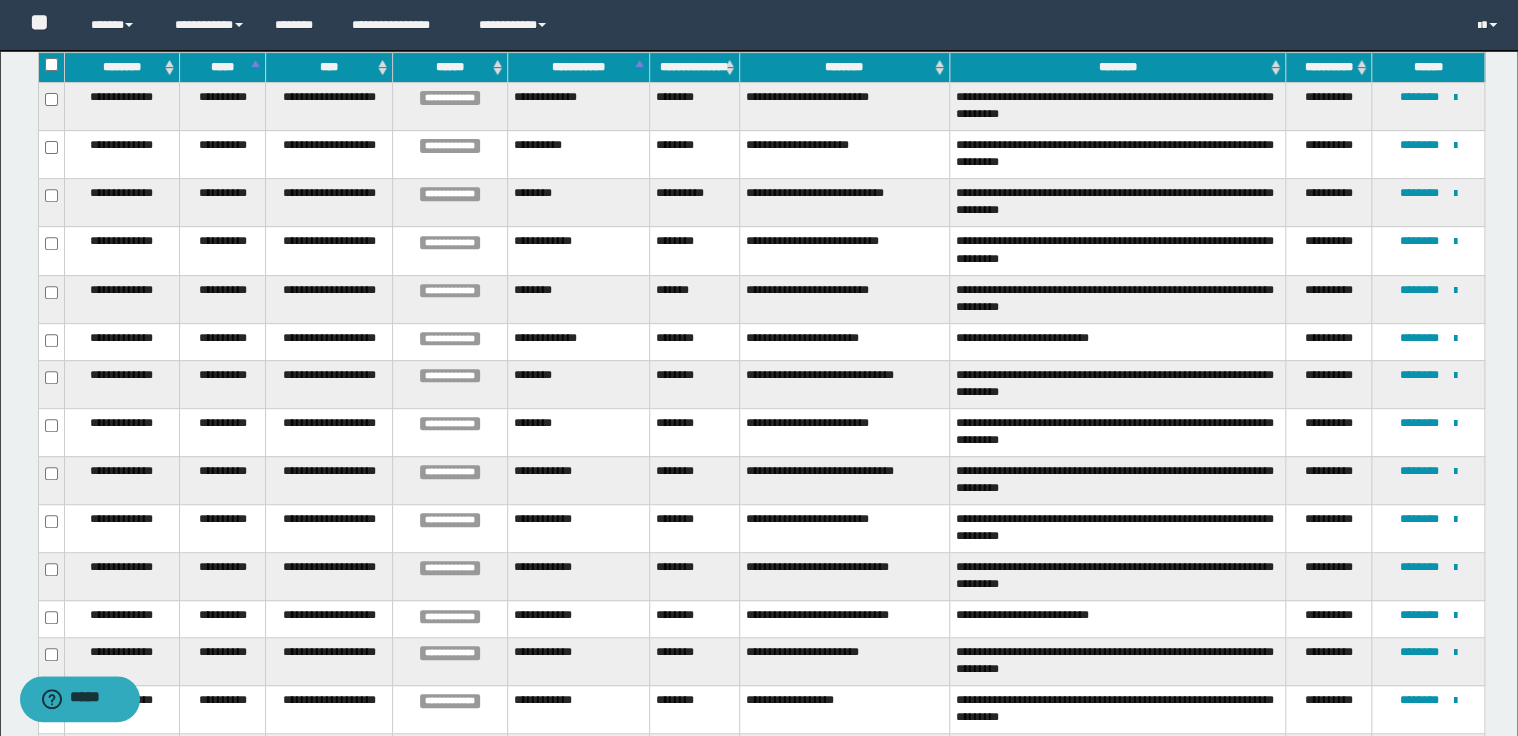 scroll, scrollTop: 341, scrollLeft: 0, axis: vertical 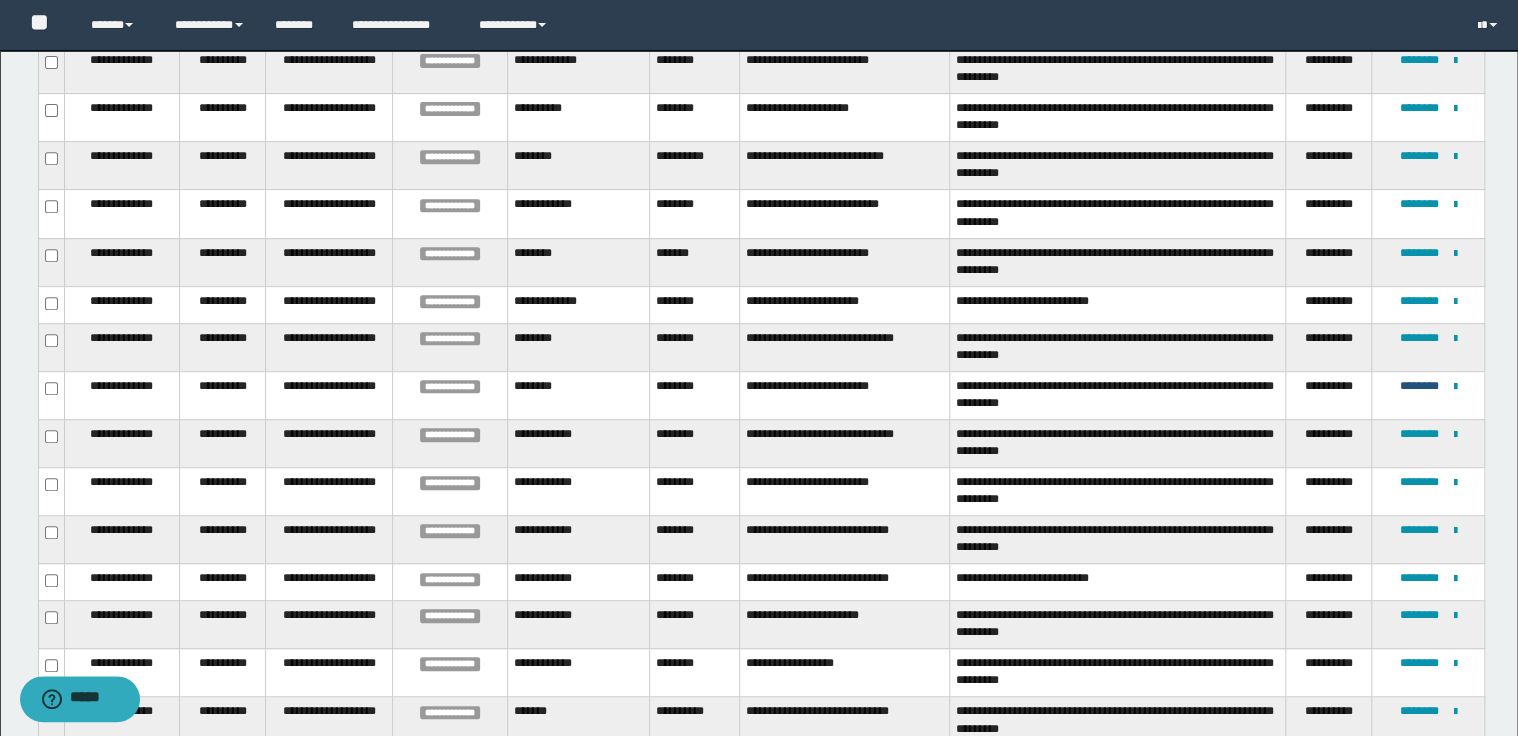 click on "********" at bounding box center [1419, 386] 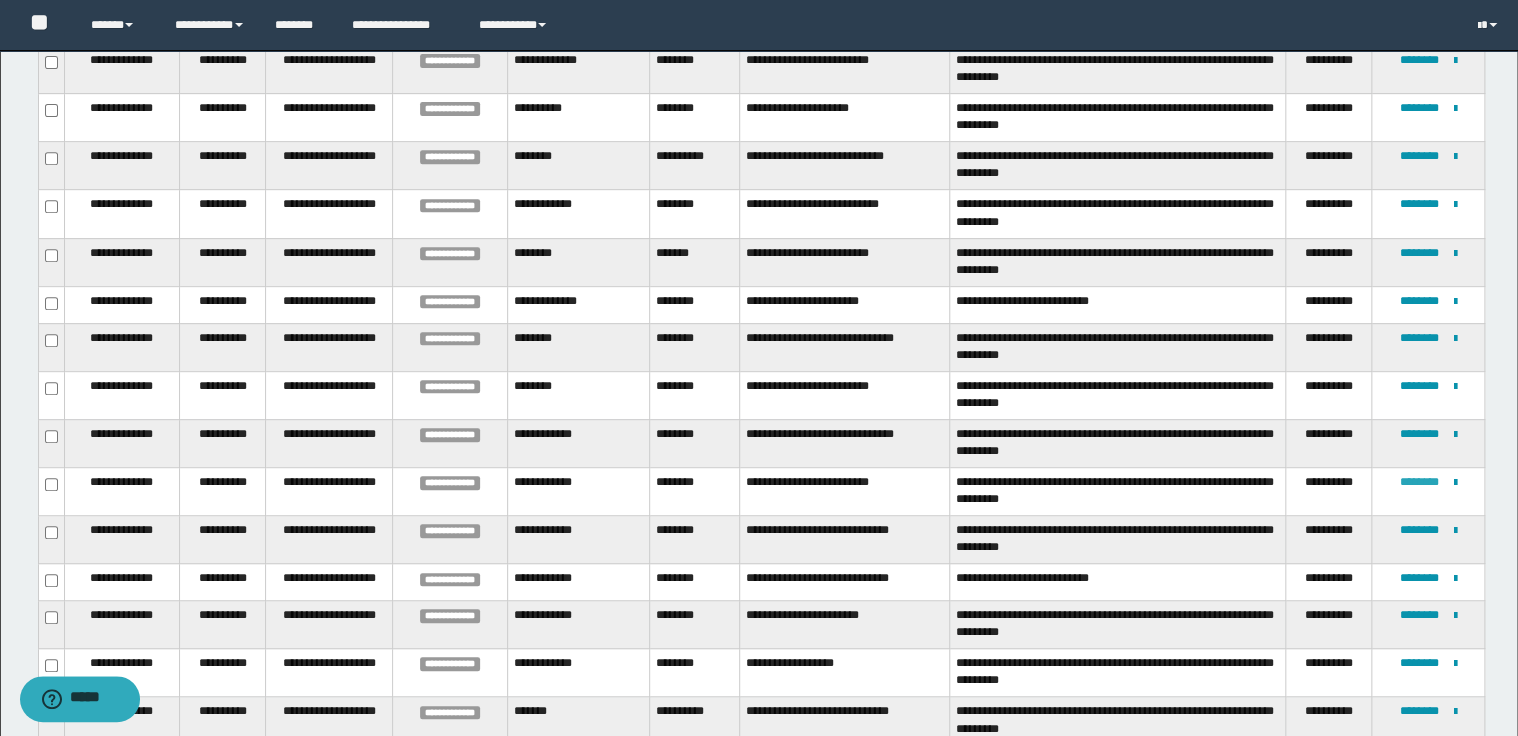 click on "********" at bounding box center (1419, 482) 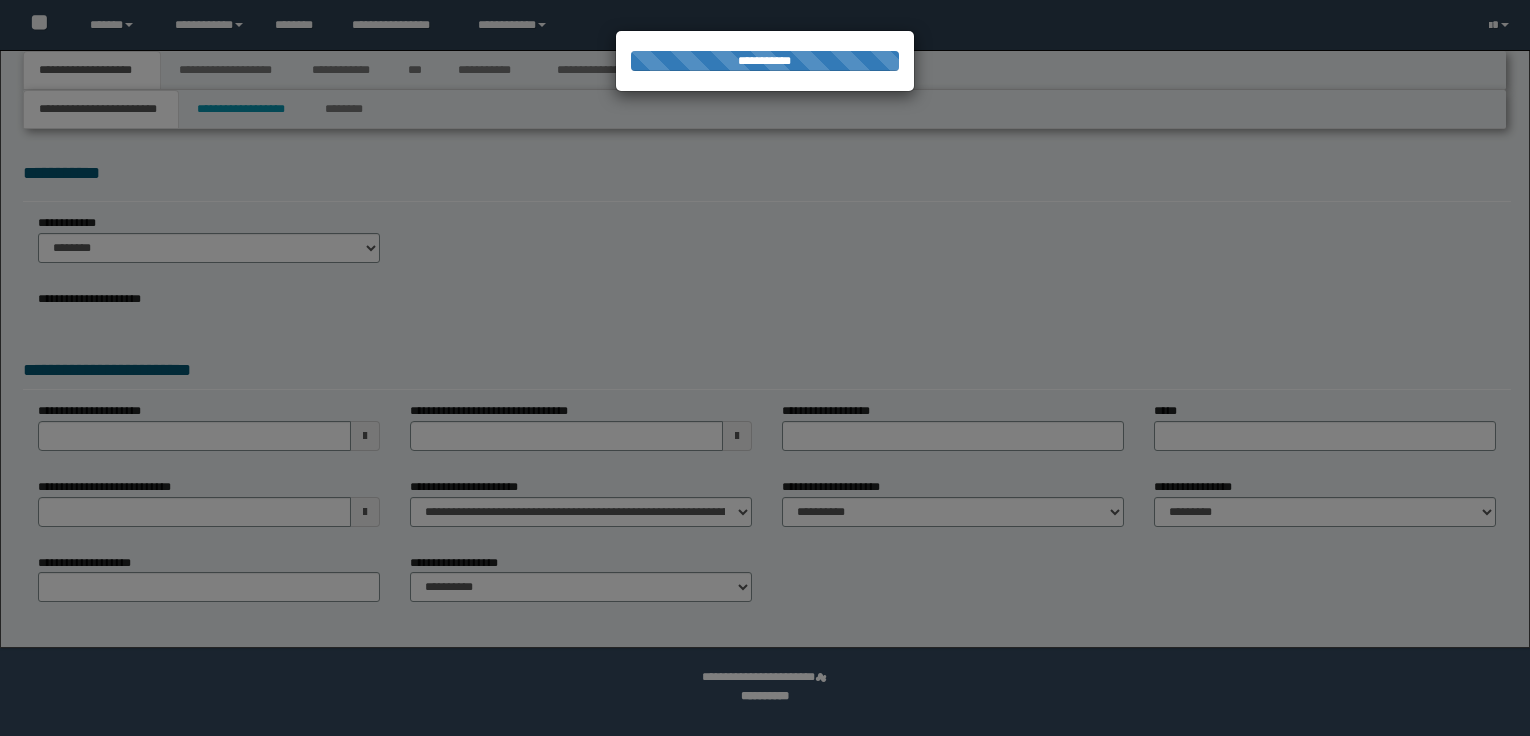 scroll, scrollTop: 0, scrollLeft: 0, axis: both 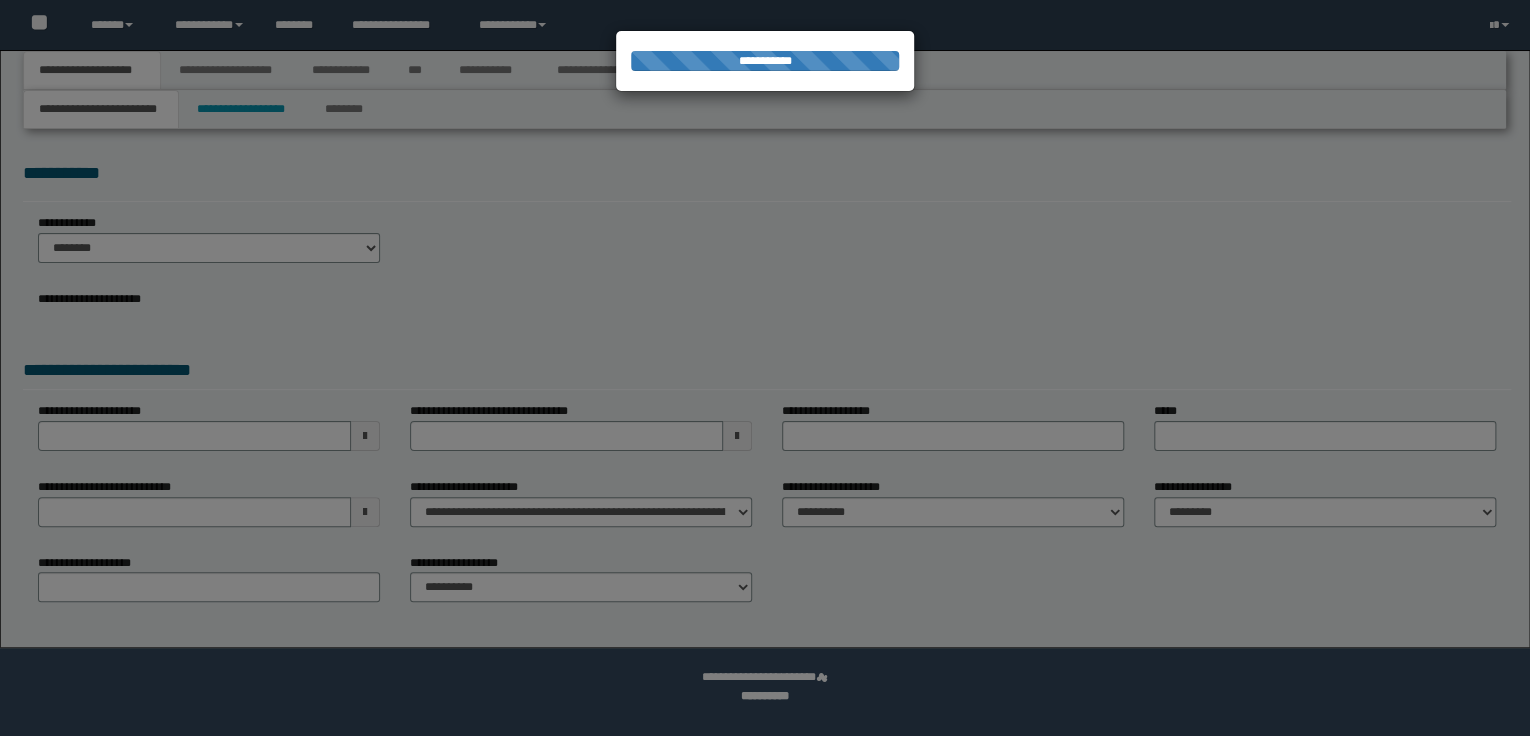 select on "*" 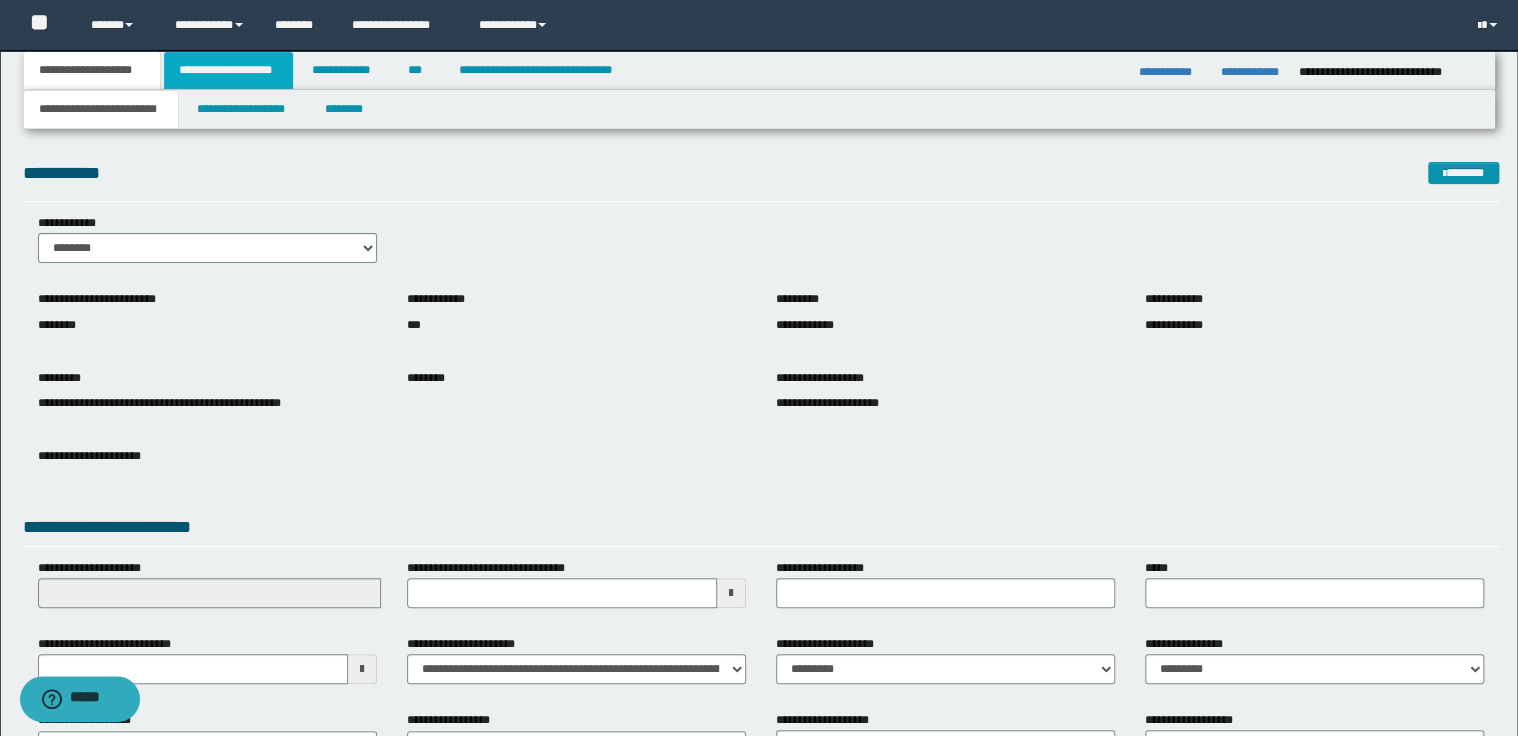 click on "**********" at bounding box center [228, 70] 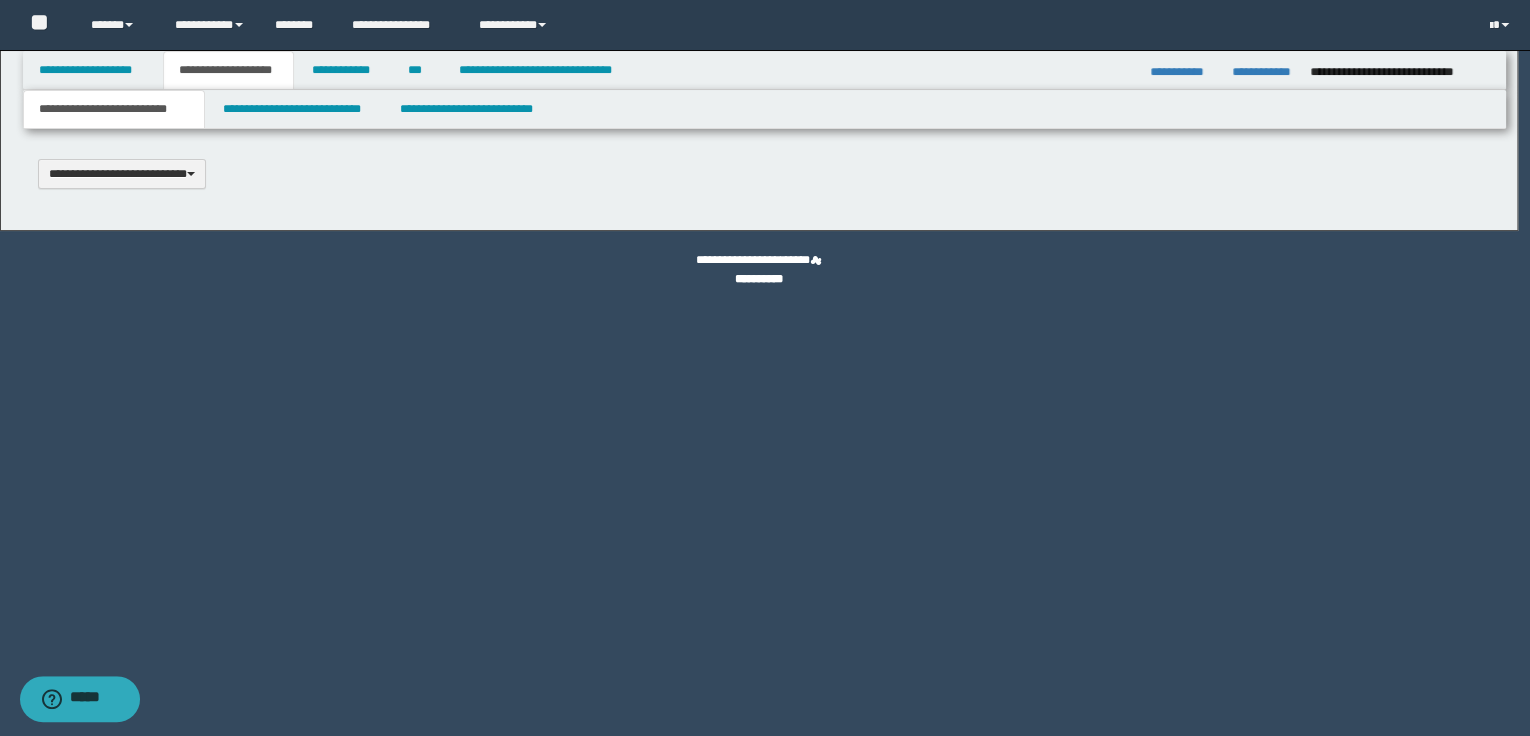 type 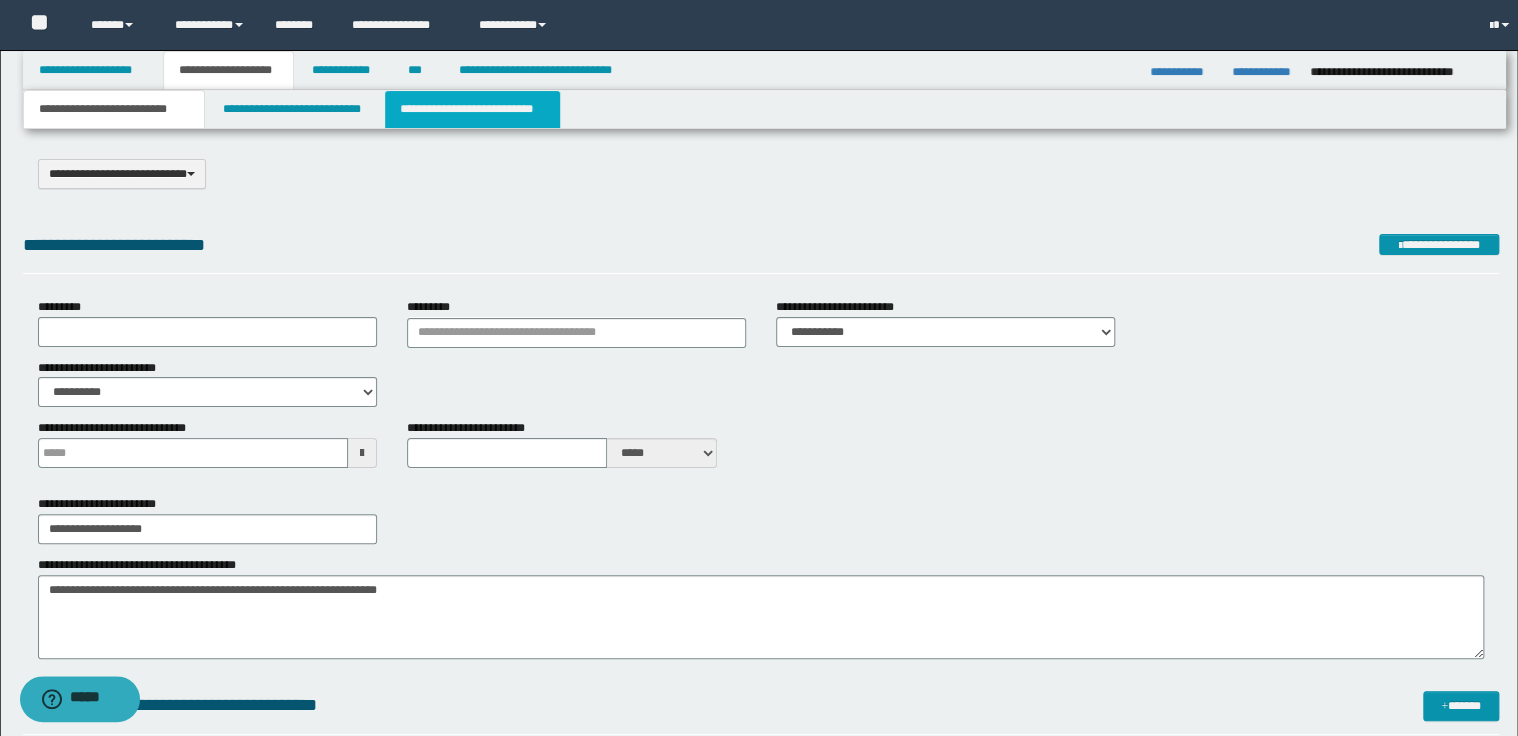 click on "**********" at bounding box center [472, 109] 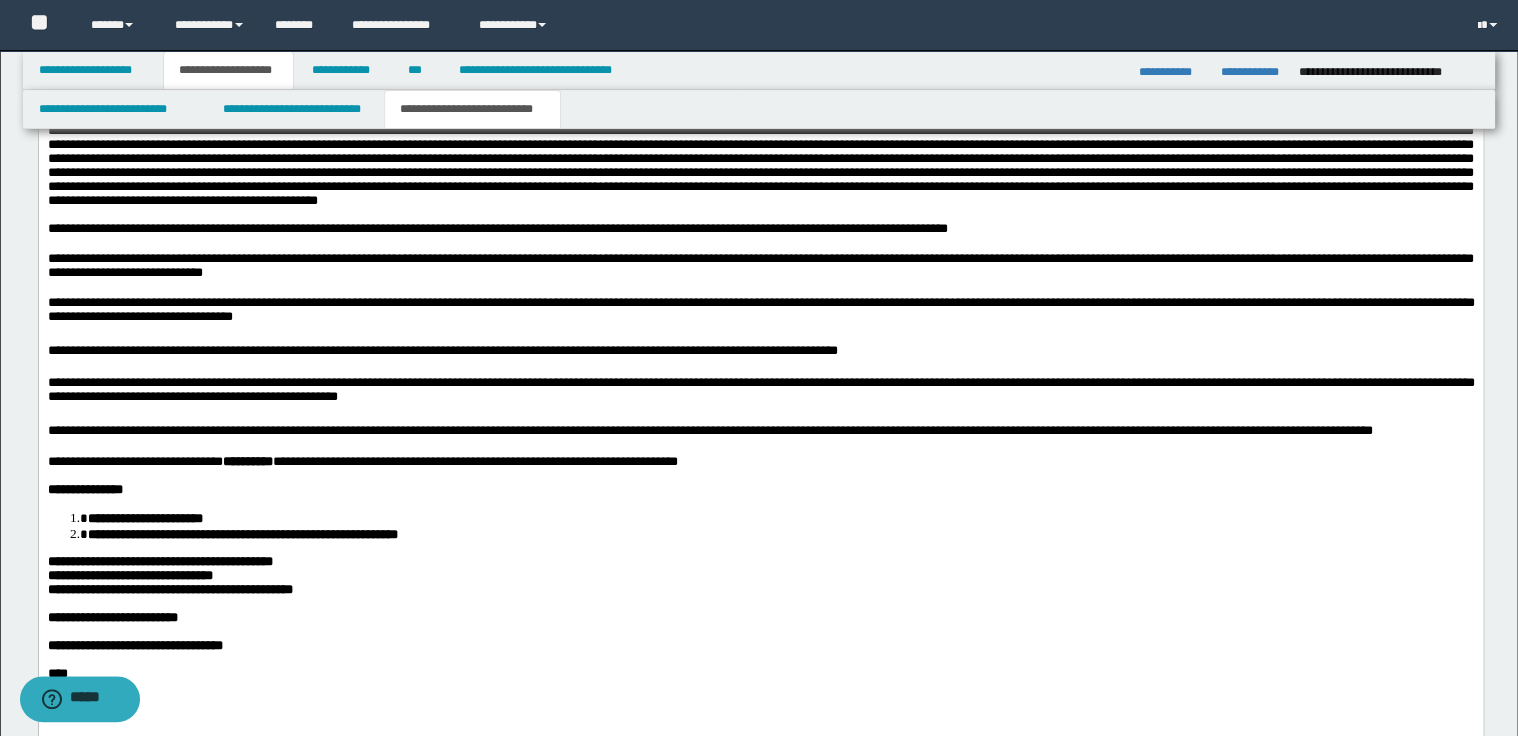 scroll, scrollTop: 1520, scrollLeft: 0, axis: vertical 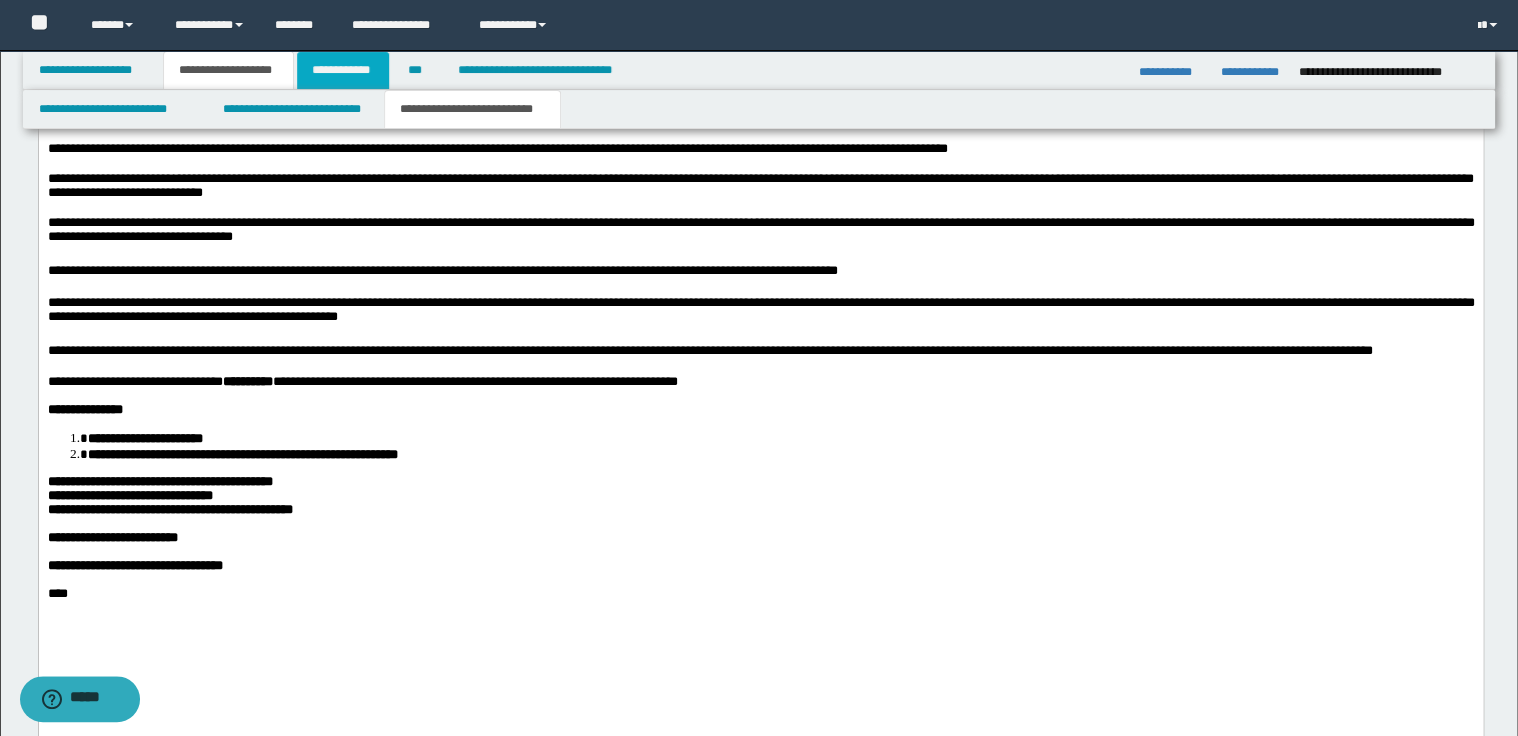 click on "**********" at bounding box center [343, 70] 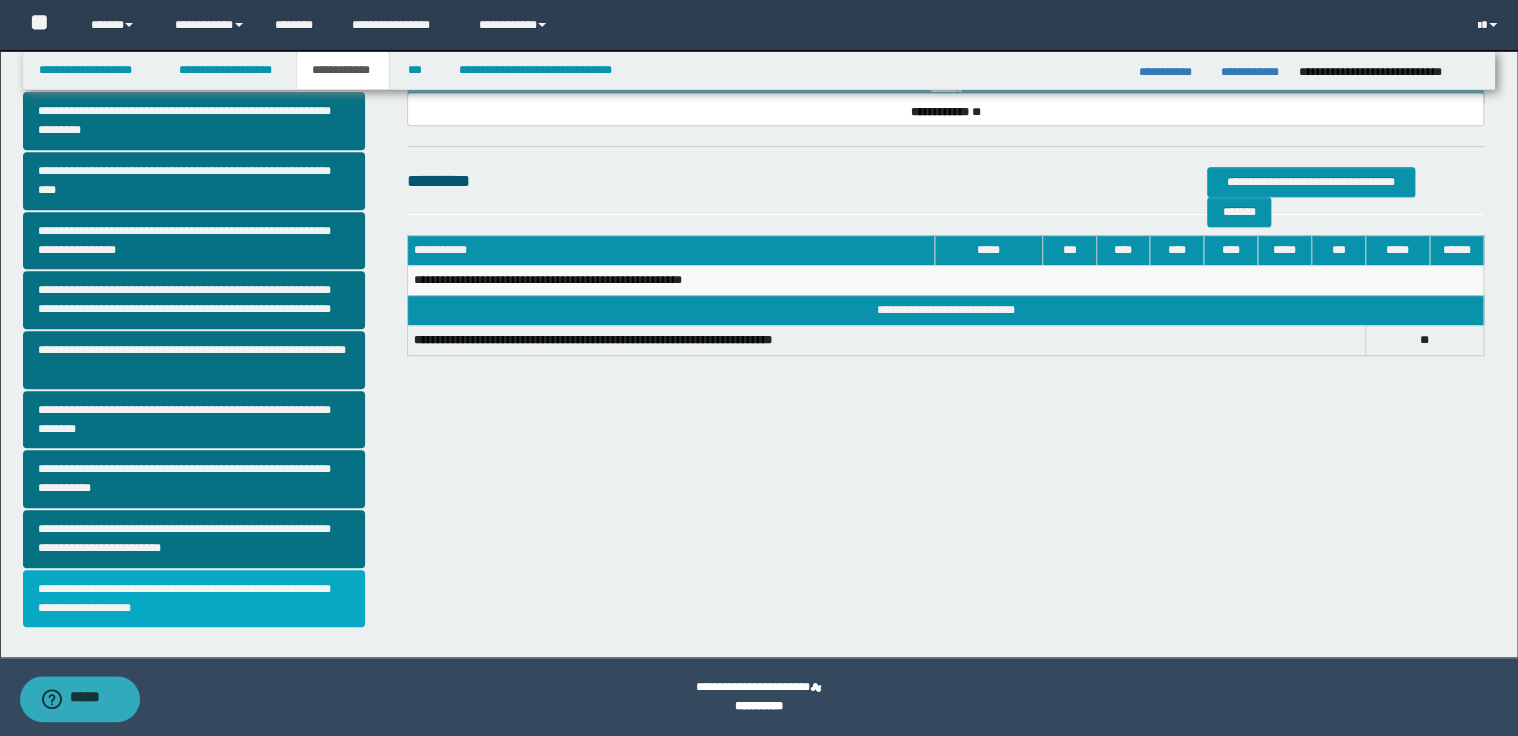 click on "**********" at bounding box center [194, 599] 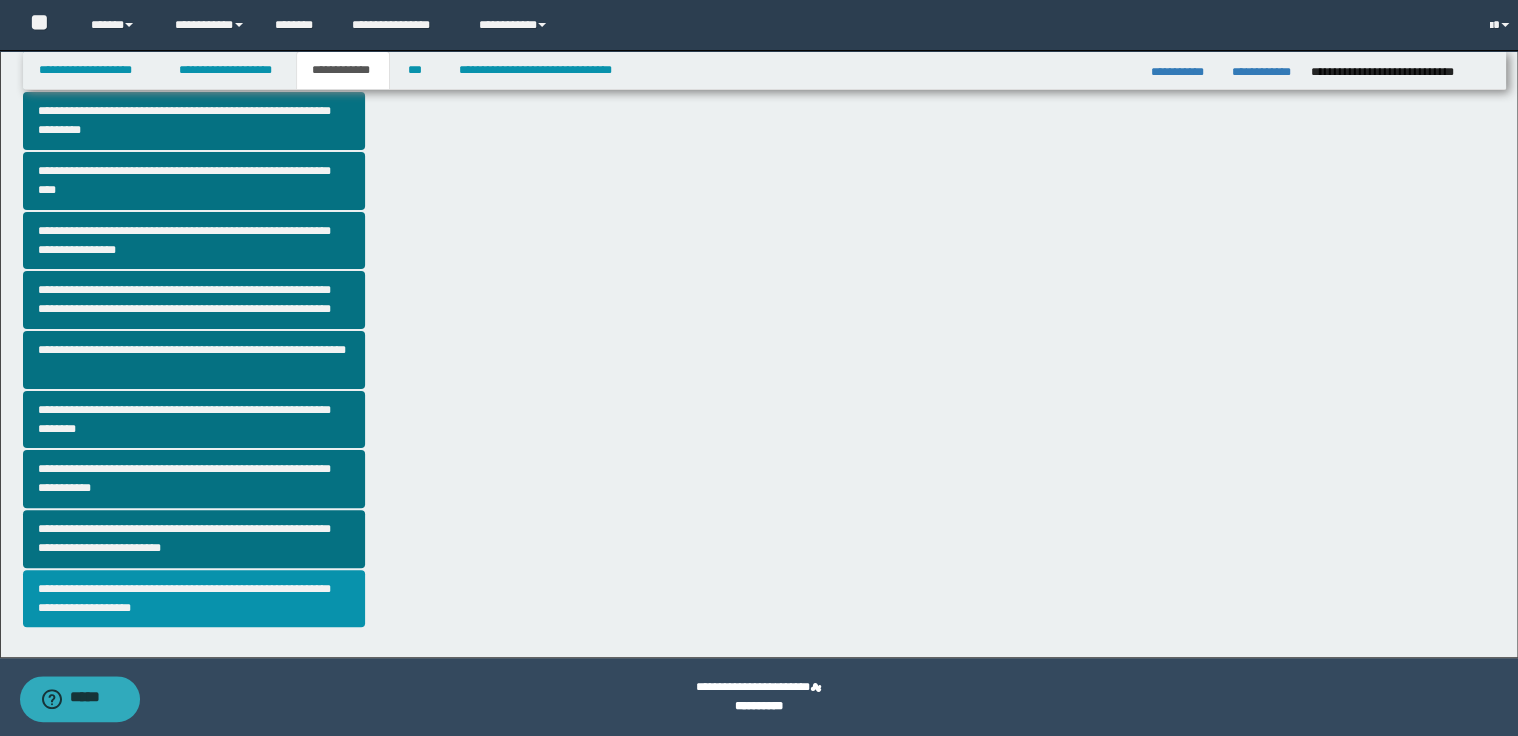 scroll, scrollTop: 0, scrollLeft: 0, axis: both 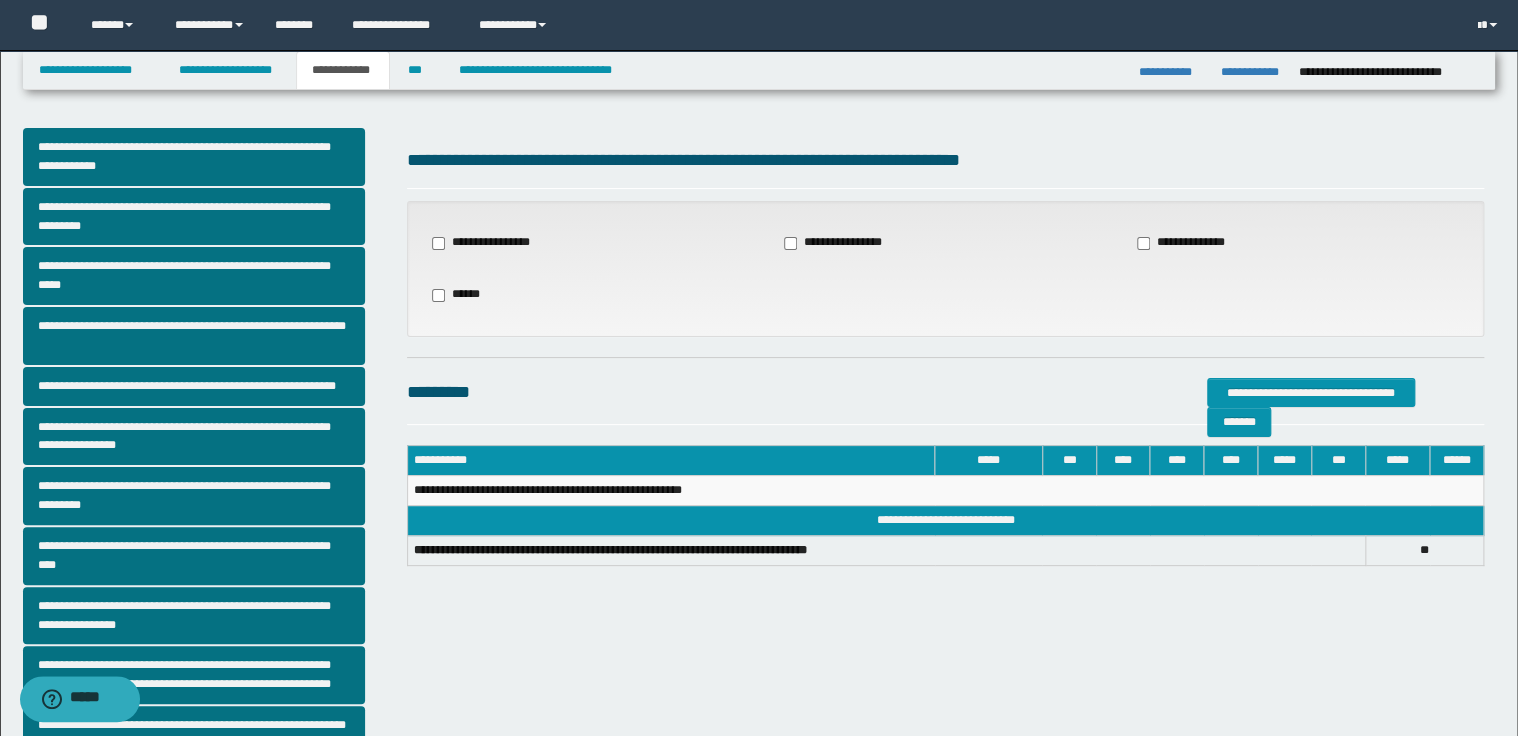 click on "**********" at bounding box center [1191, 243] 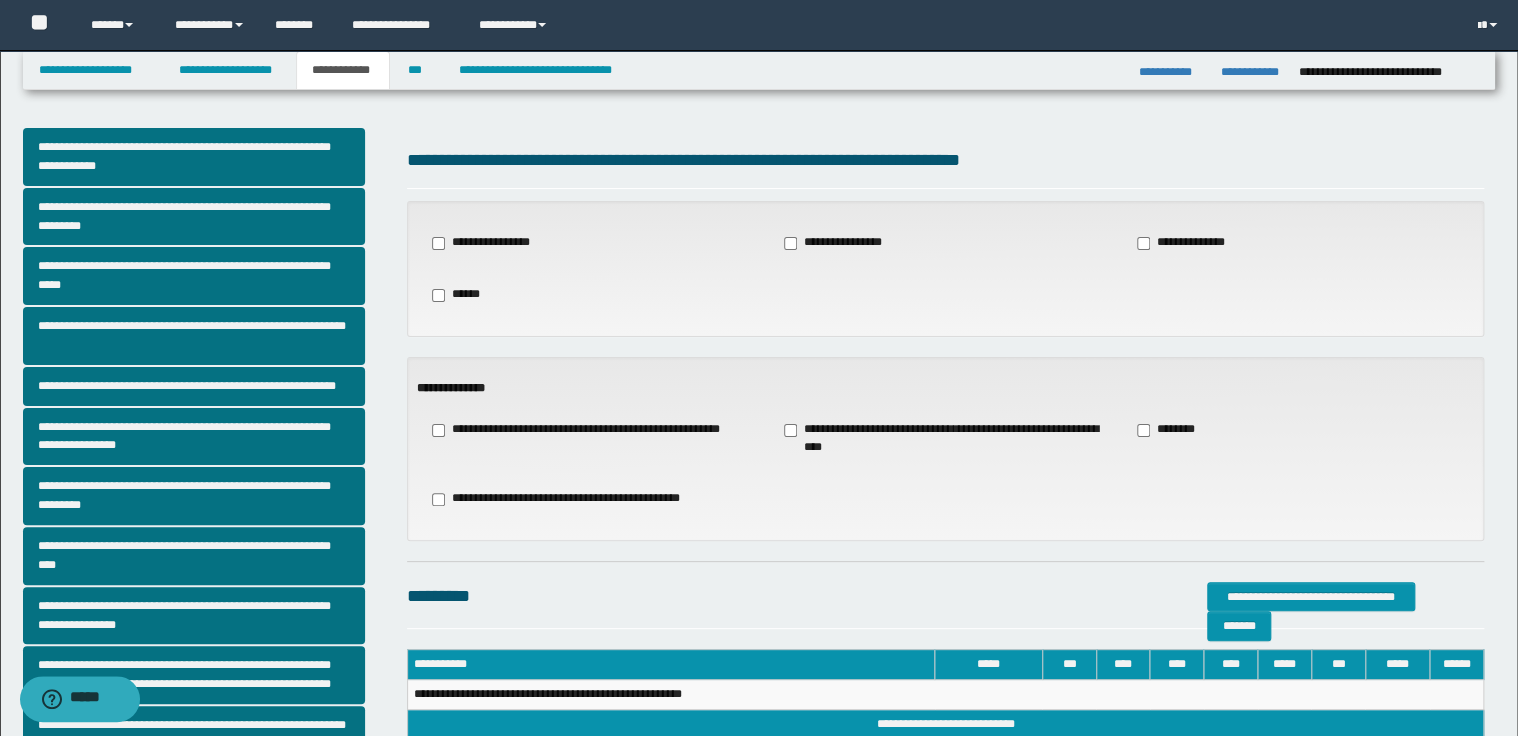 click on "**********" at bounding box center [945, 439] 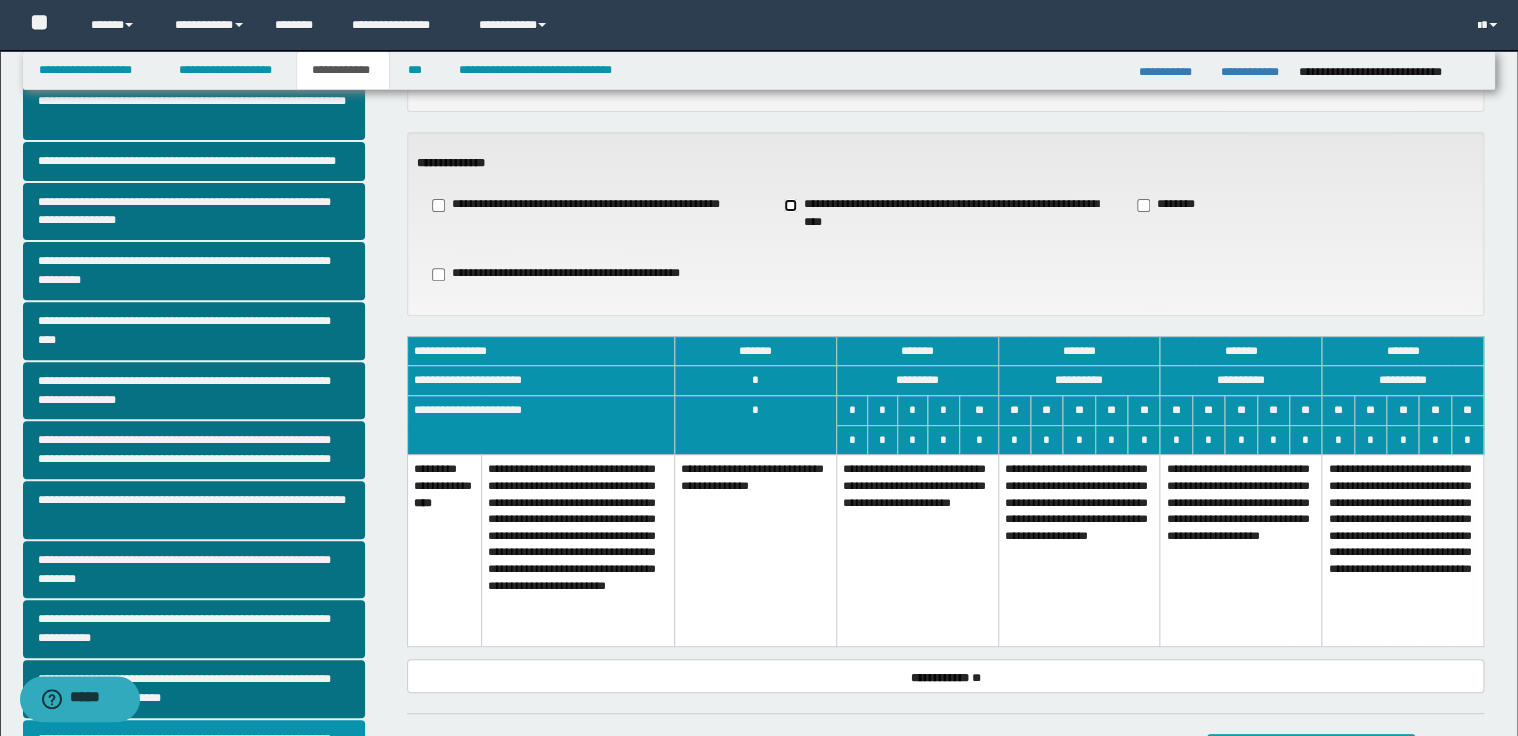 scroll, scrollTop: 240, scrollLeft: 0, axis: vertical 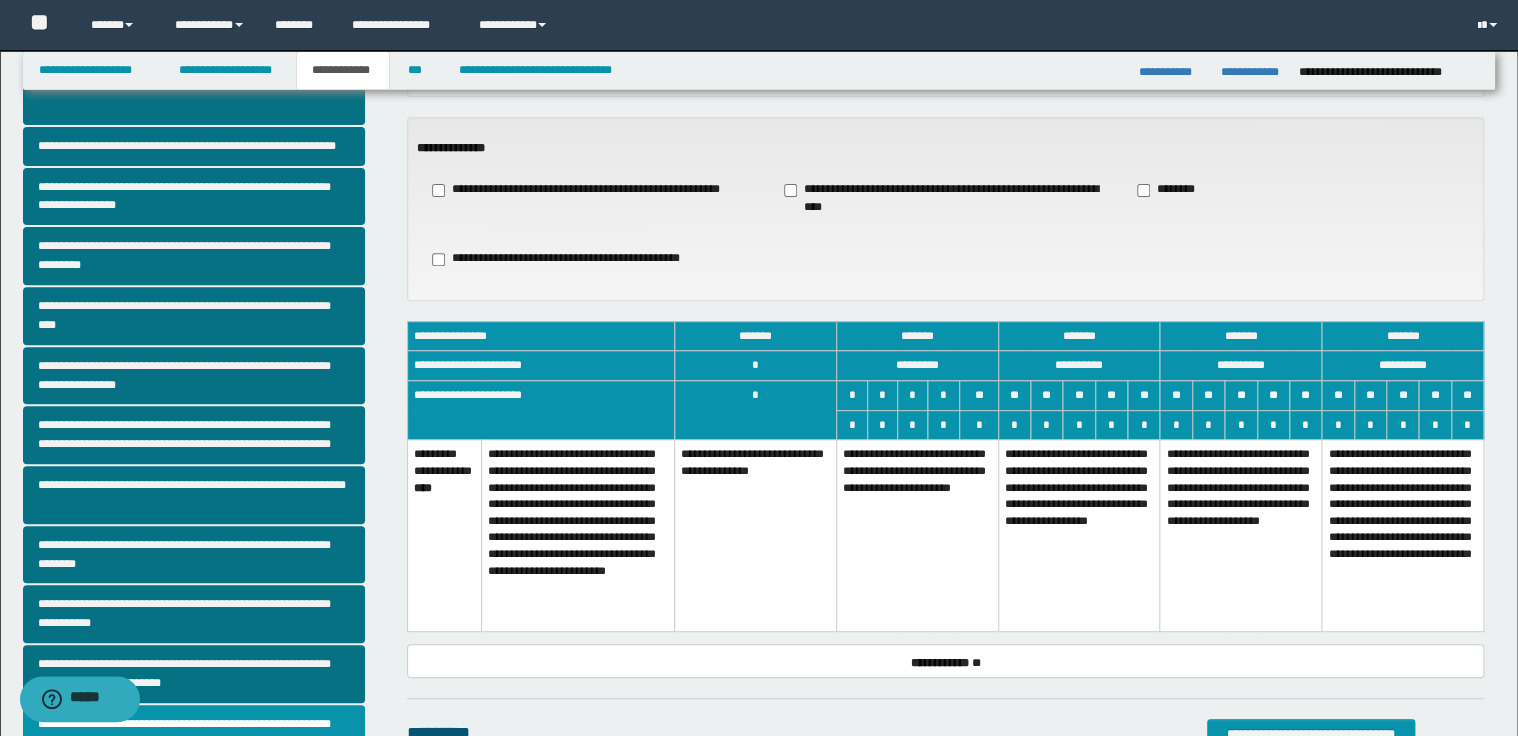 click on "**********" at bounding box center [917, 536] 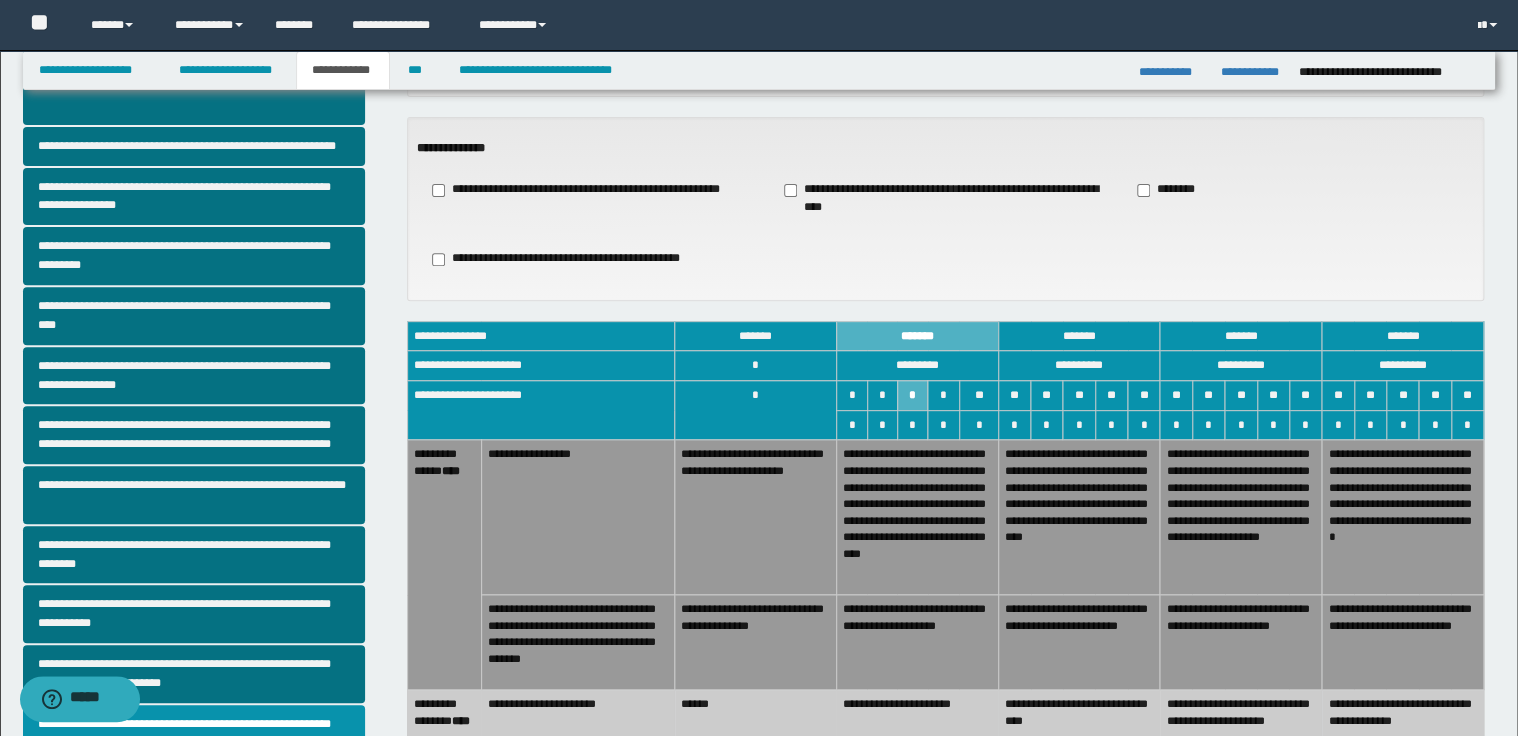 click on "**********" at bounding box center (756, 642) 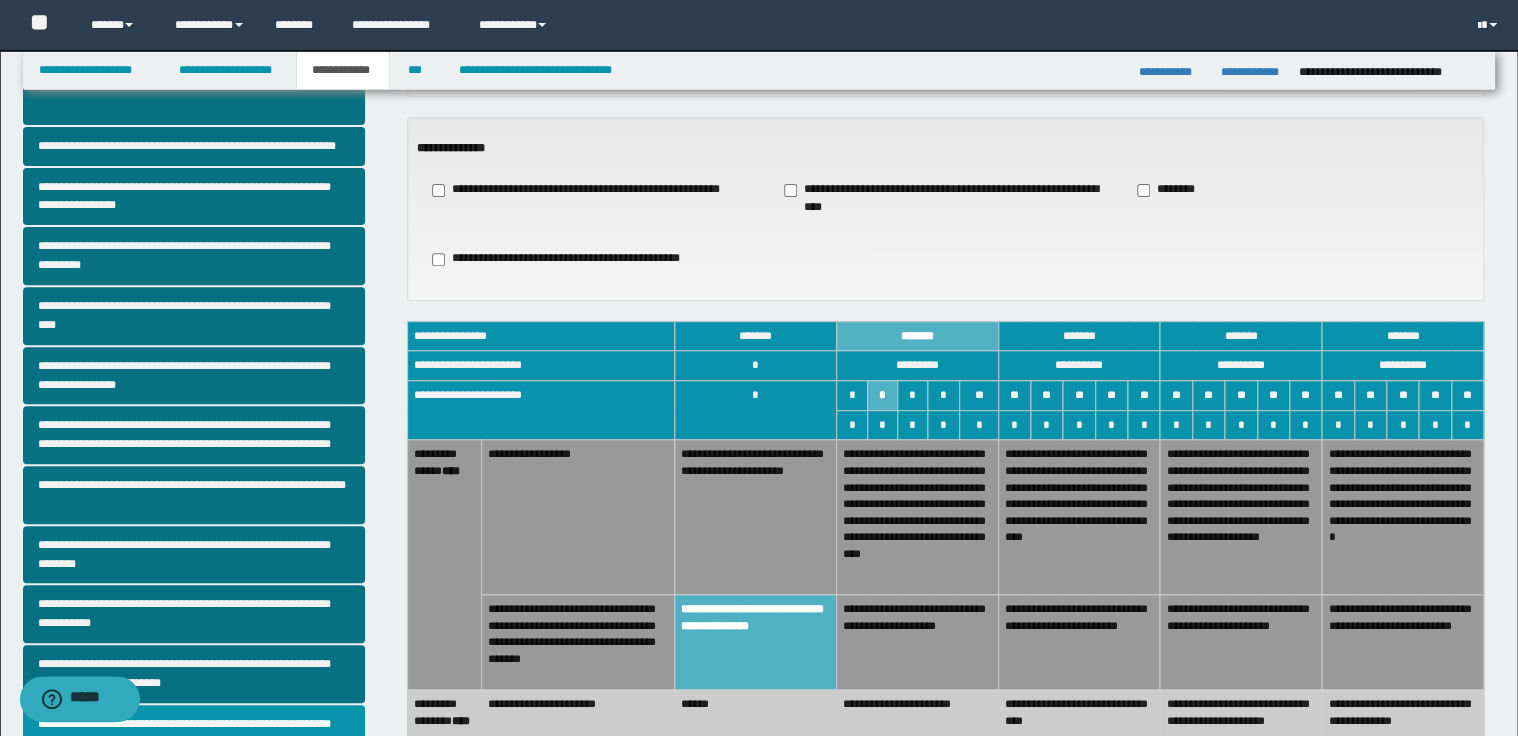 click on "**********" at bounding box center (756, 517) 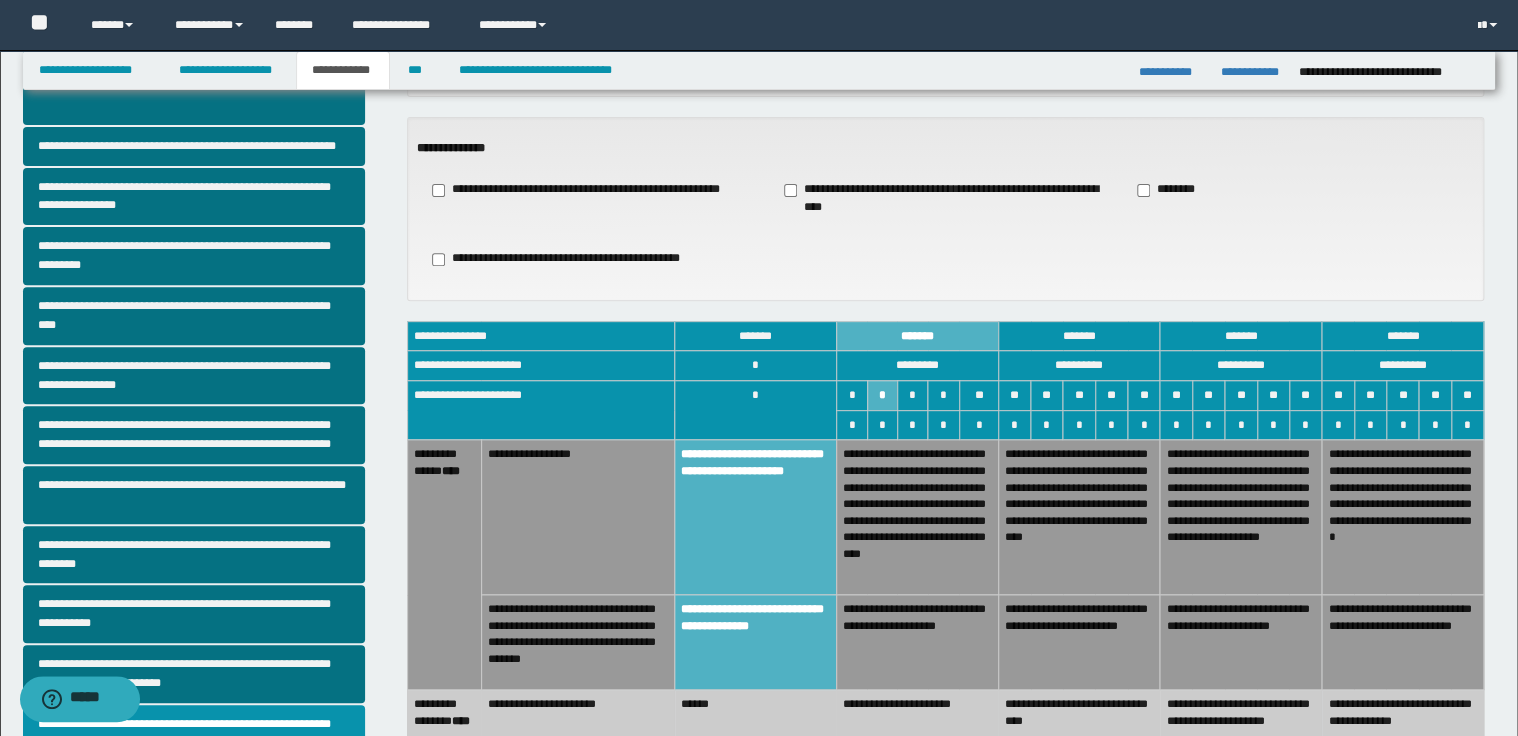click on "**********" at bounding box center [577, 642] 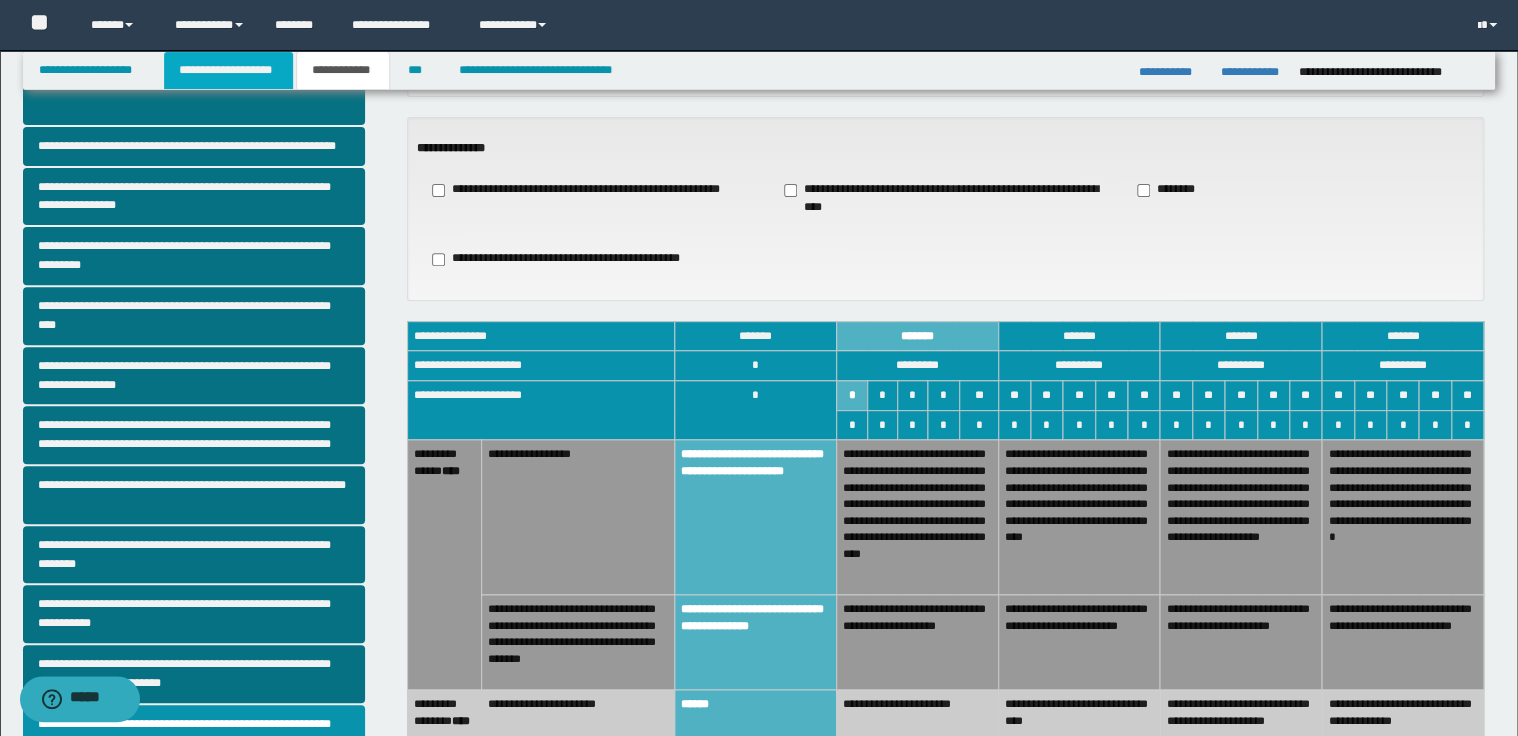 click on "**********" at bounding box center [228, 70] 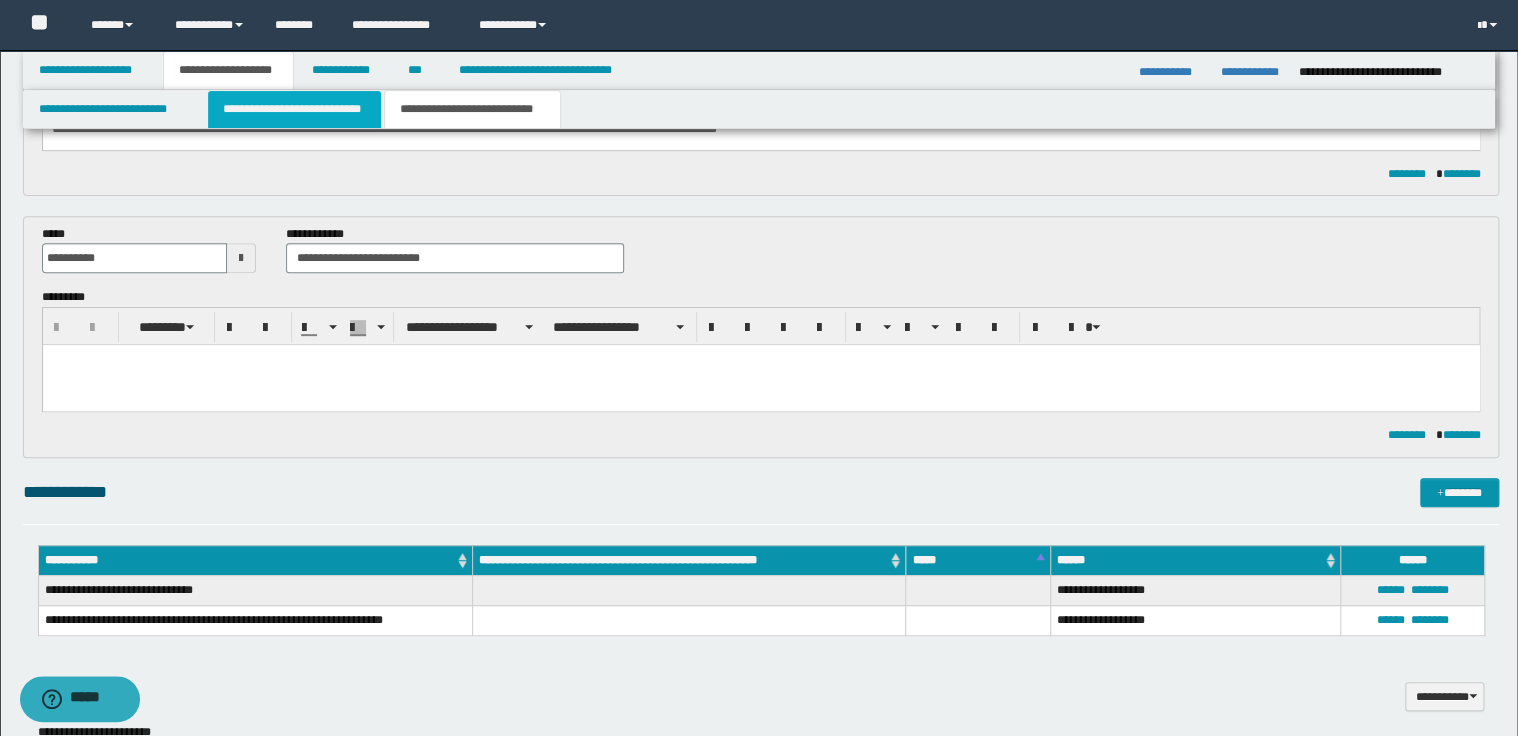 click on "**********" at bounding box center (294, 109) 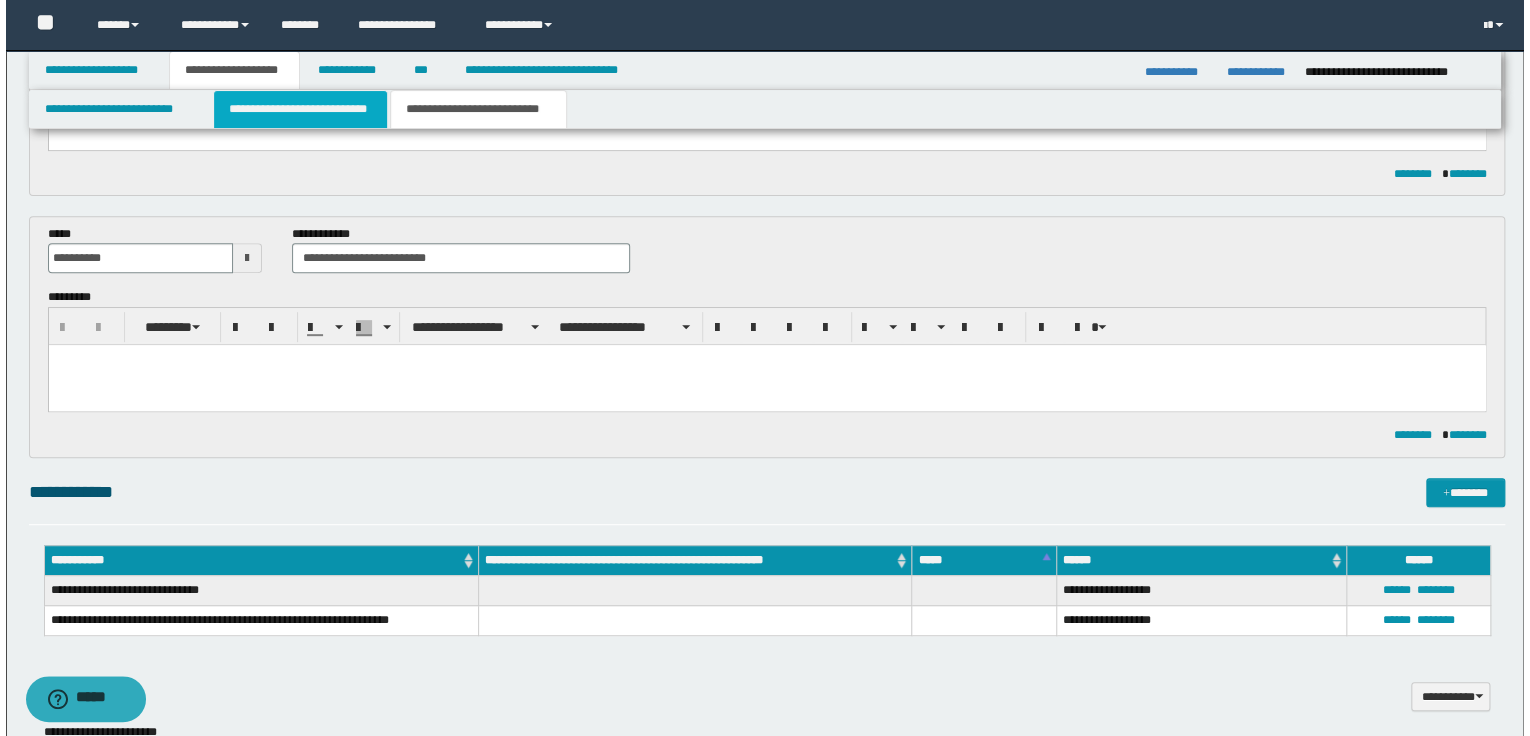 scroll, scrollTop: 0, scrollLeft: 0, axis: both 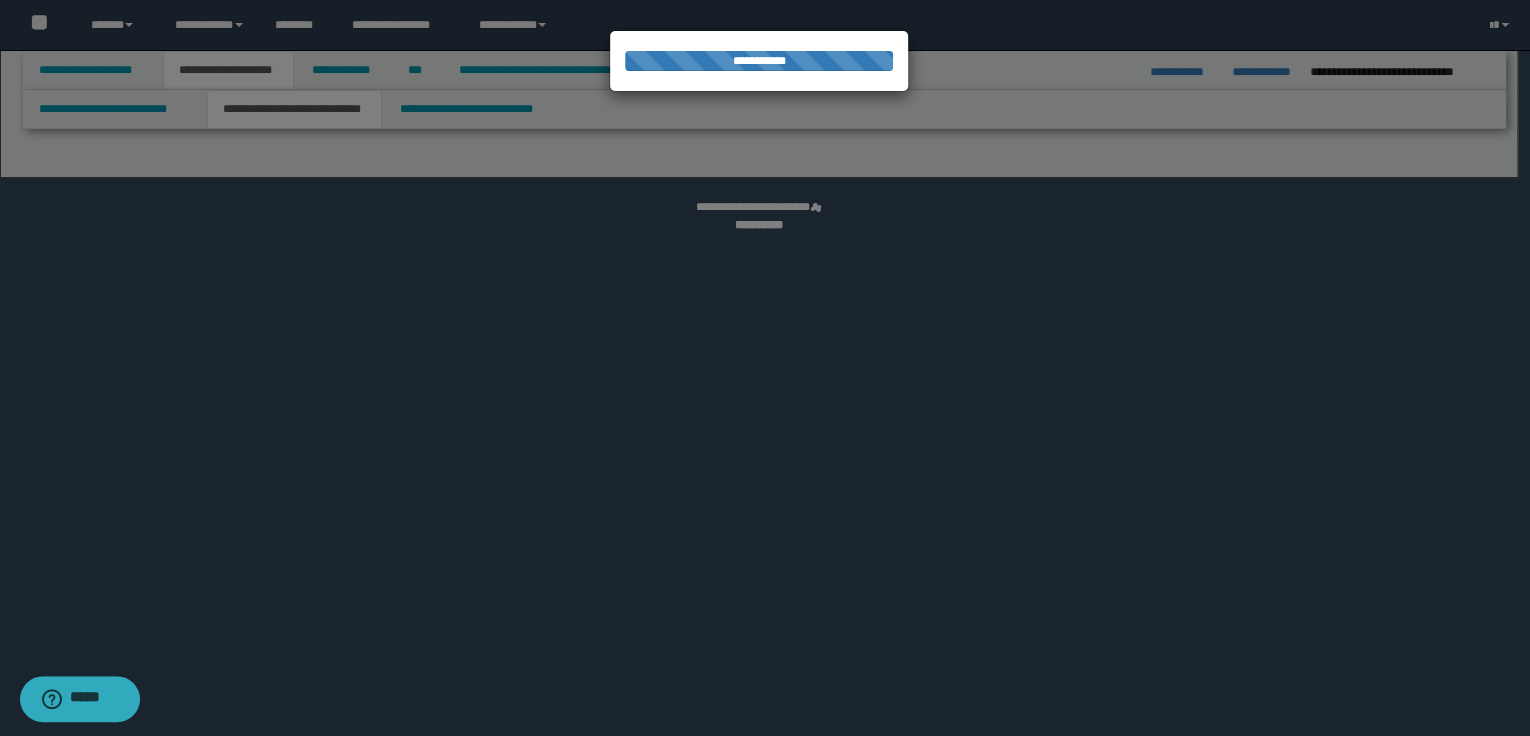 select on "*" 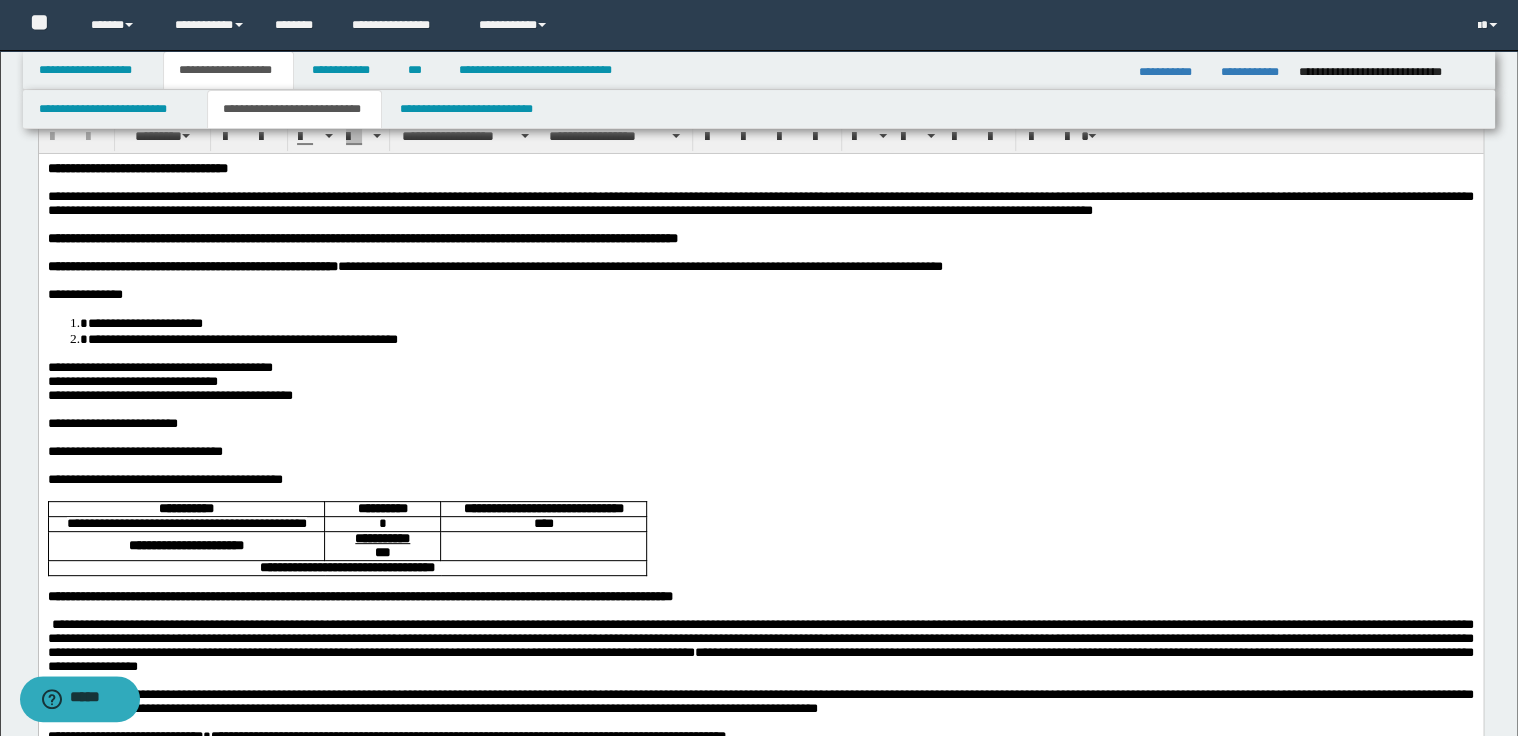 scroll, scrollTop: 240, scrollLeft: 0, axis: vertical 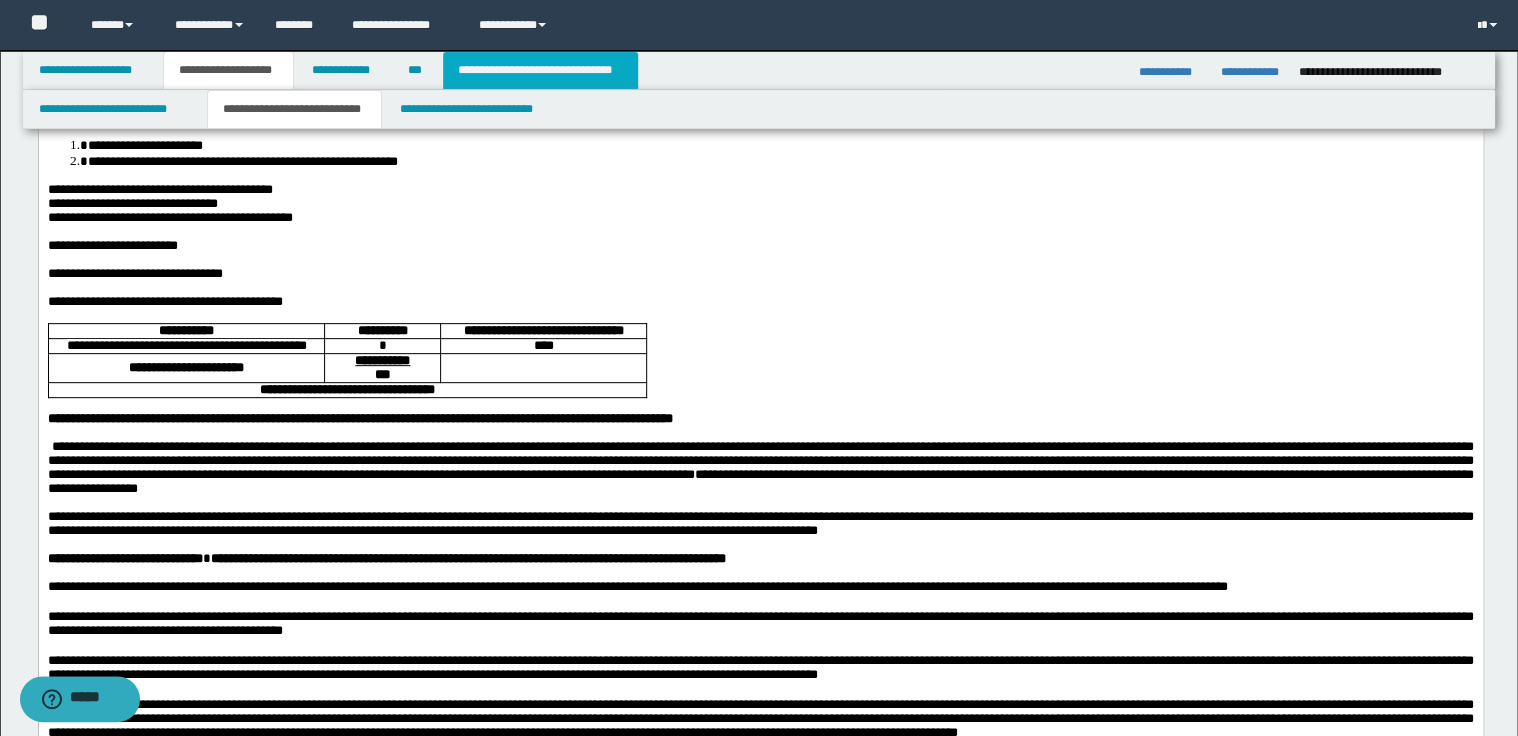 click on "**********" at bounding box center (540, 70) 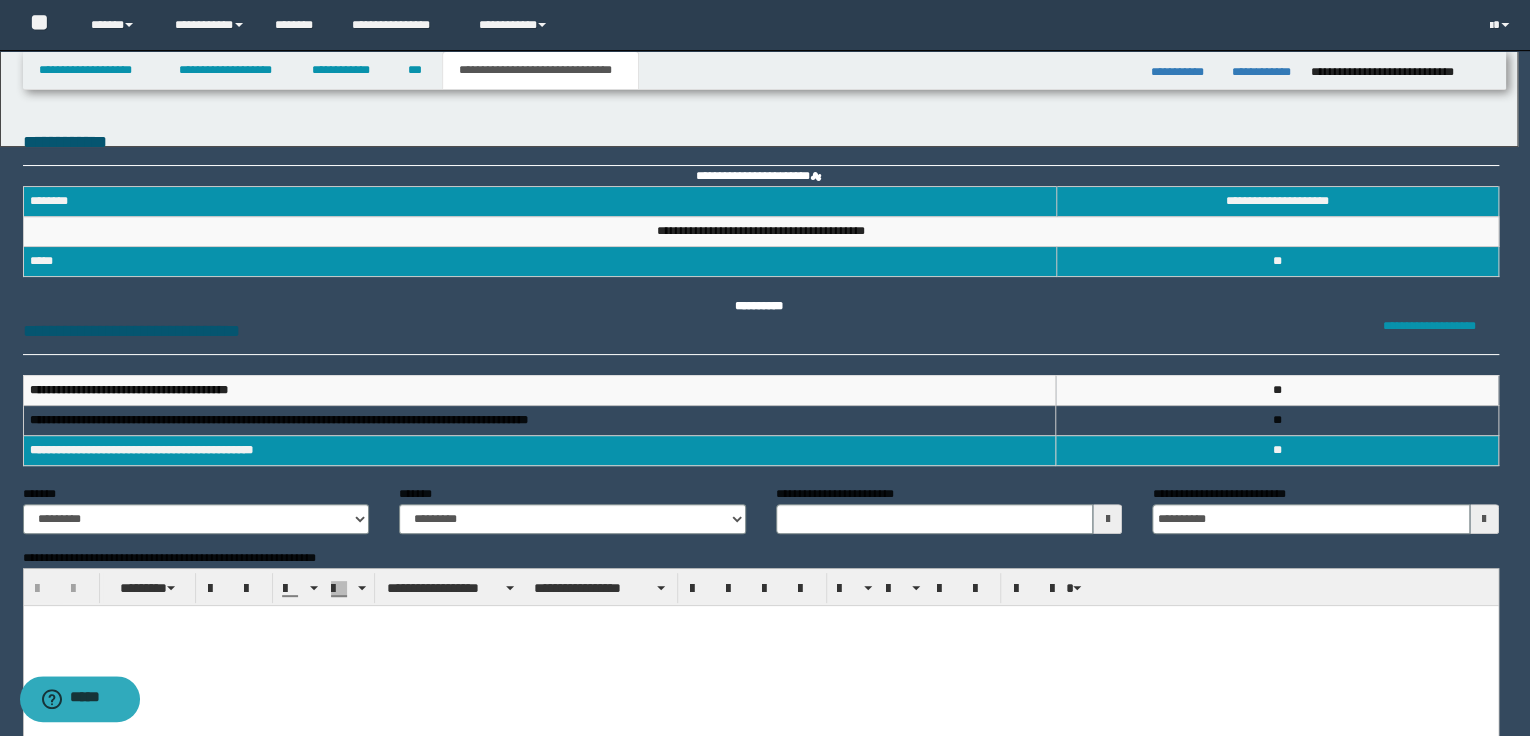 scroll, scrollTop: 0, scrollLeft: 0, axis: both 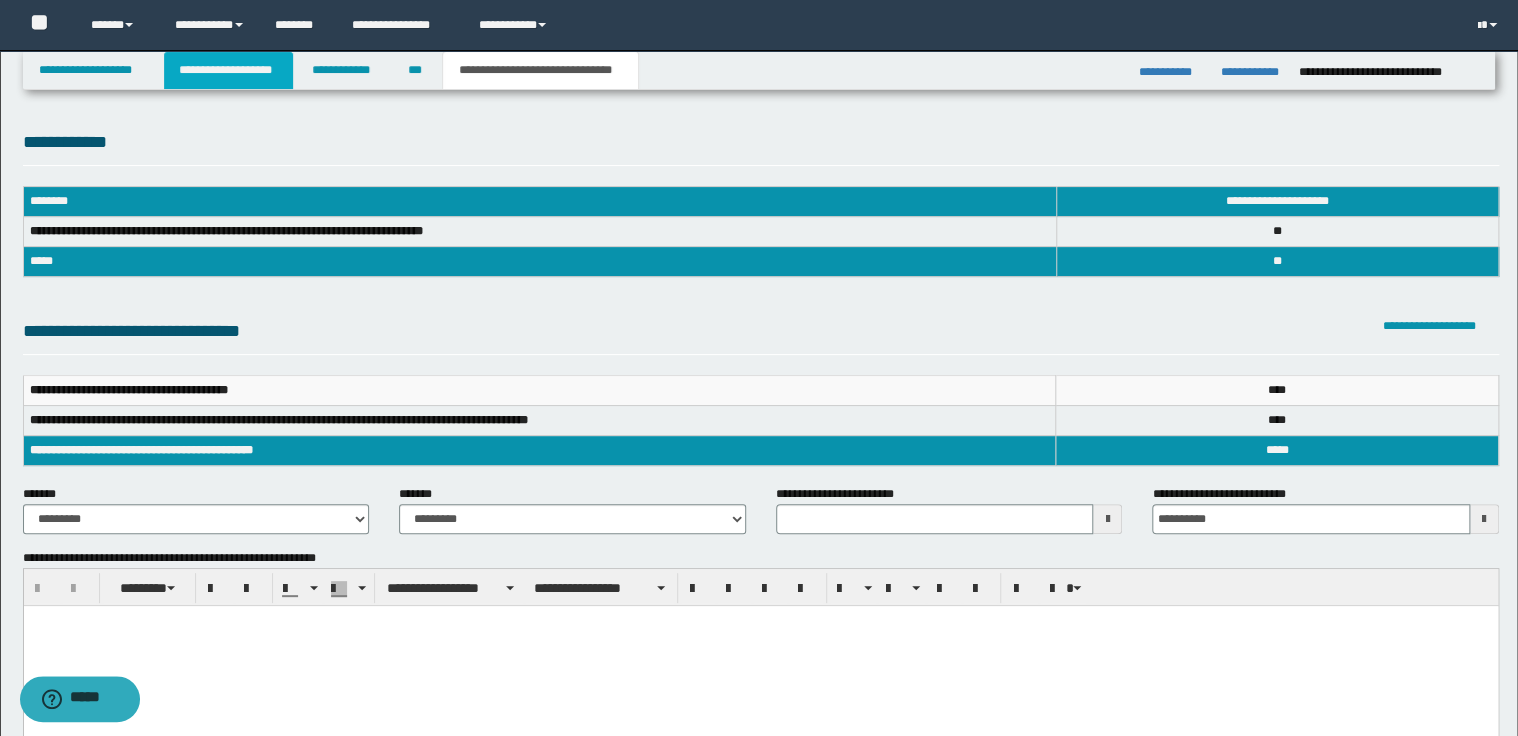 click on "**********" at bounding box center [228, 70] 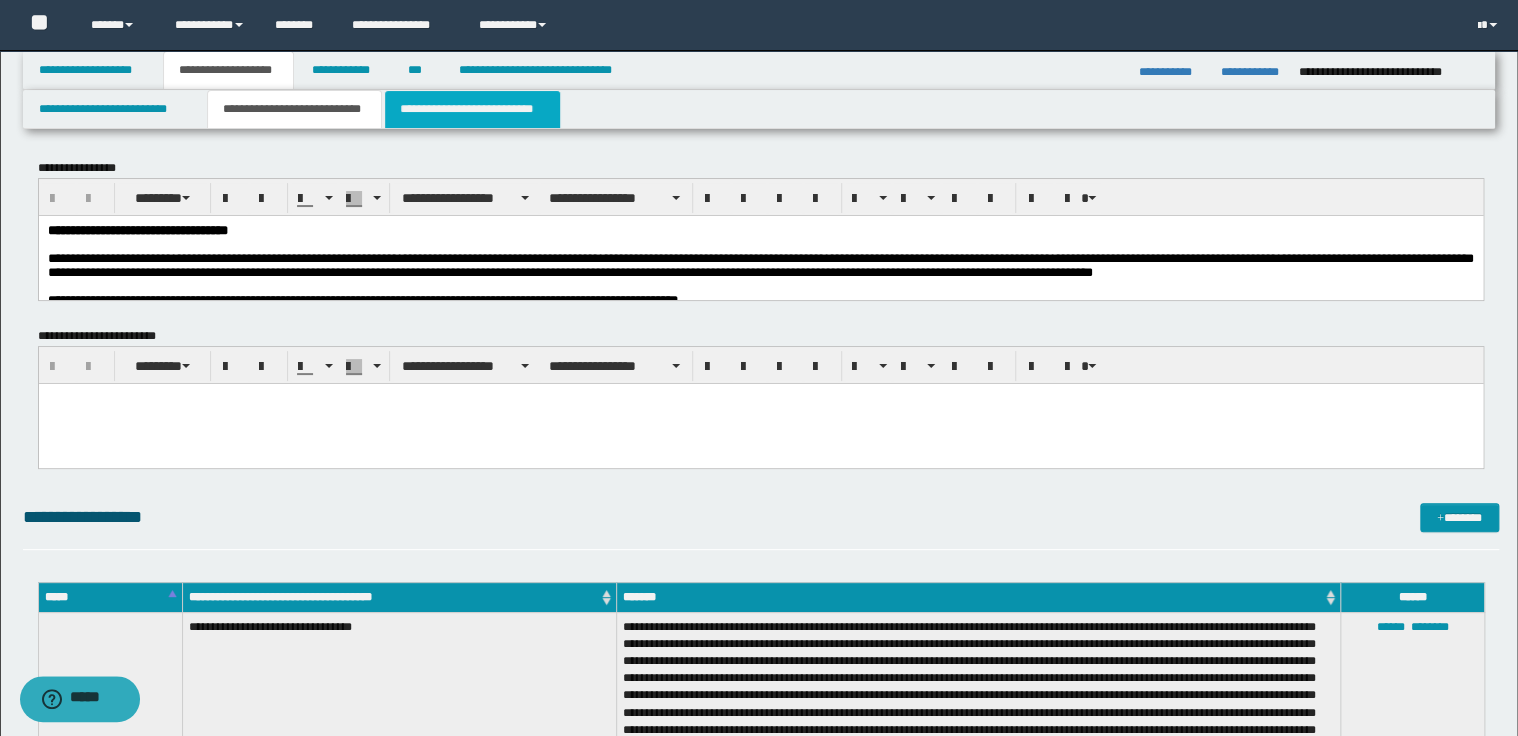 click on "**********" at bounding box center (472, 109) 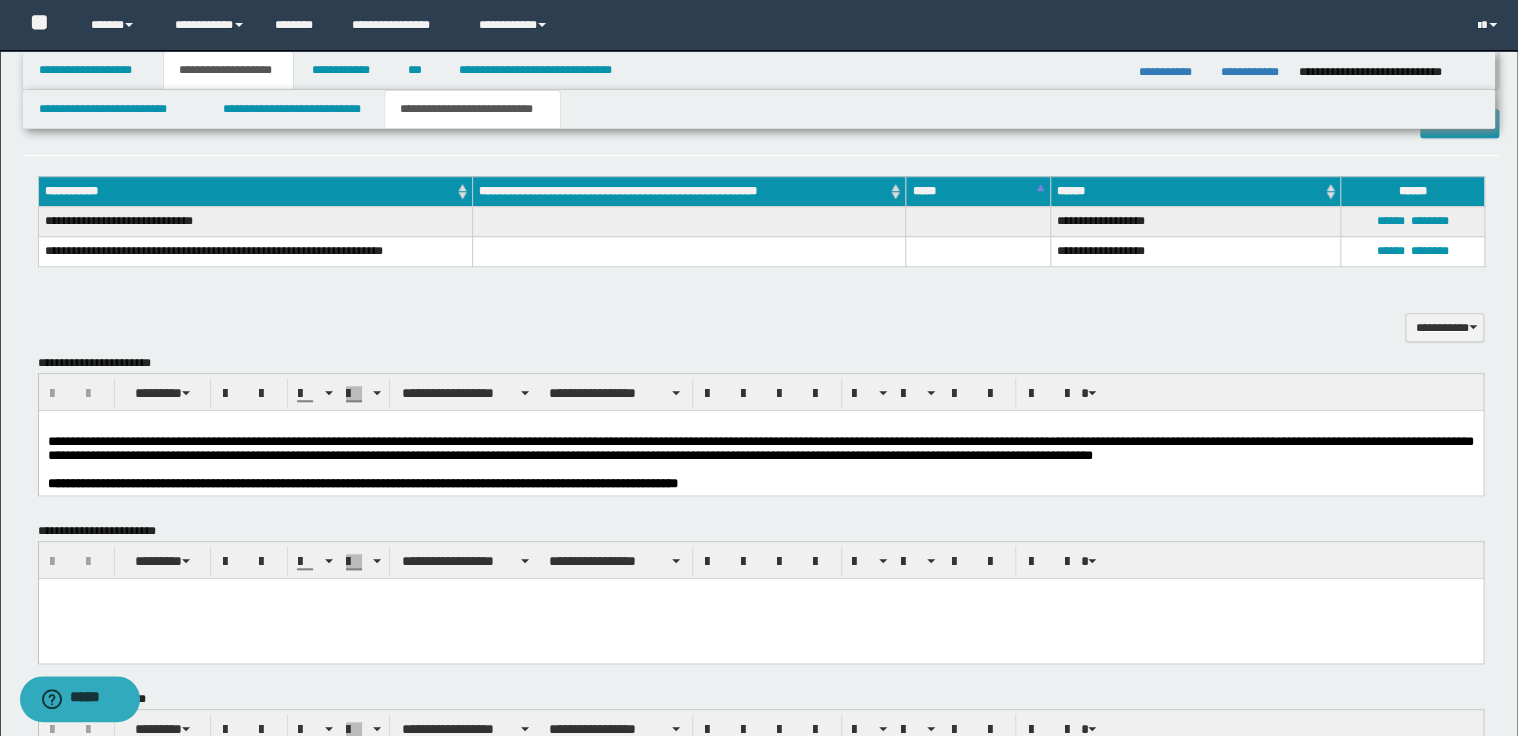 scroll, scrollTop: 857, scrollLeft: 0, axis: vertical 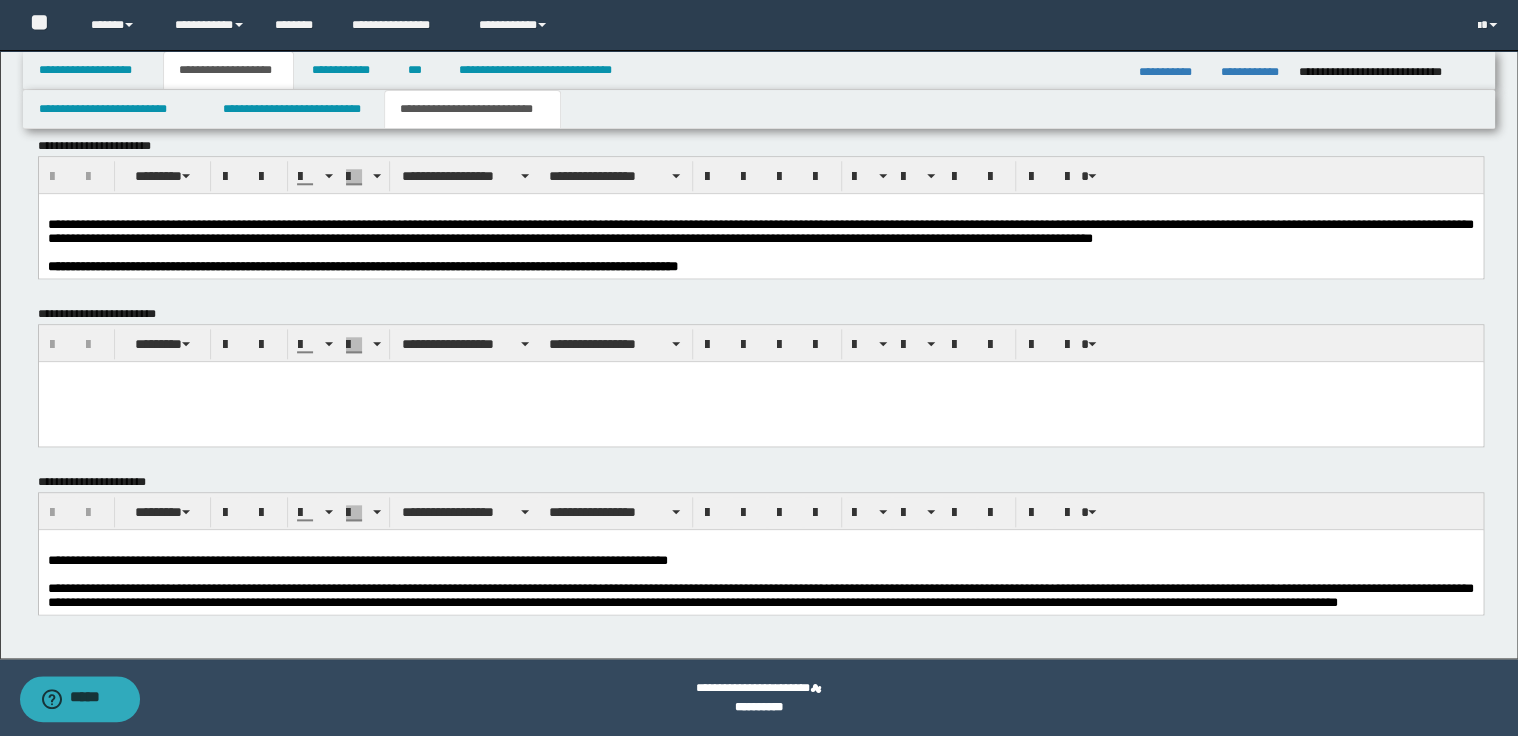 click at bounding box center (760, 253) 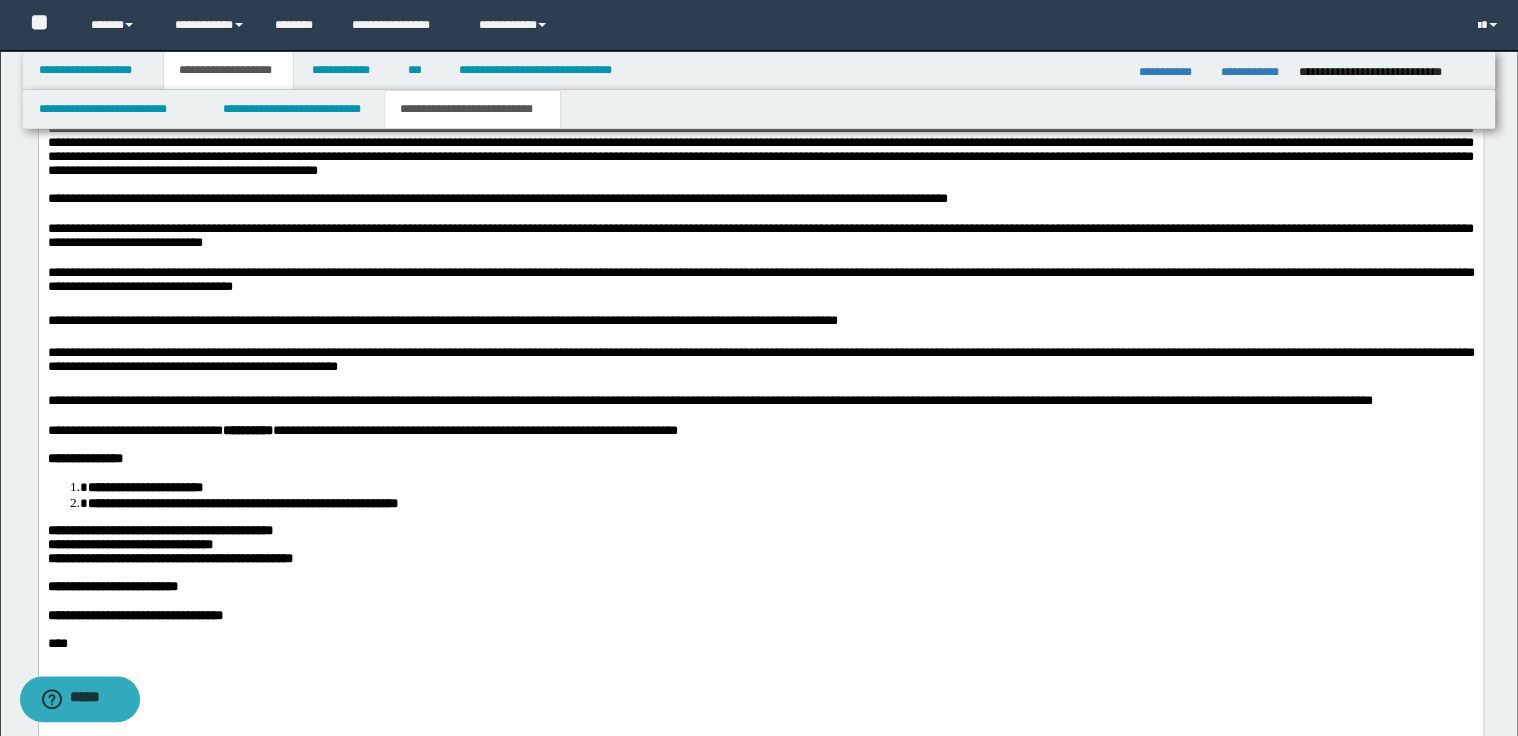 scroll, scrollTop: 1417, scrollLeft: 0, axis: vertical 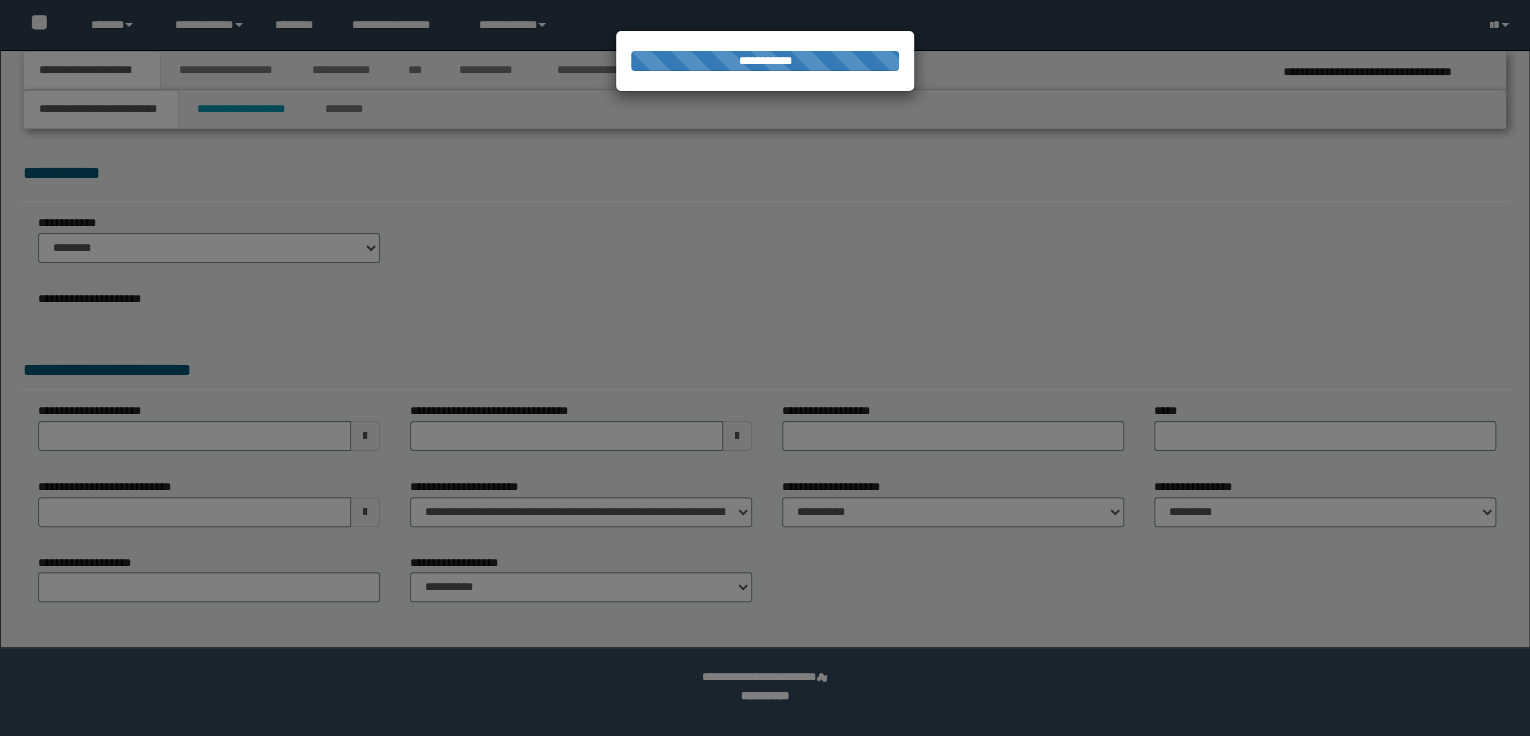 select on "*" 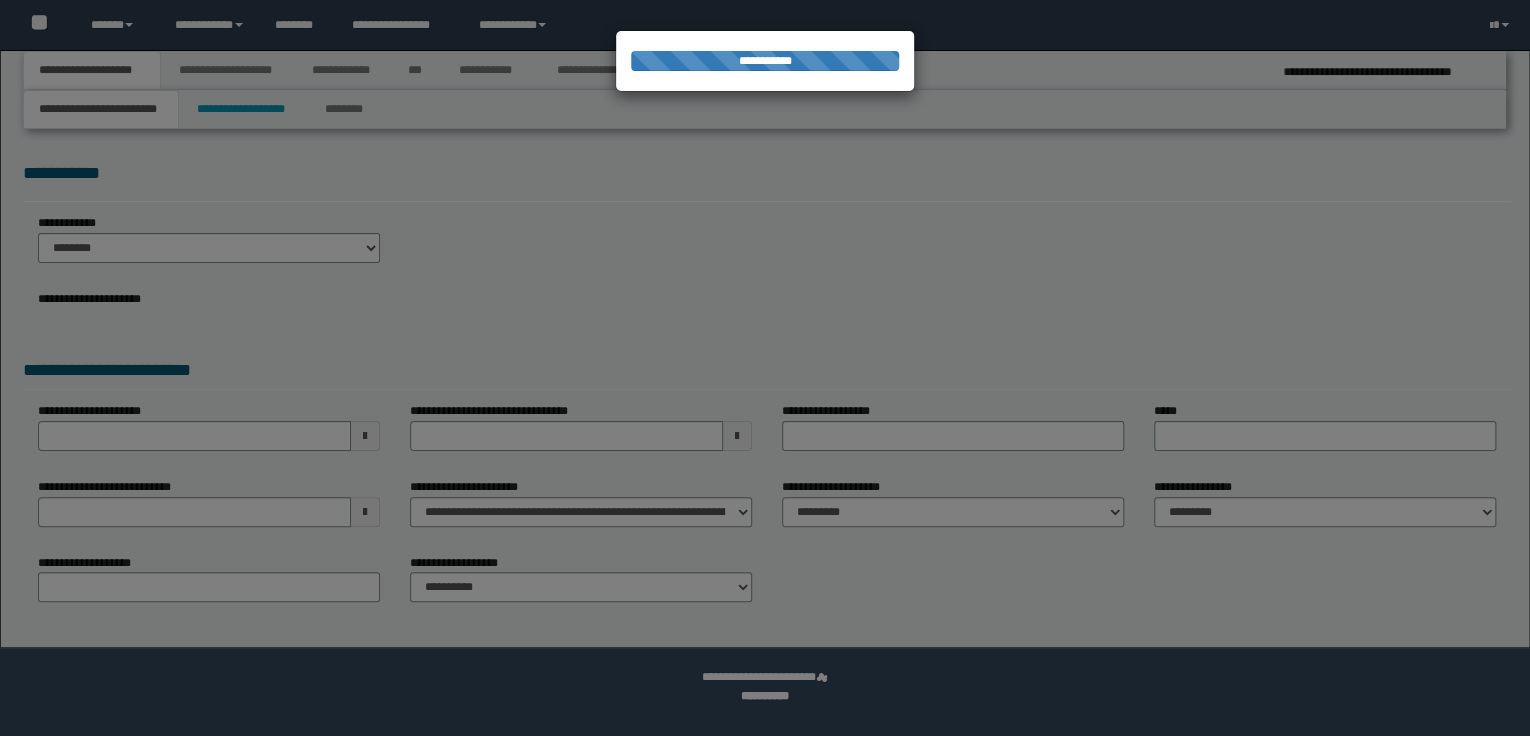 scroll, scrollTop: 0, scrollLeft: 0, axis: both 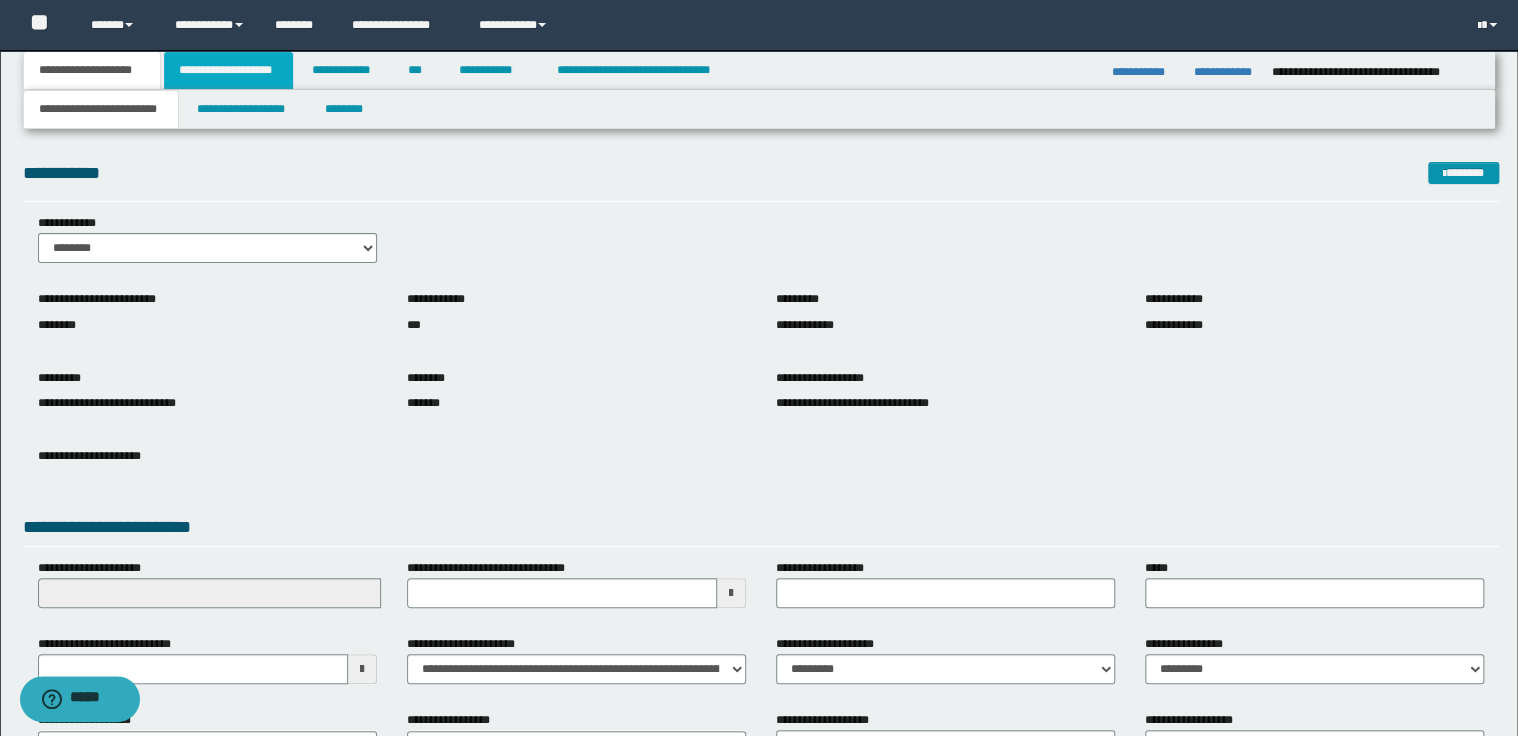 click on "**********" at bounding box center [228, 70] 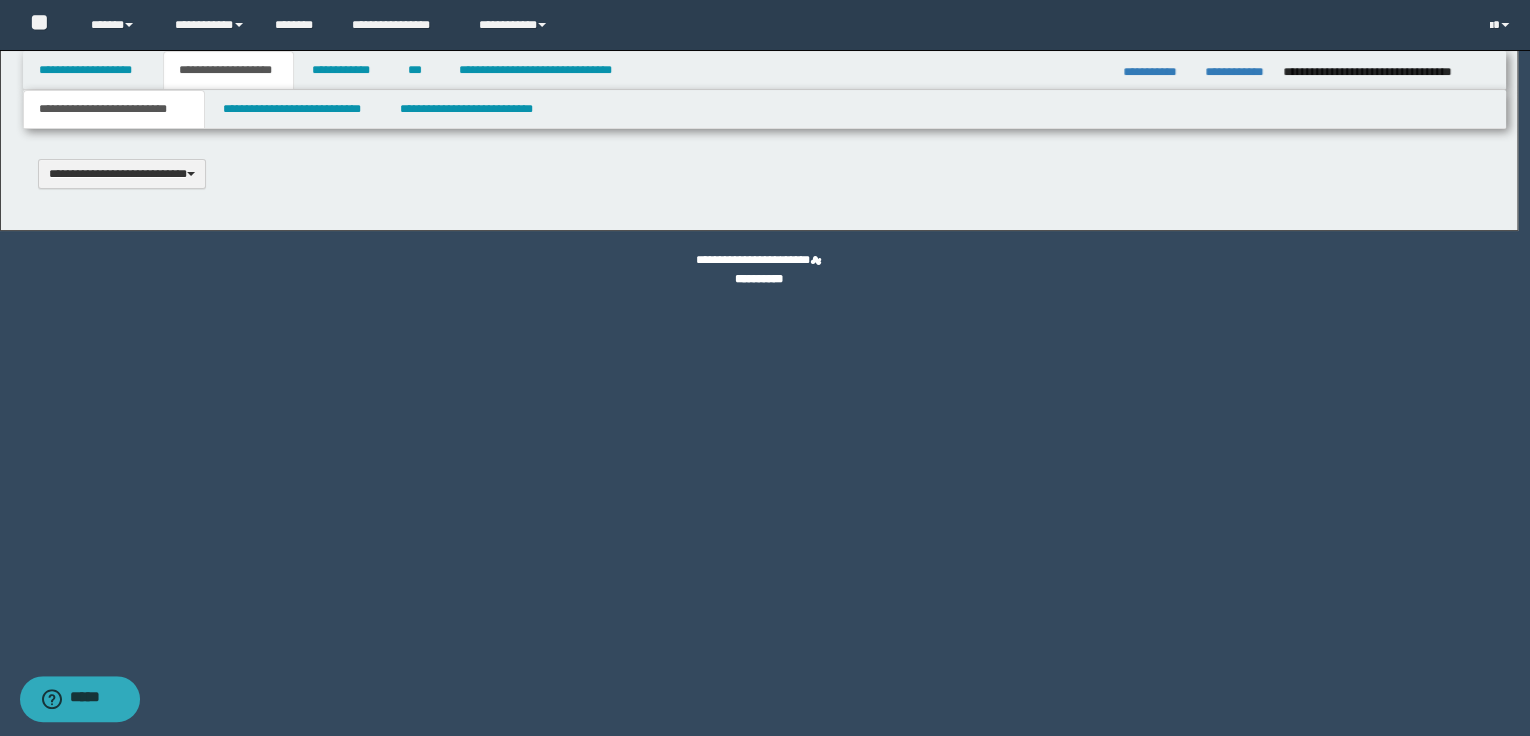 type 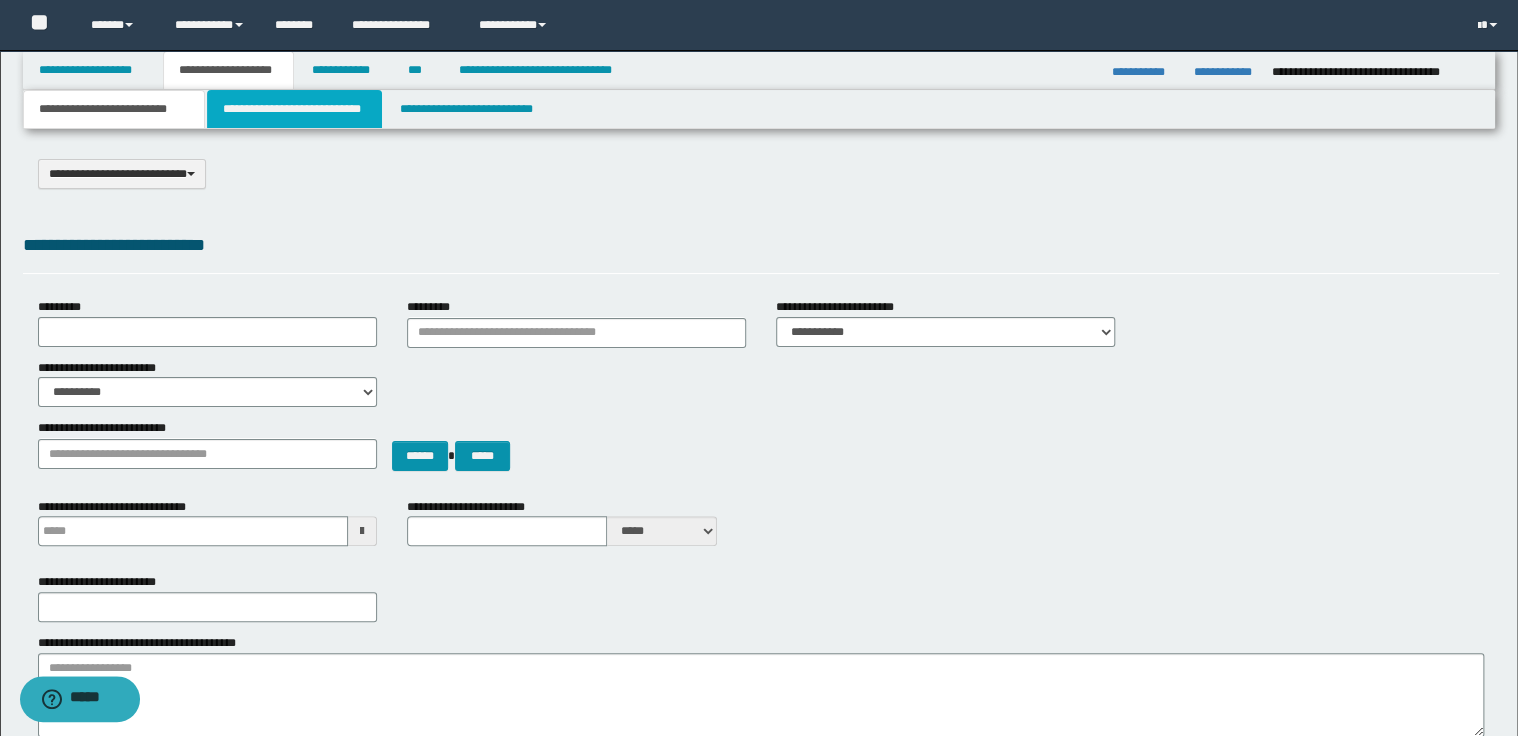 click on "**********" at bounding box center (294, 109) 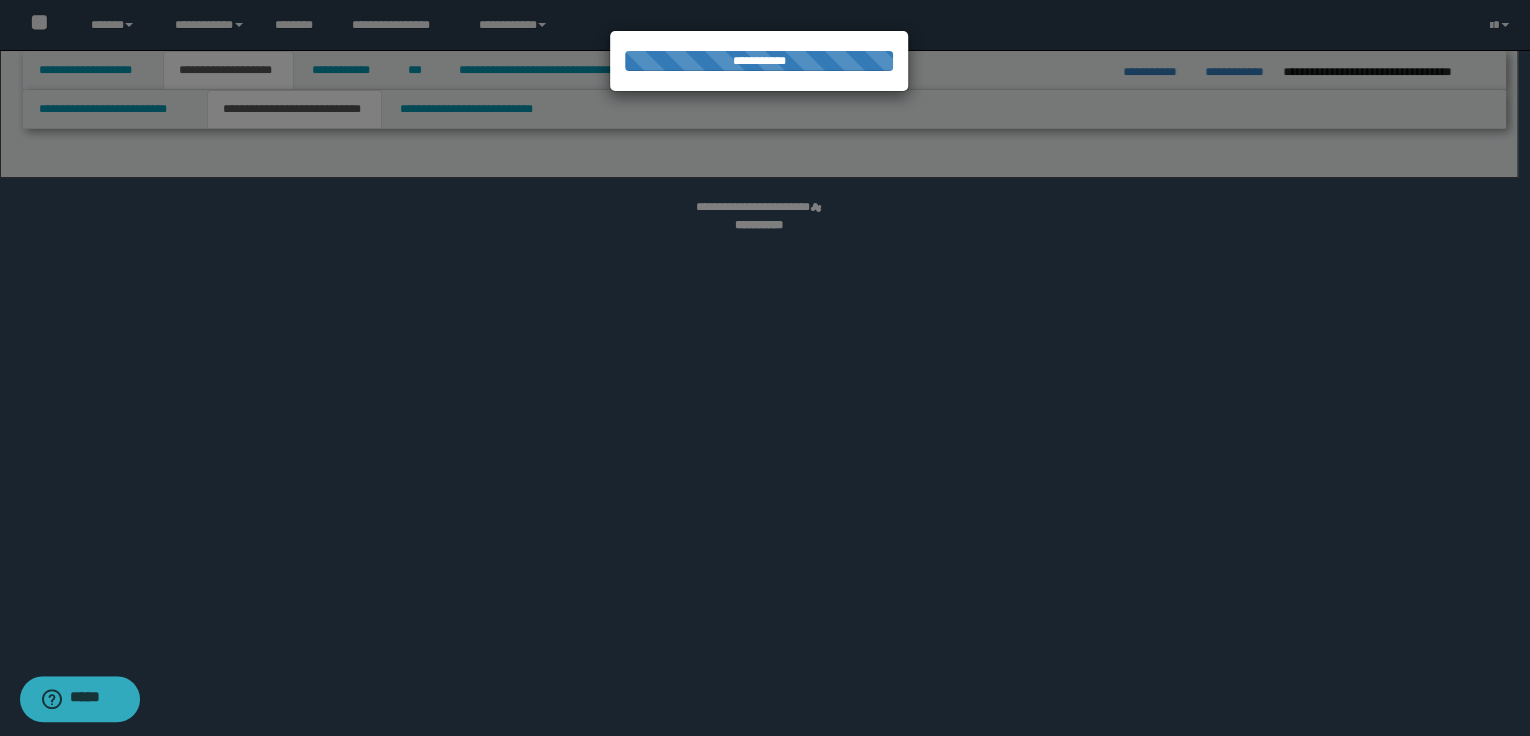 select on "*" 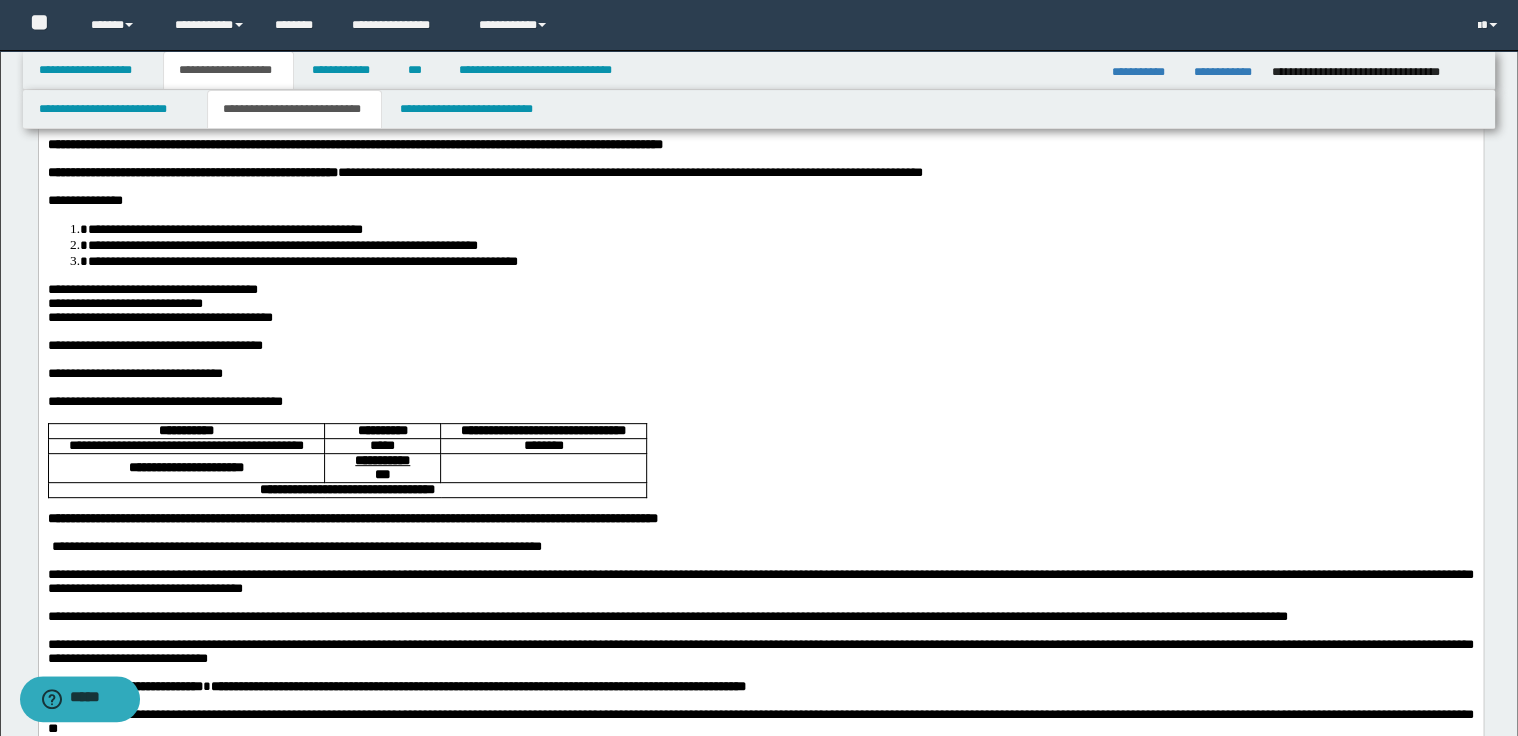 scroll, scrollTop: 160, scrollLeft: 0, axis: vertical 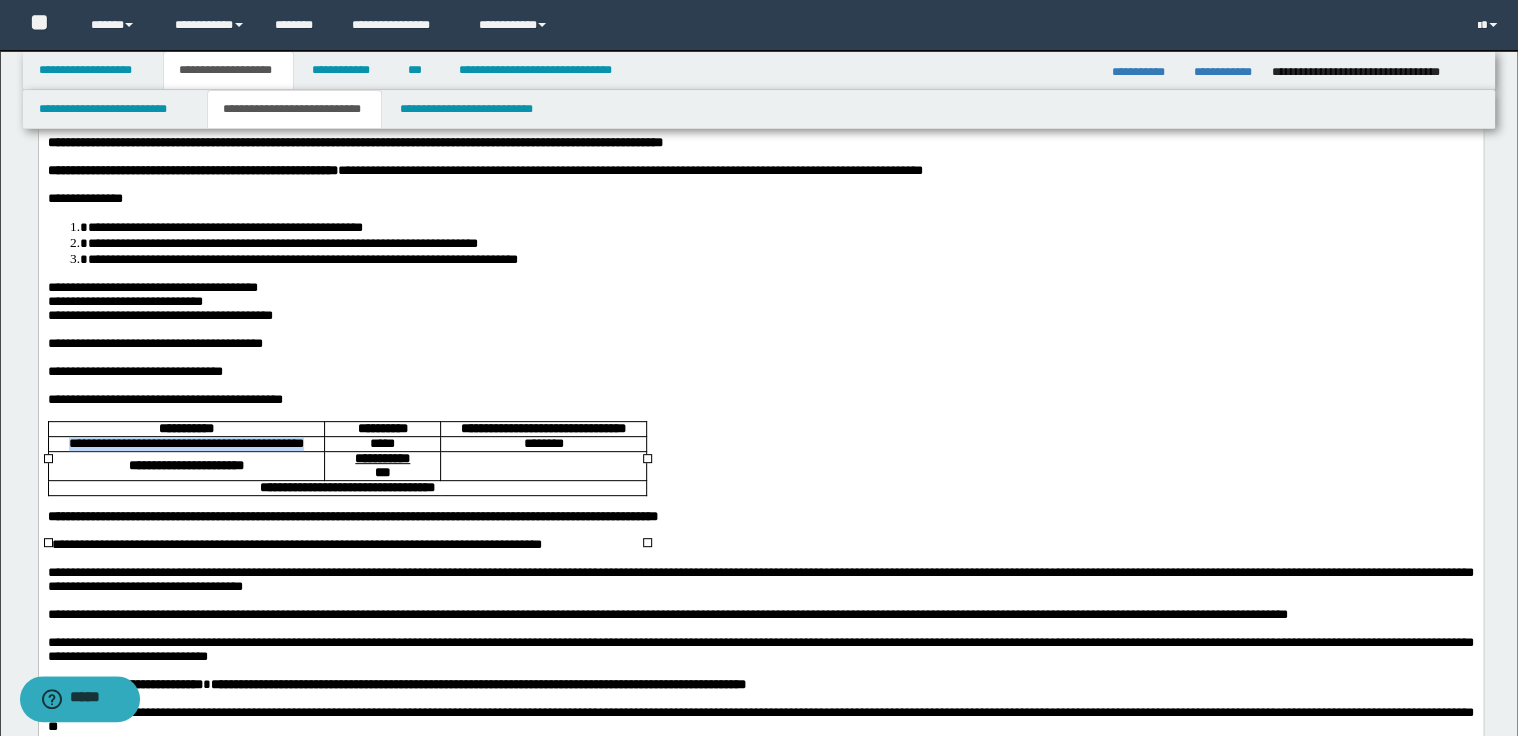 drag, startPoint x: 60, startPoint y: 480, endPoint x: 319, endPoint y: 483, distance: 259.01736 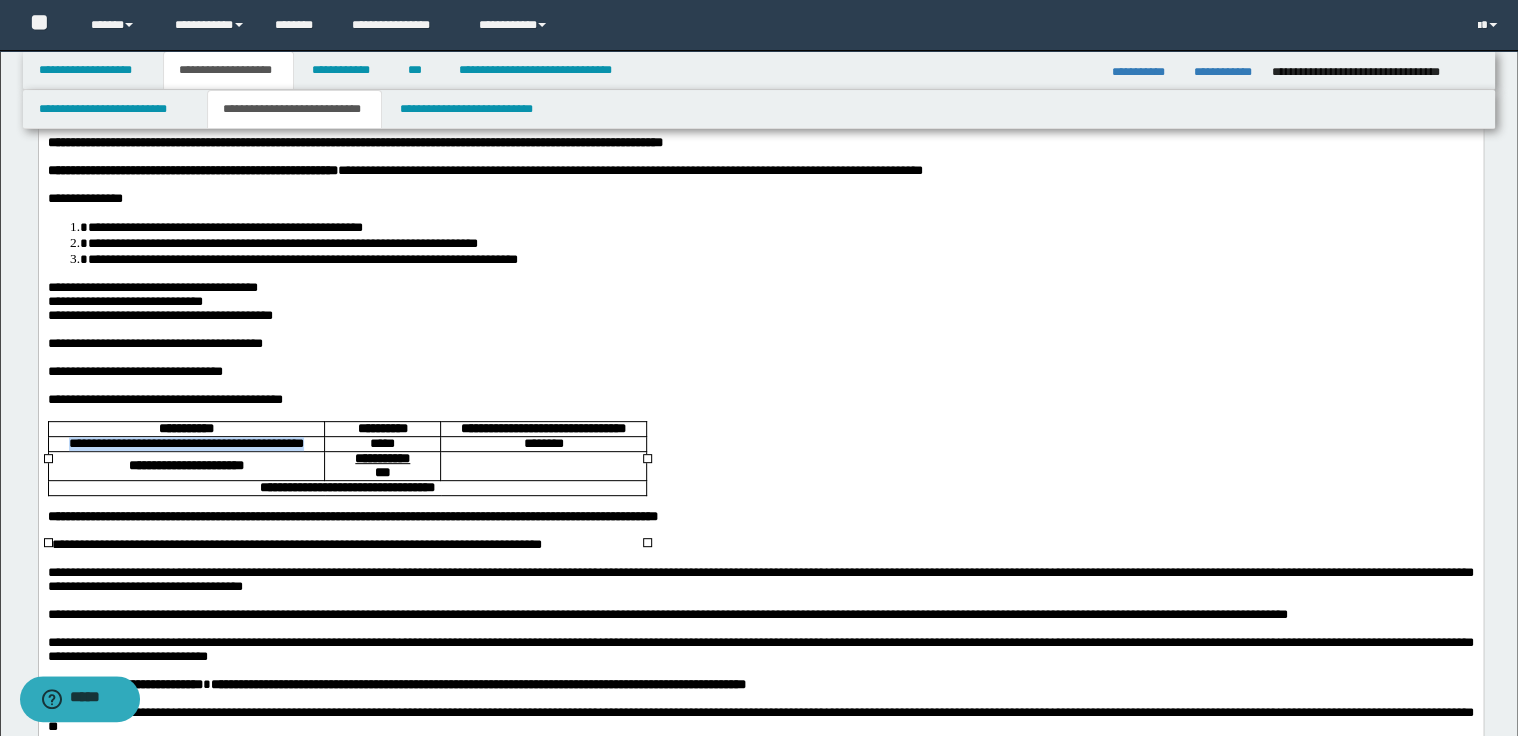 click on "**********" at bounding box center [185, 443] 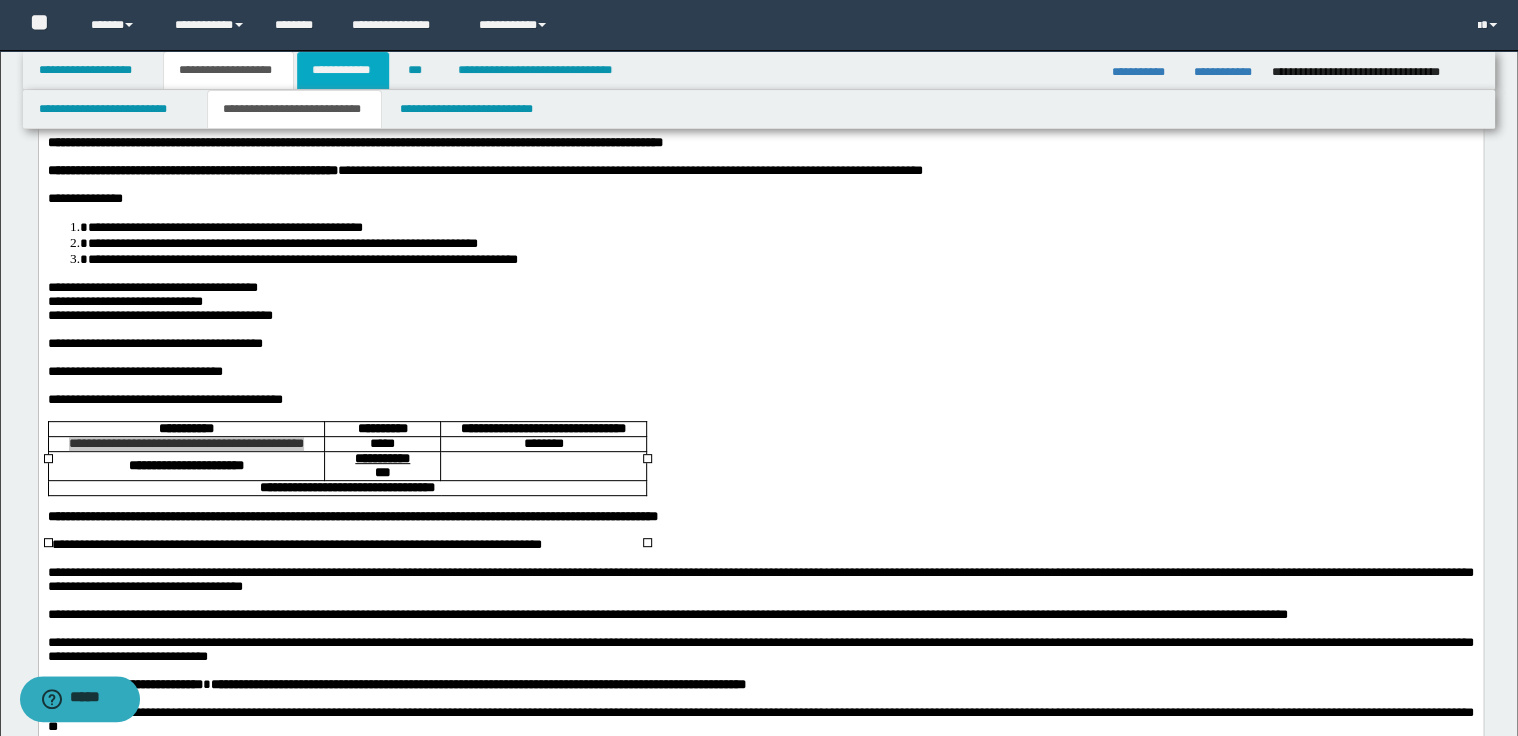 click on "**********" at bounding box center [343, 70] 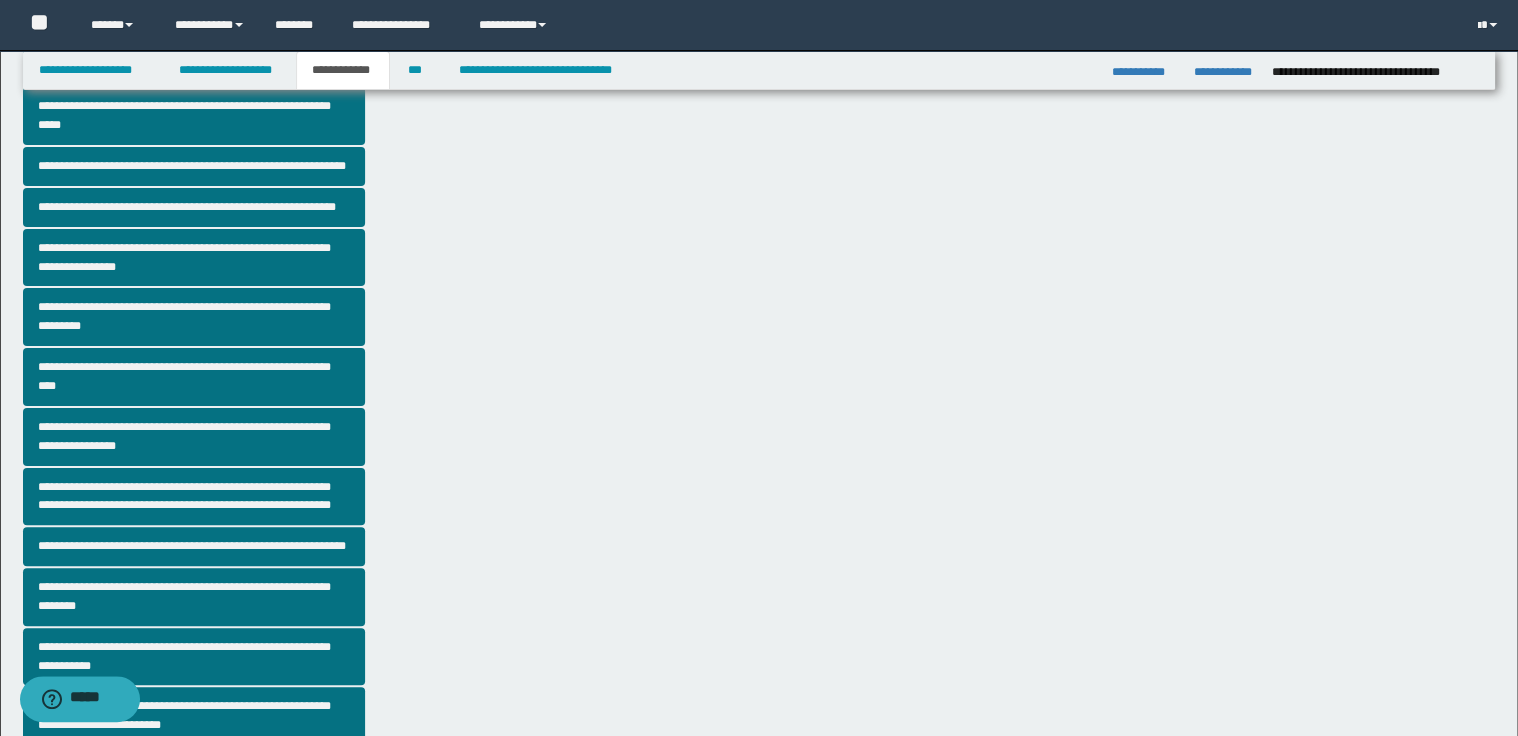 scroll, scrollTop: 128, scrollLeft: 0, axis: vertical 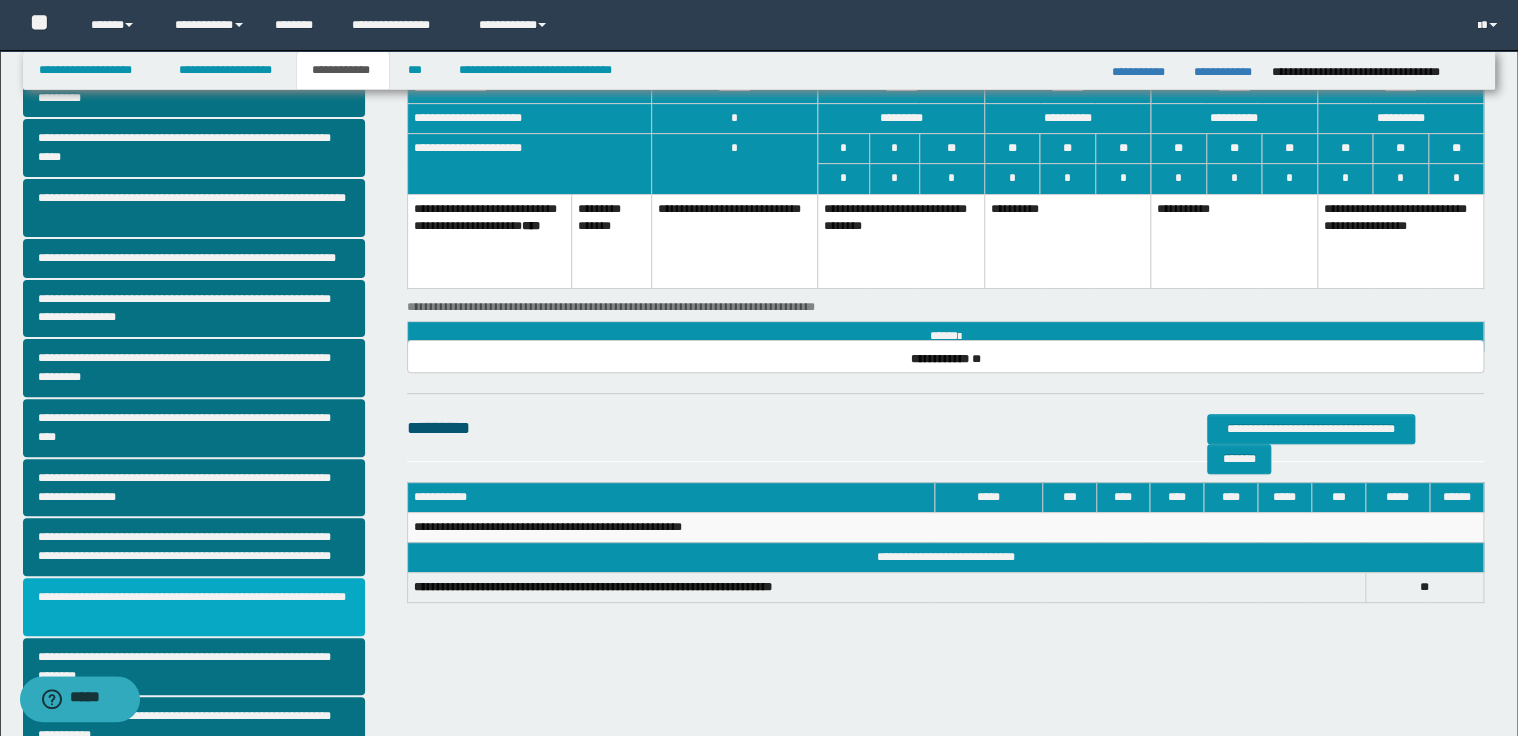 click on "**********" at bounding box center [194, 607] 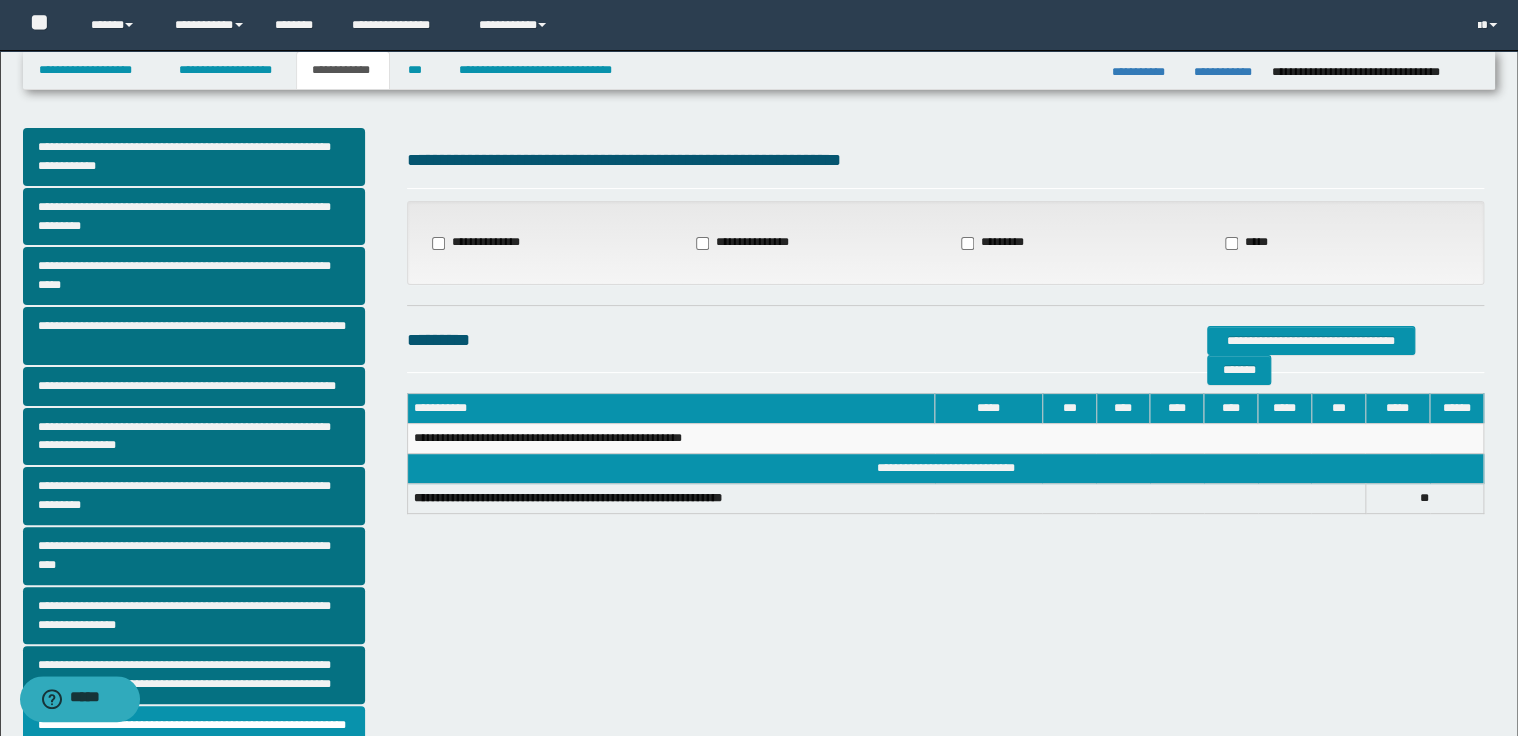 click on "**********" at bounding box center (481, 243) 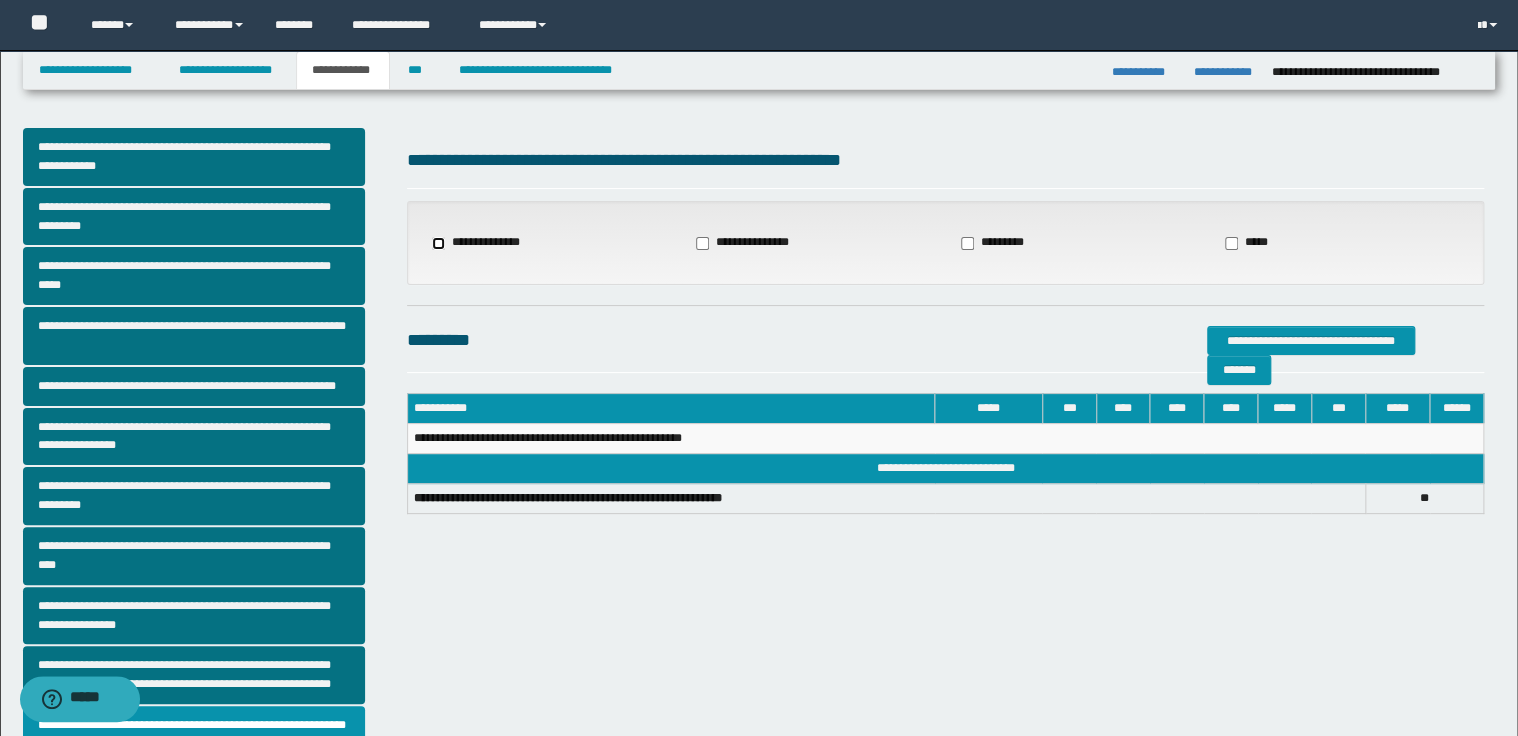 select on "*" 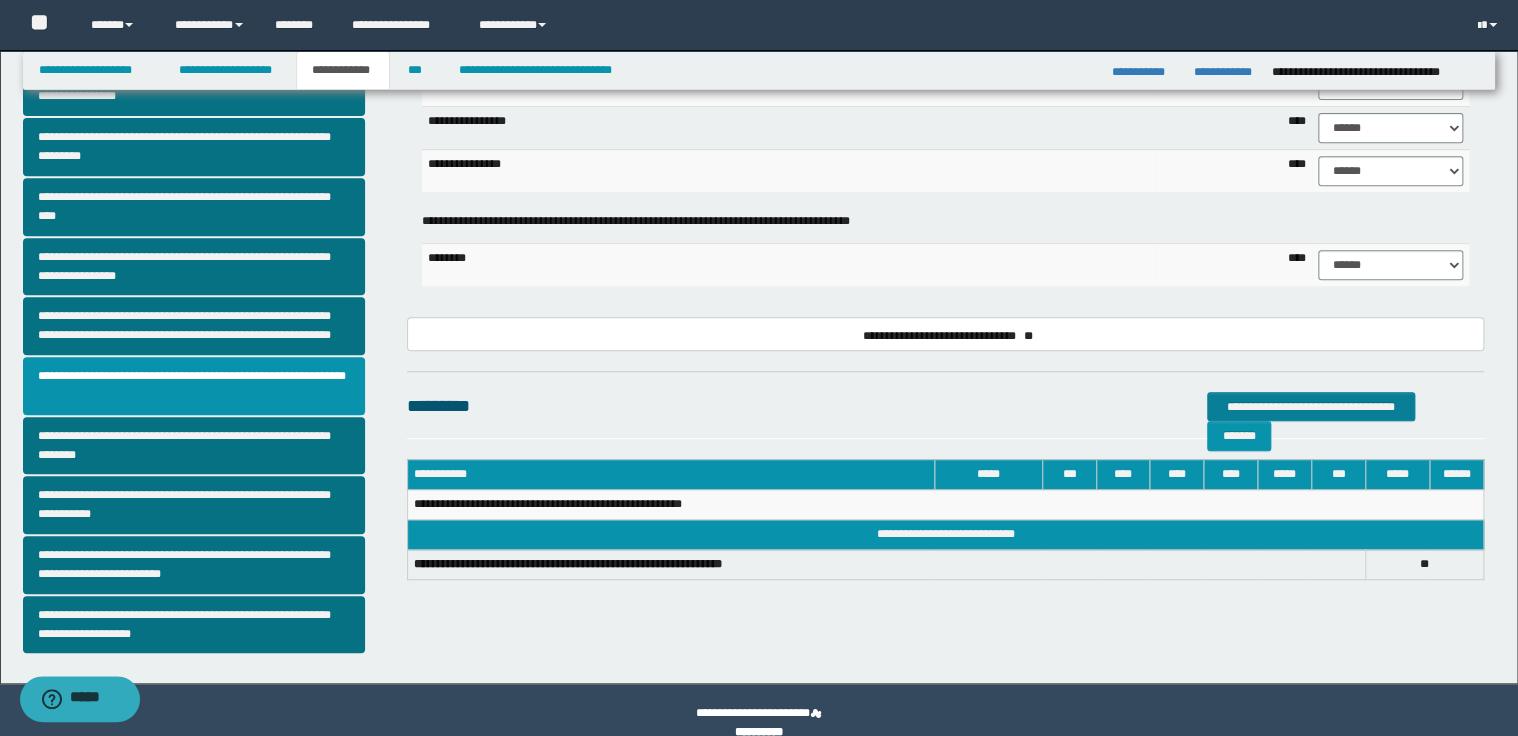 scroll, scrollTop: 375, scrollLeft: 0, axis: vertical 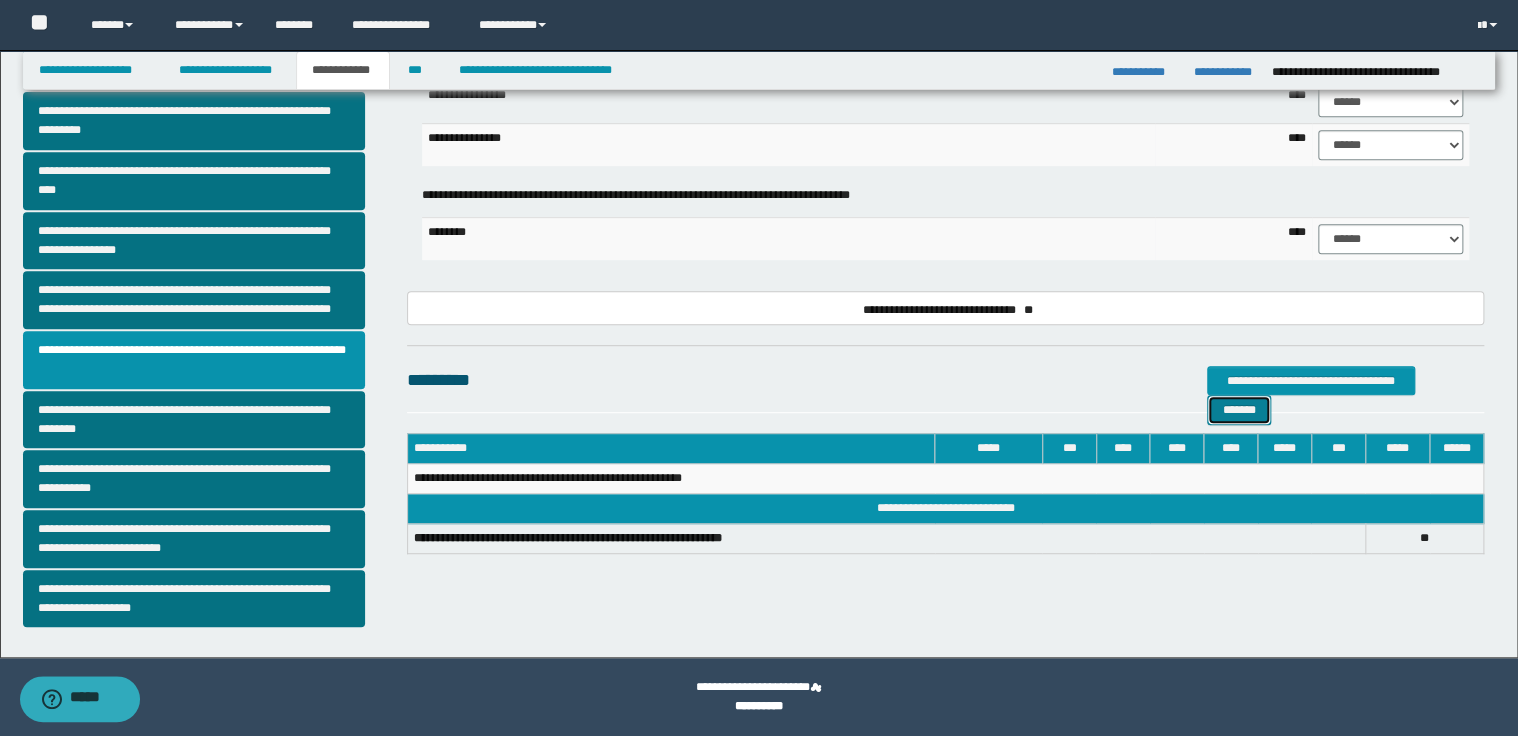 click on "*******" at bounding box center [1239, 410] 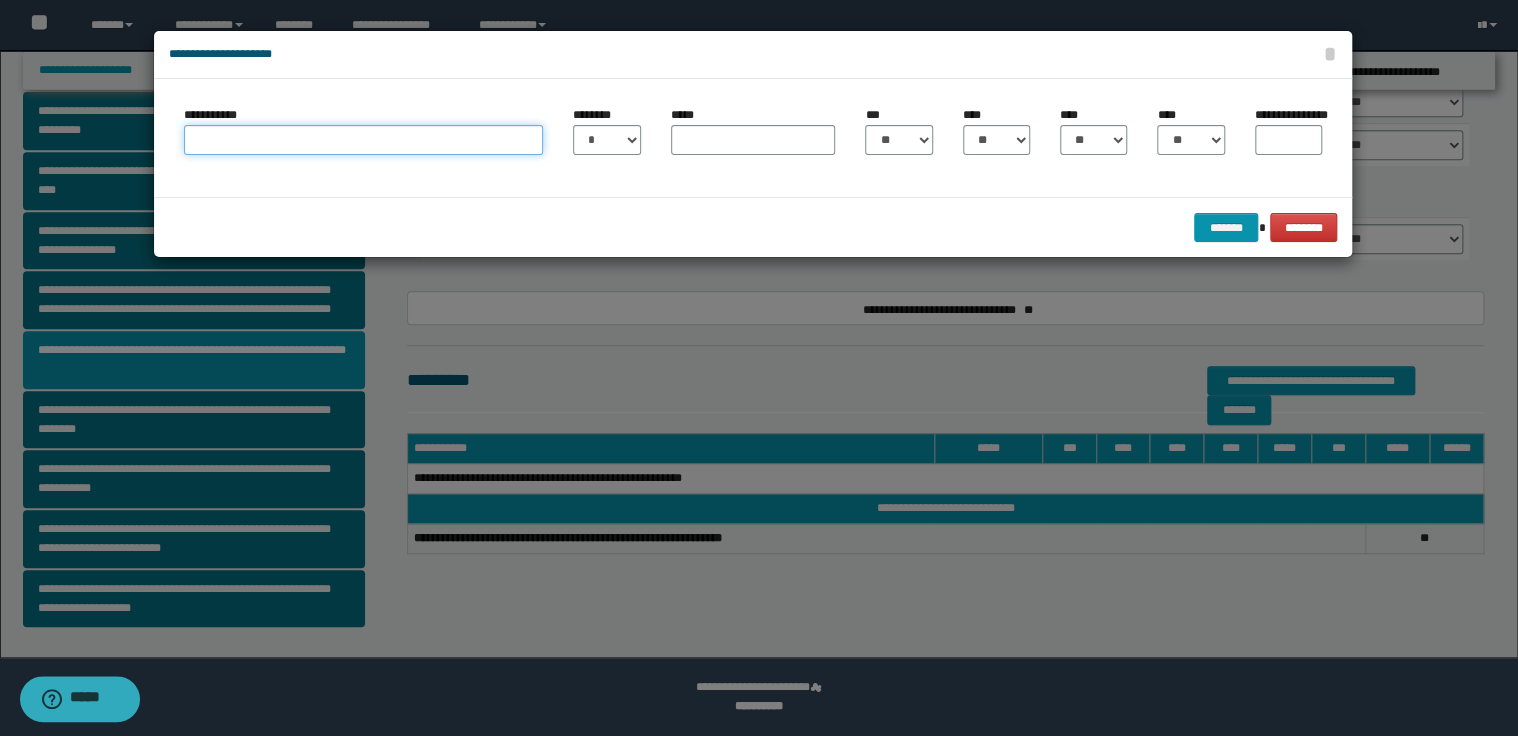 click on "**********" at bounding box center (363, 140) 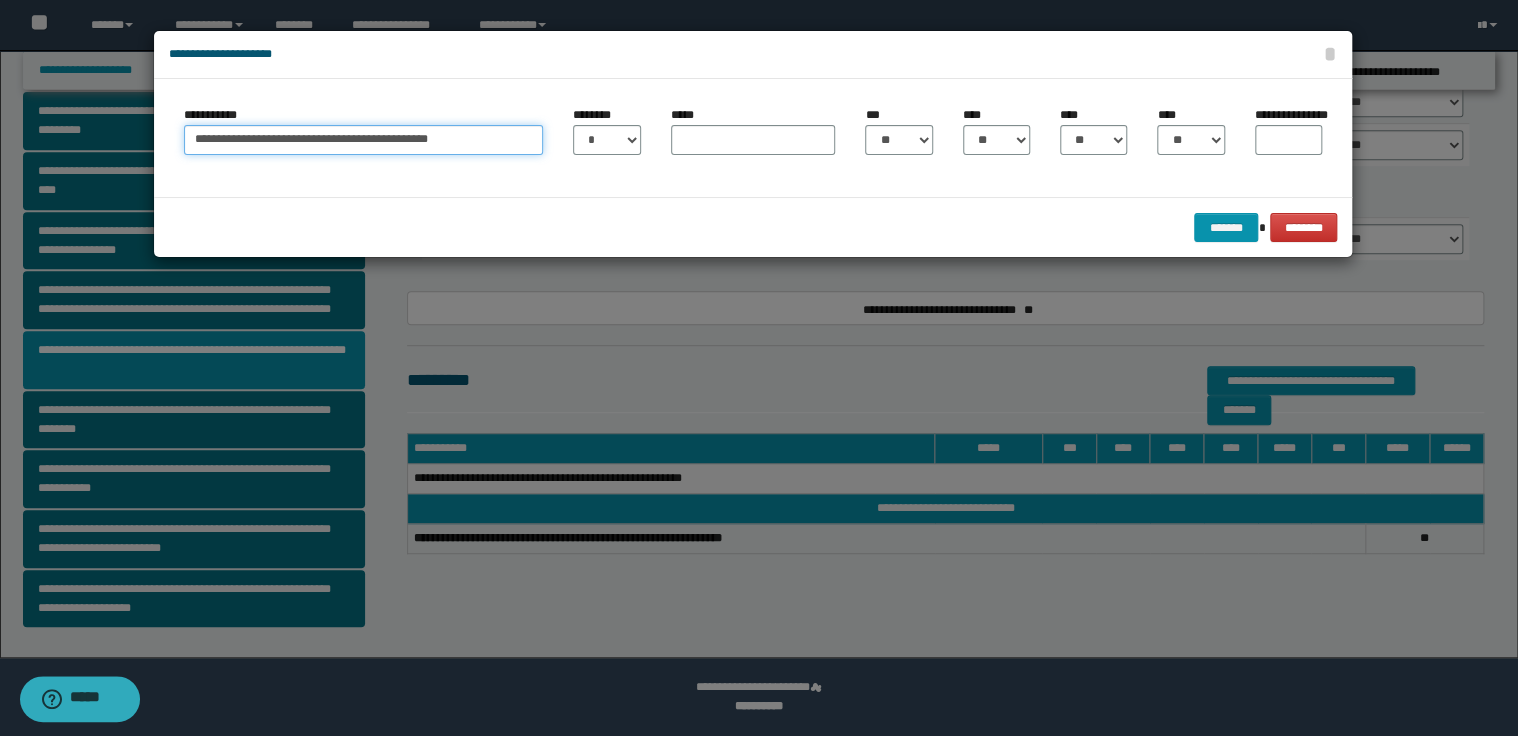 type on "**********" 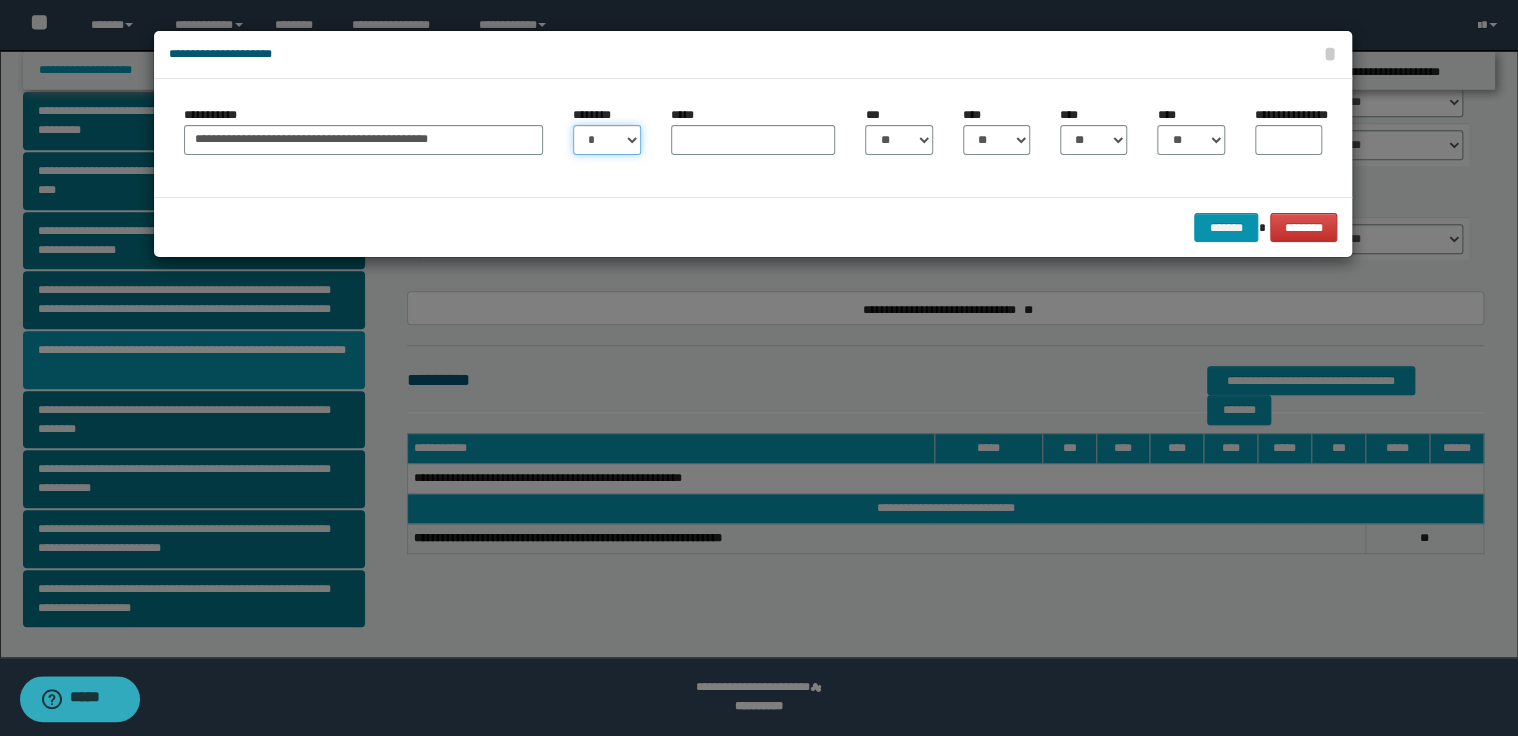 click on "*
*
*
*
*
*
*
*
*
**
**
**
**
**
**" at bounding box center [606, 140] 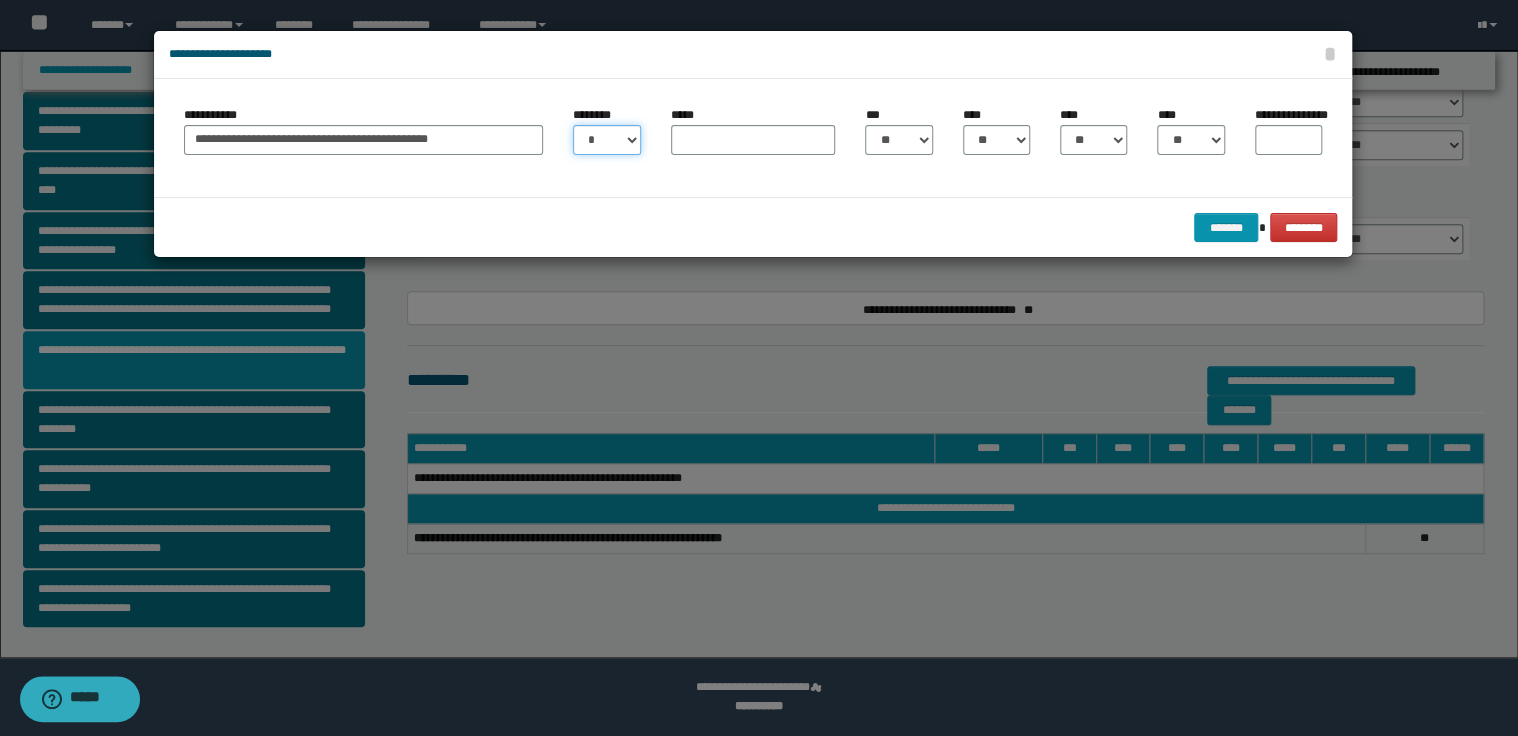 select on "**" 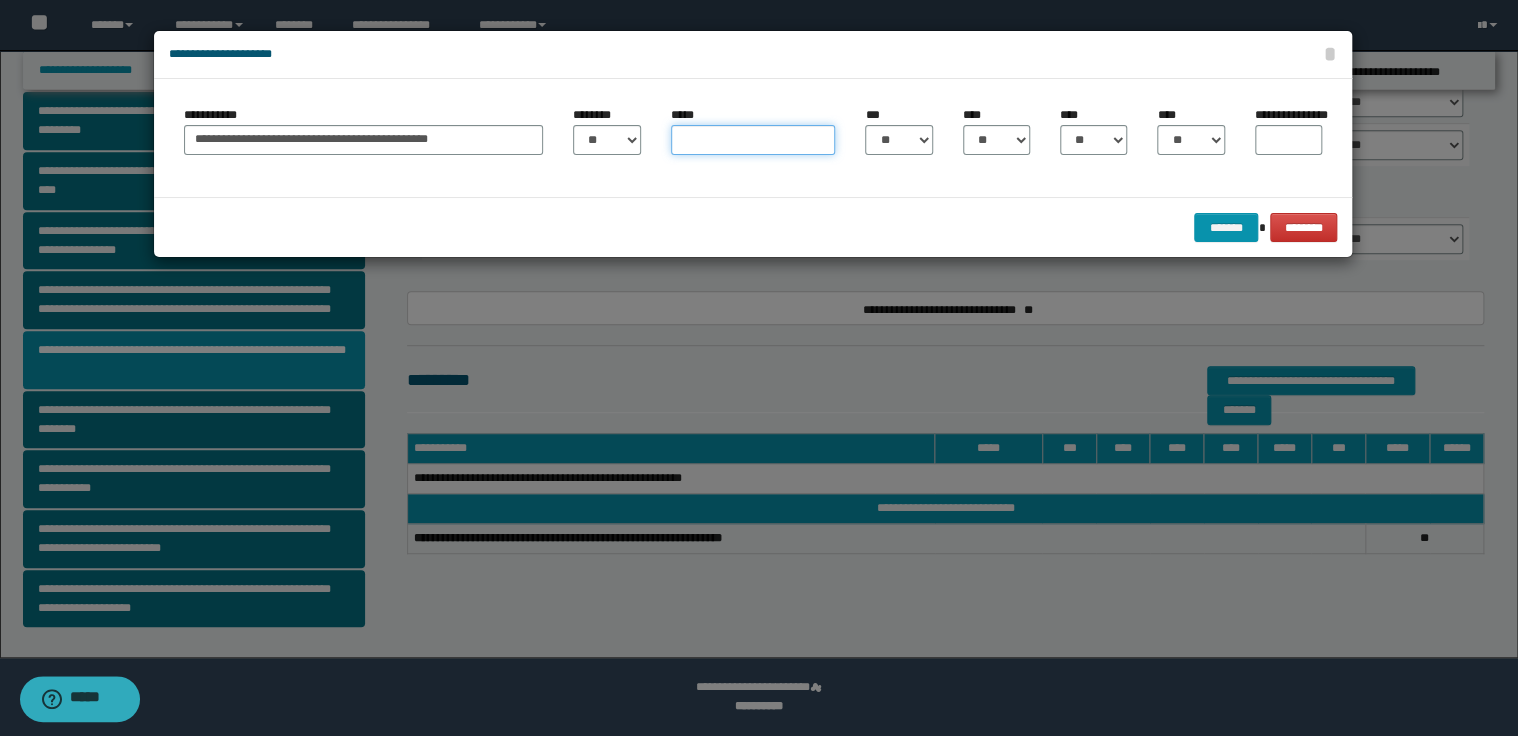 click on "*****" at bounding box center [753, 140] 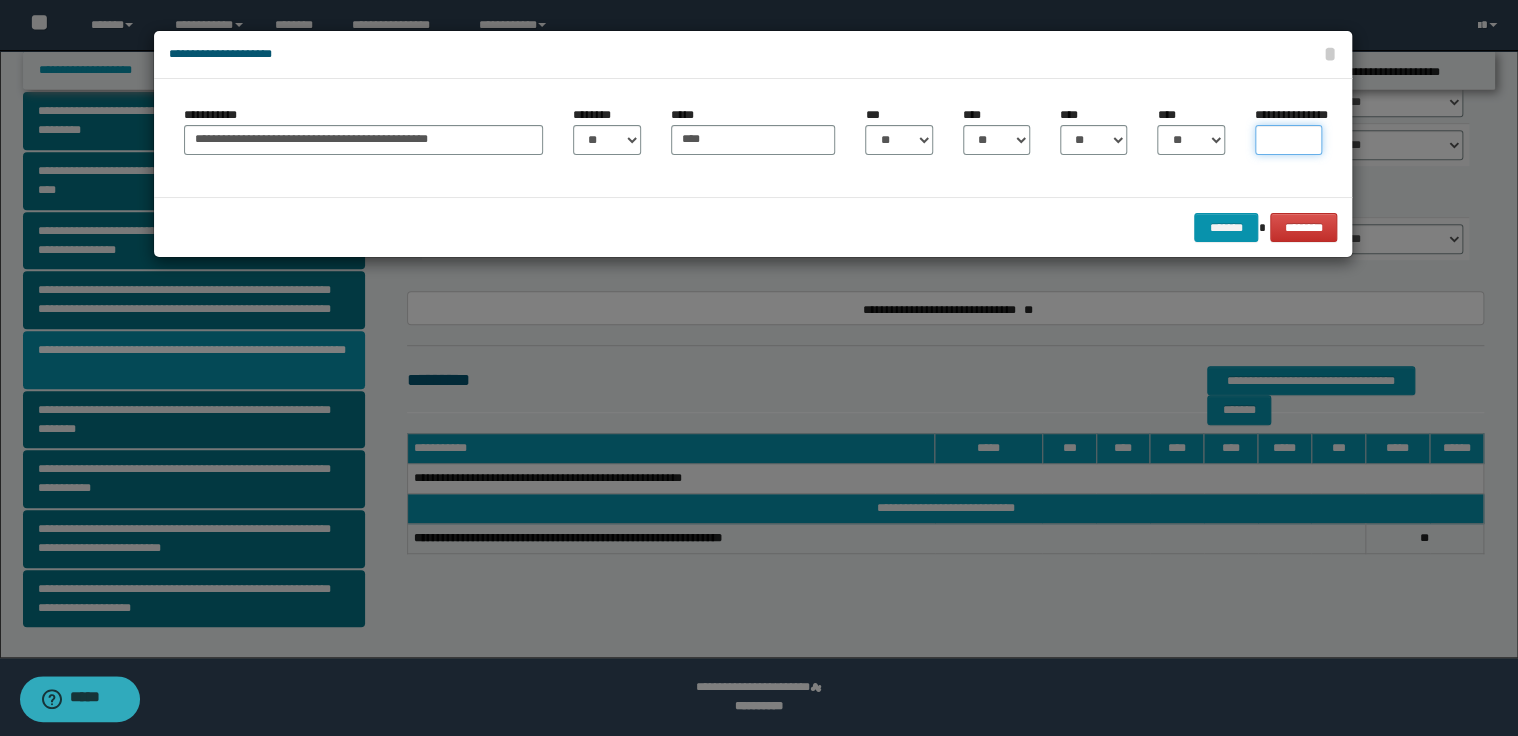 click on "**********" at bounding box center [1288, 140] 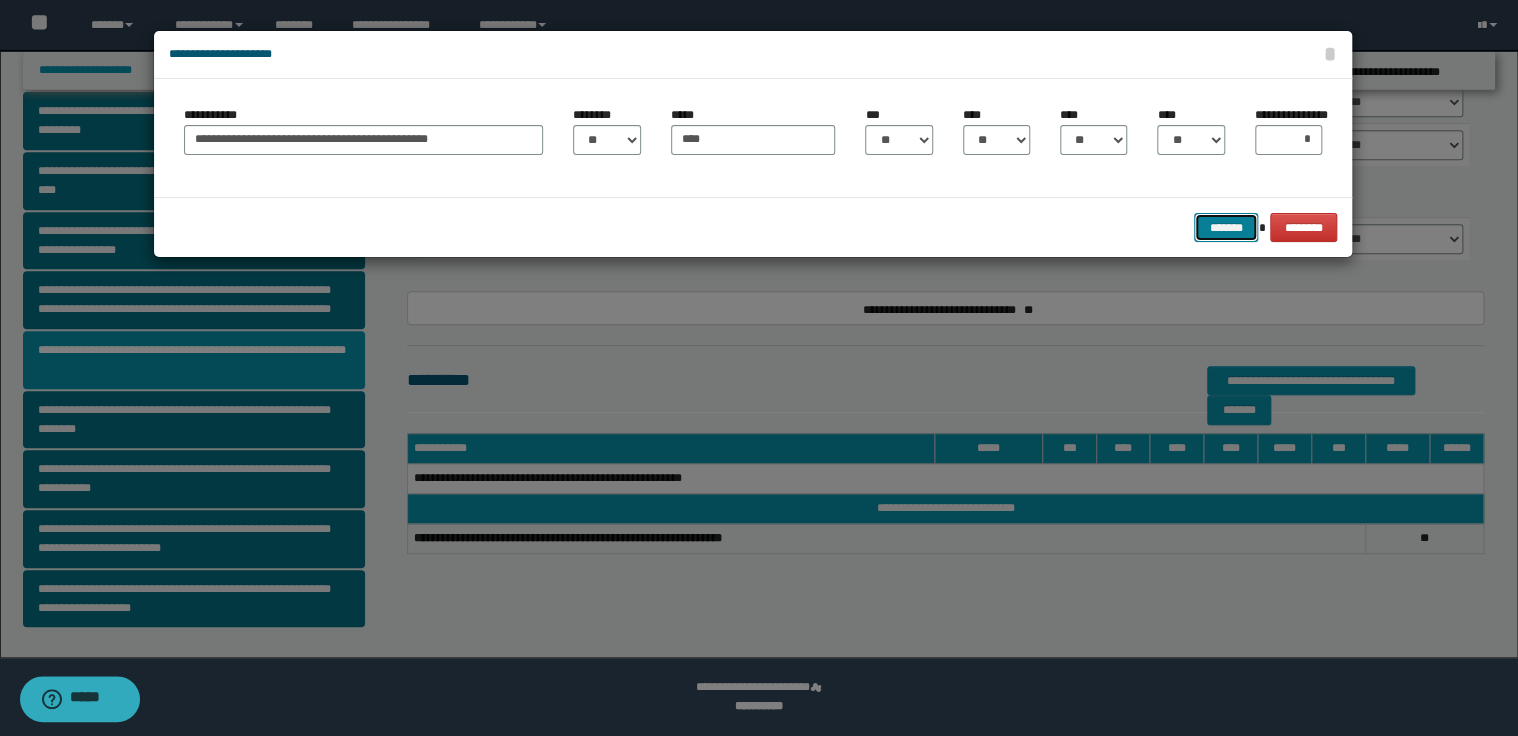 click on "*******" at bounding box center (1226, 228) 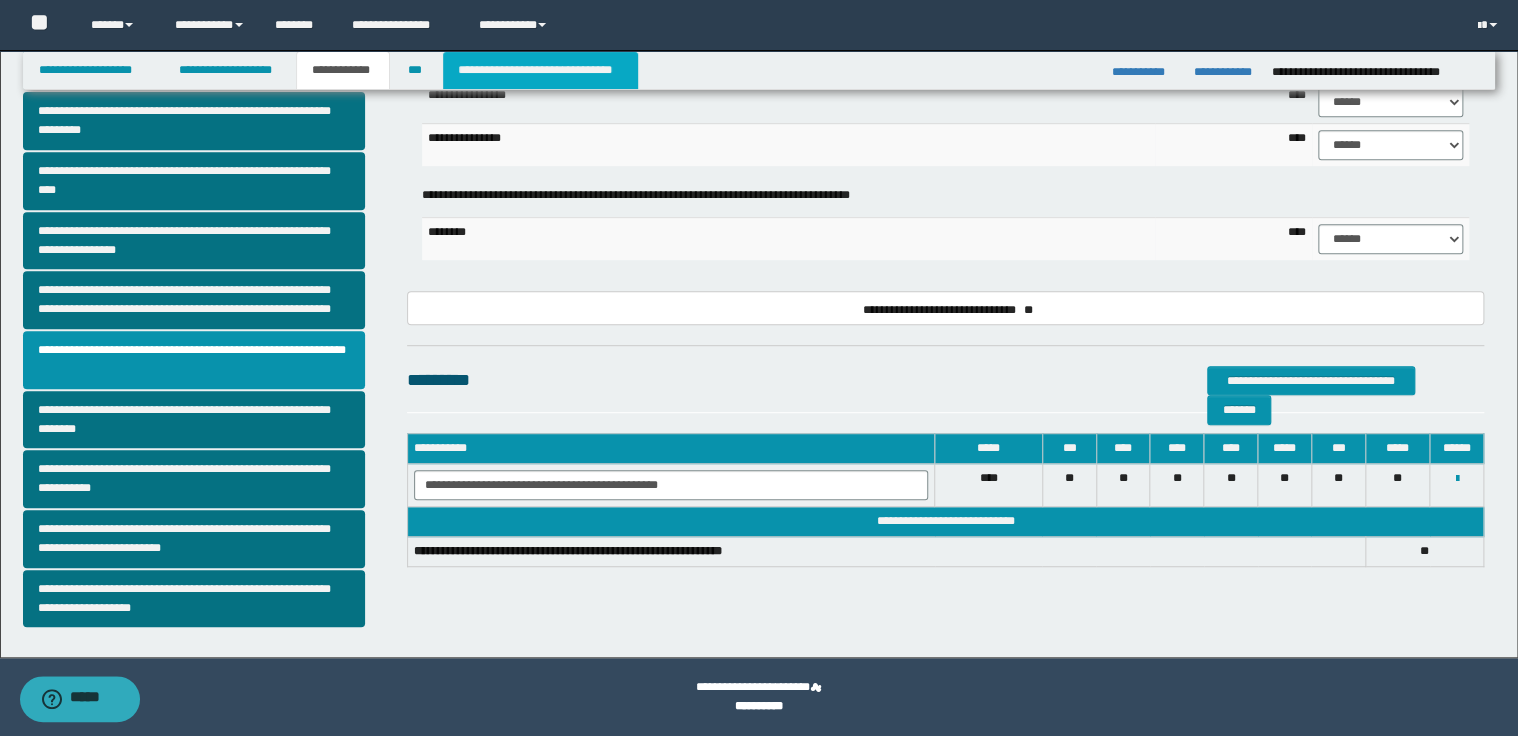 click on "**********" at bounding box center (540, 70) 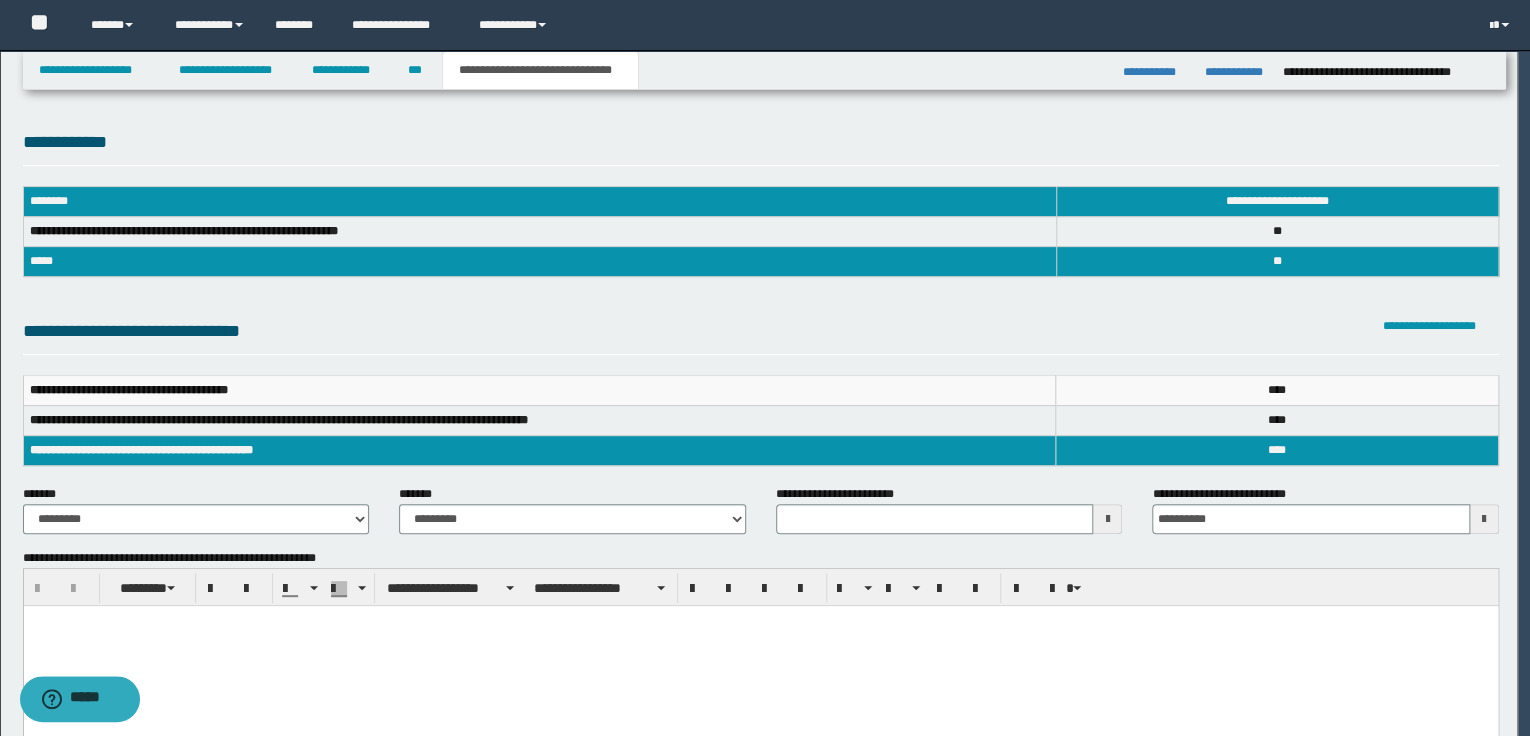 scroll, scrollTop: 0, scrollLeft: 0, axis: both 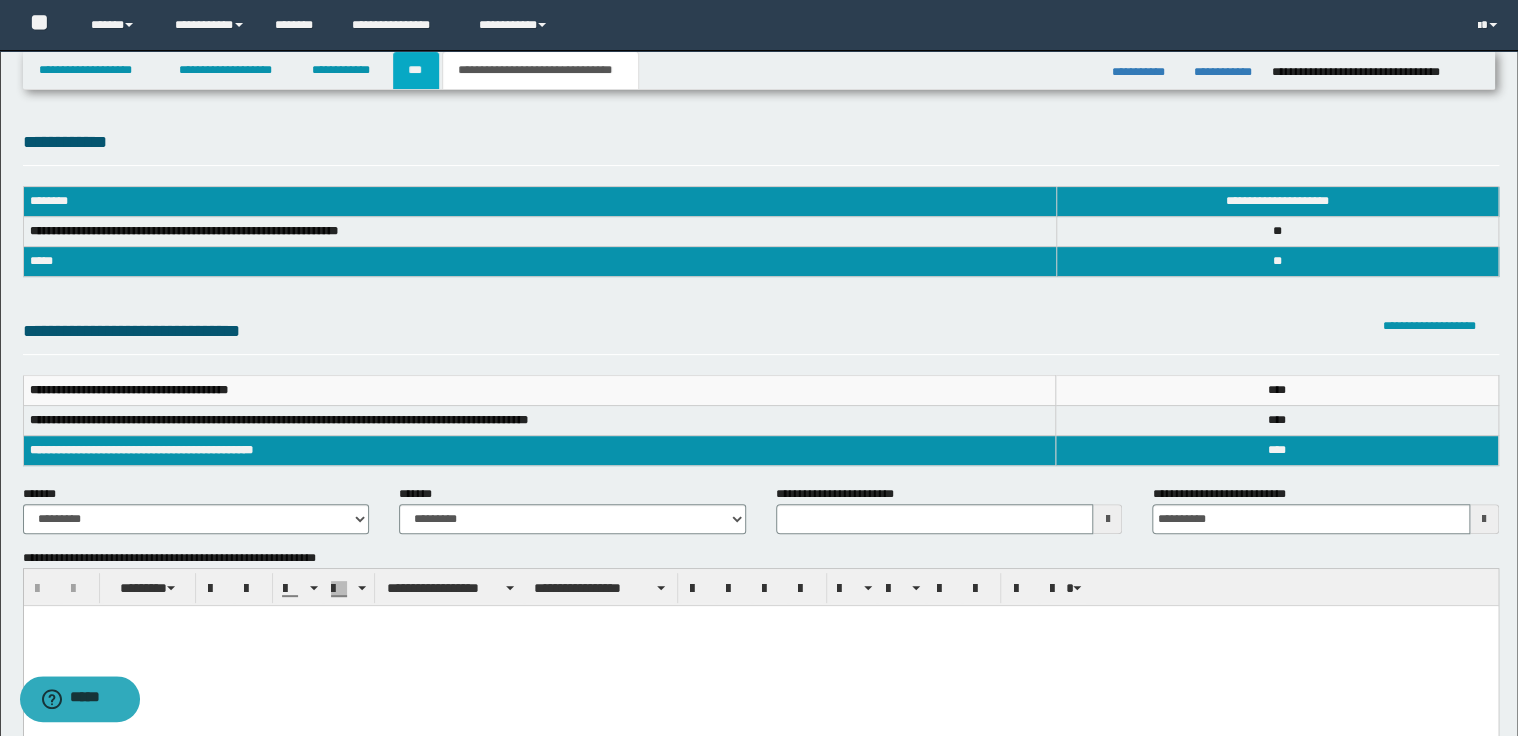 click on "***" at bounding box center (416, 70) 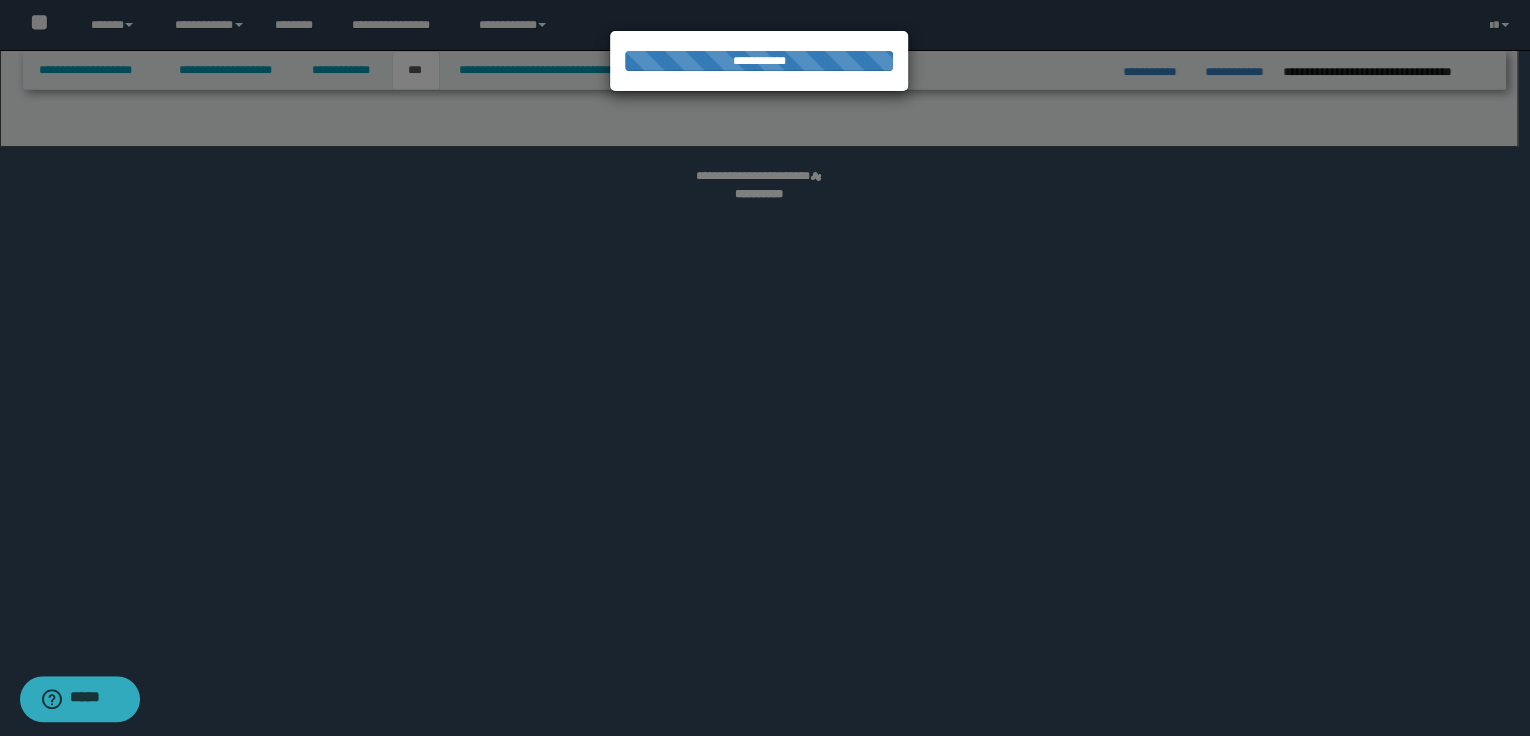 select on "*" 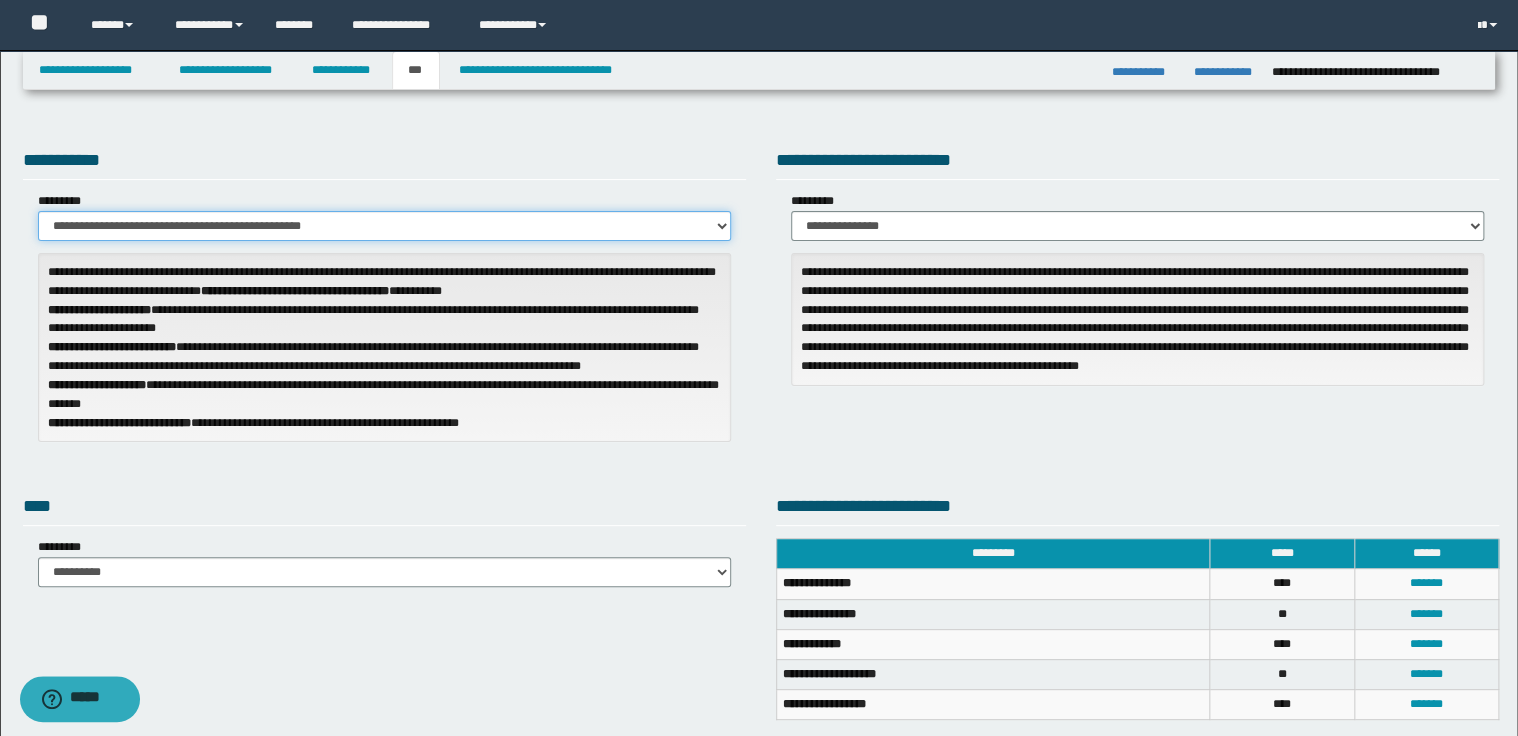 click on "**********" at bounding box center (384, 226) 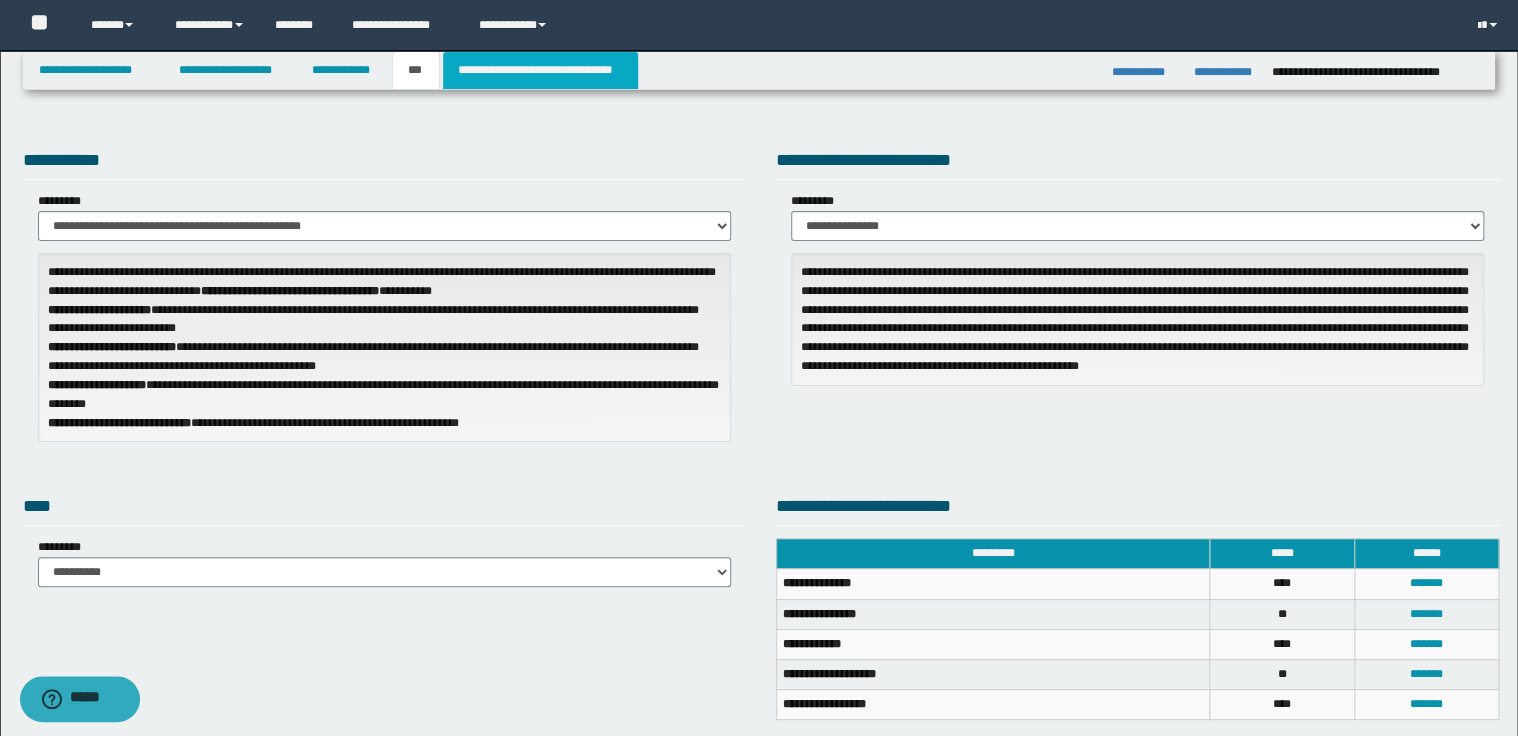 click on "**********" at bounding box center [540, 70] 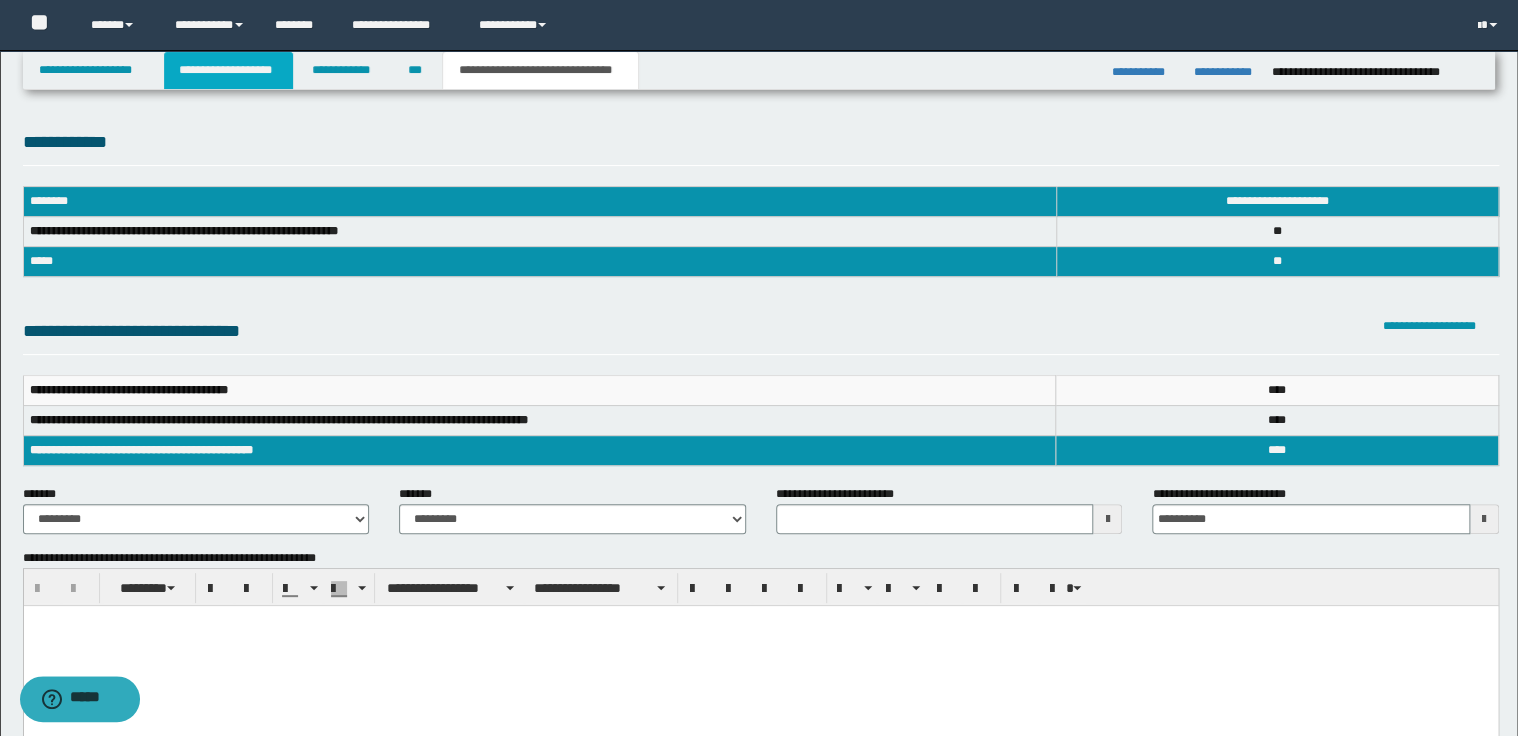click on "**********" at bounding box center (228, 70) 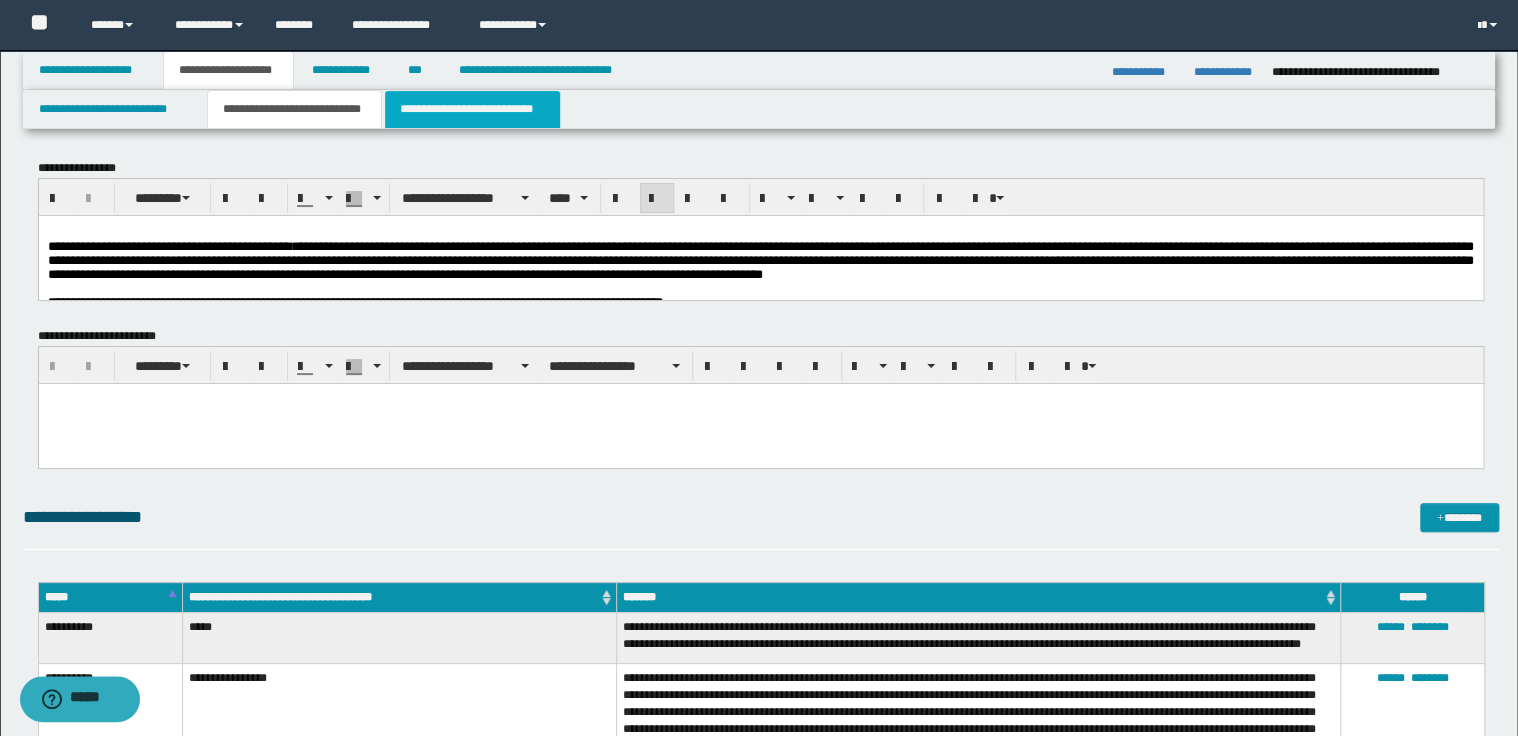 click on "**********" at bounding box center (472, 109) 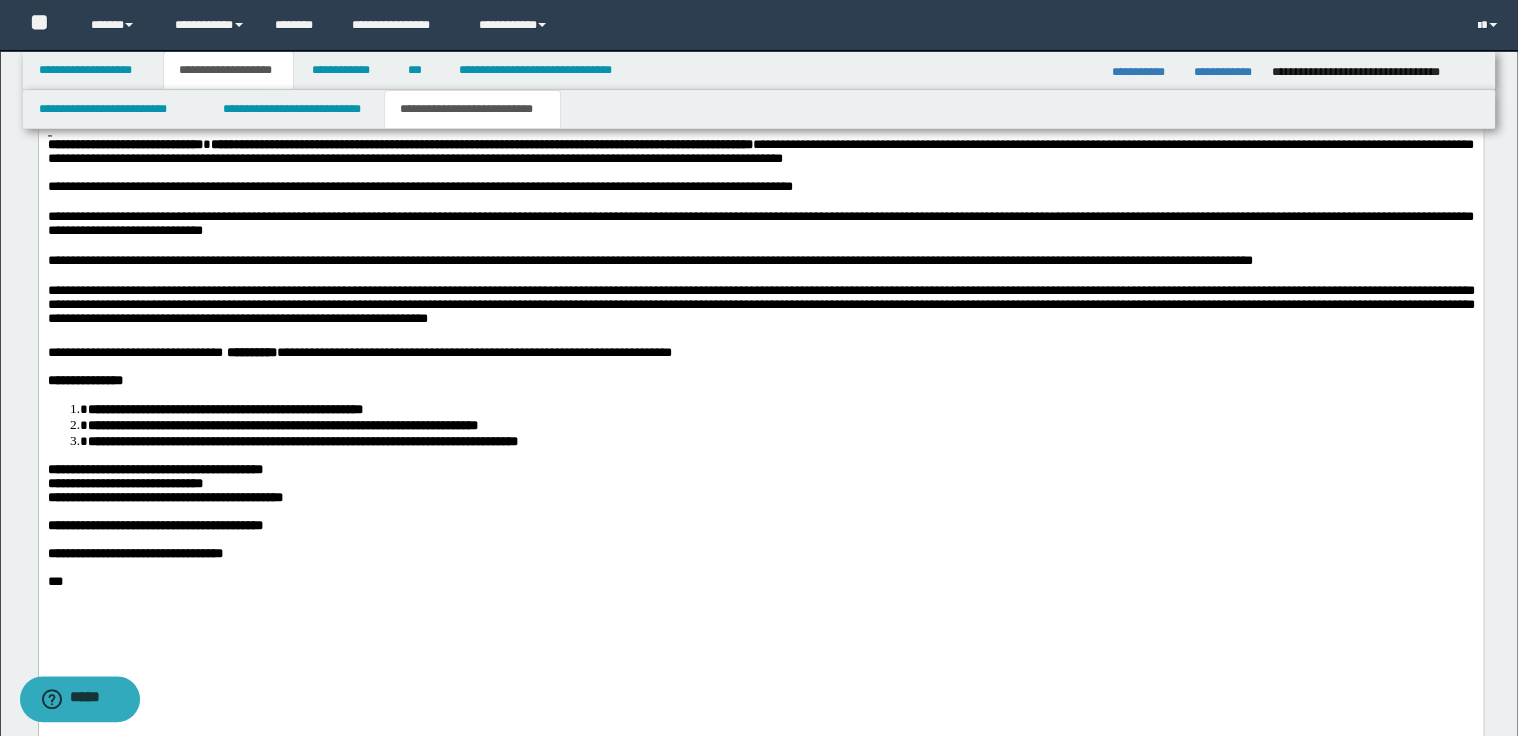 scroll, scrollTop: 1440, scrollLeft: 0, axis: vertical 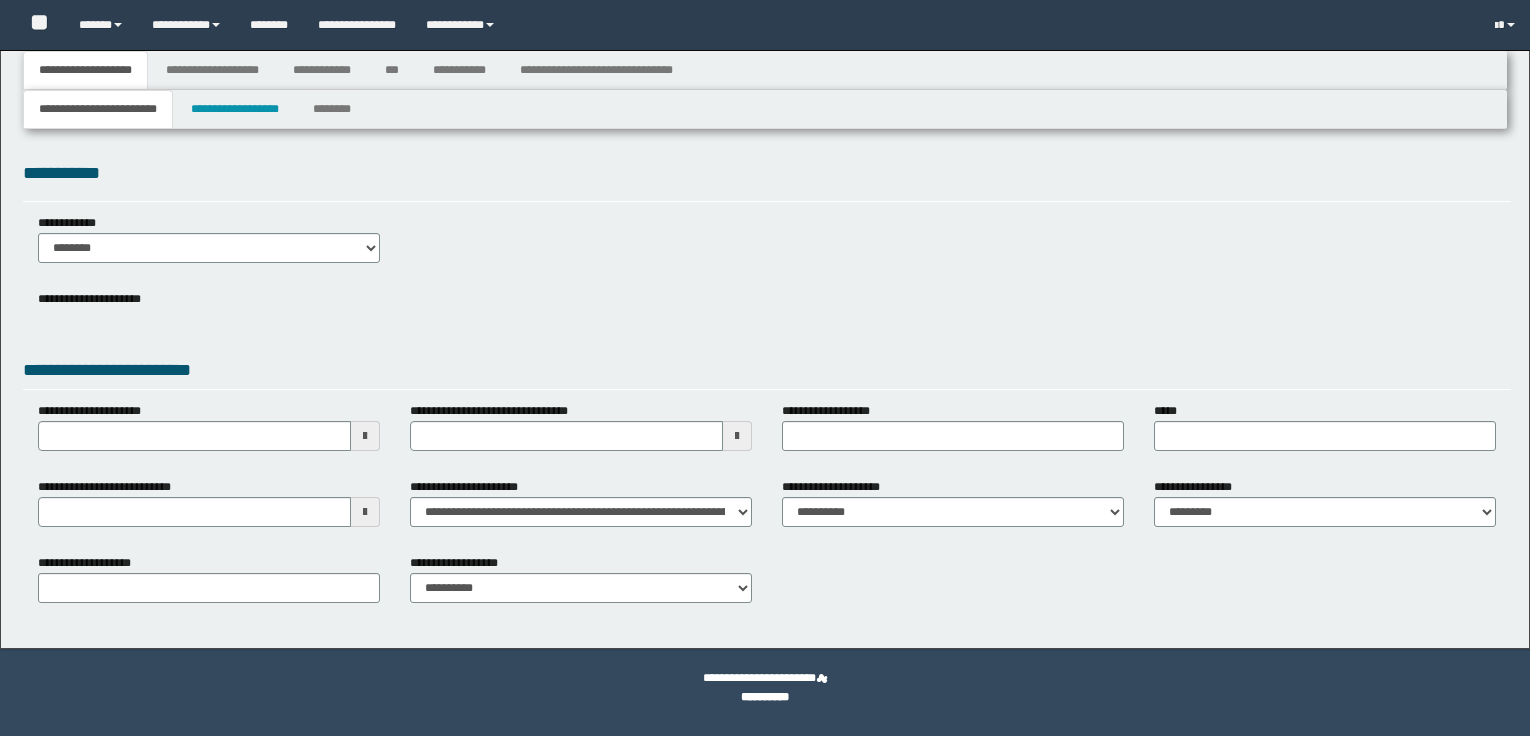 type 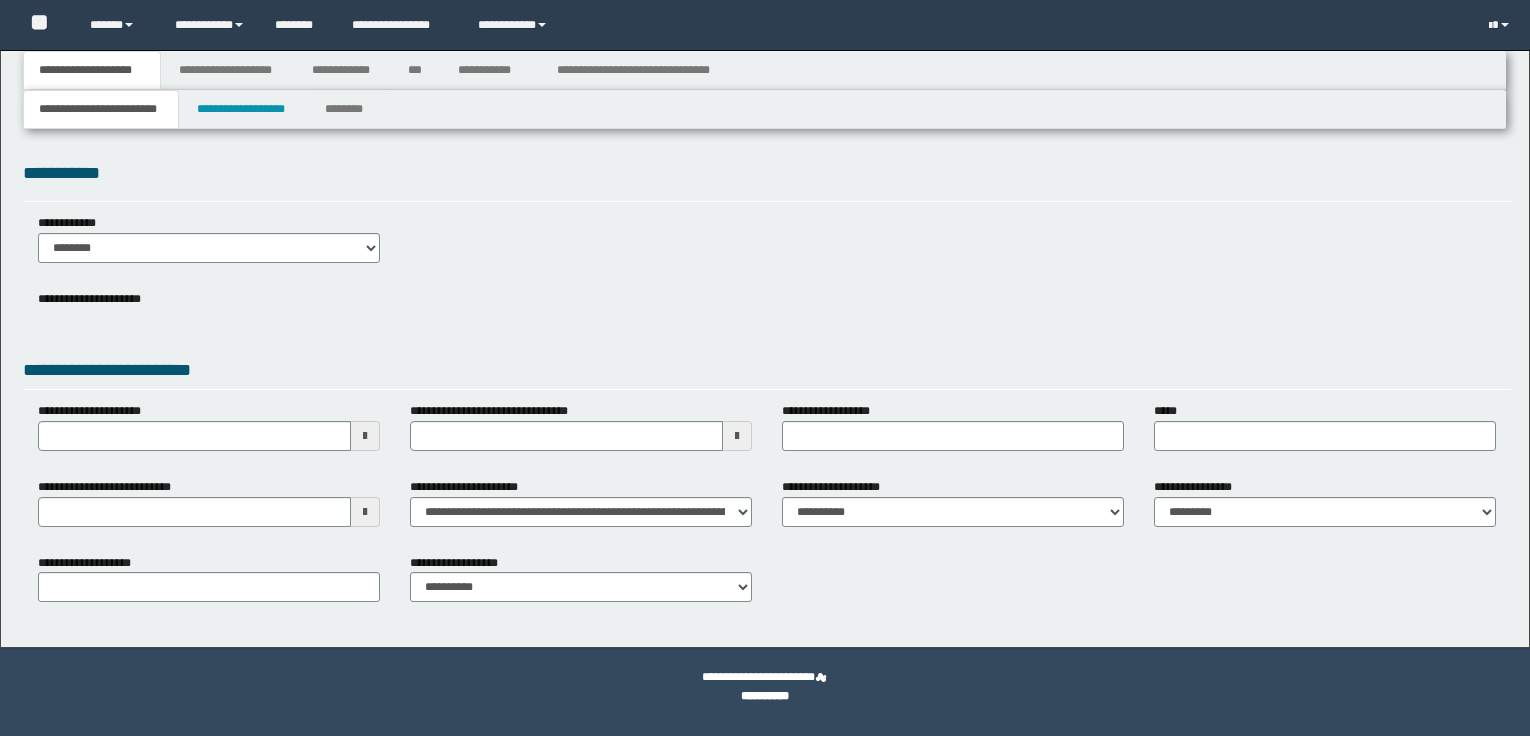 scroll, scrollTop: 0, scrollLeft: 0, axis: both 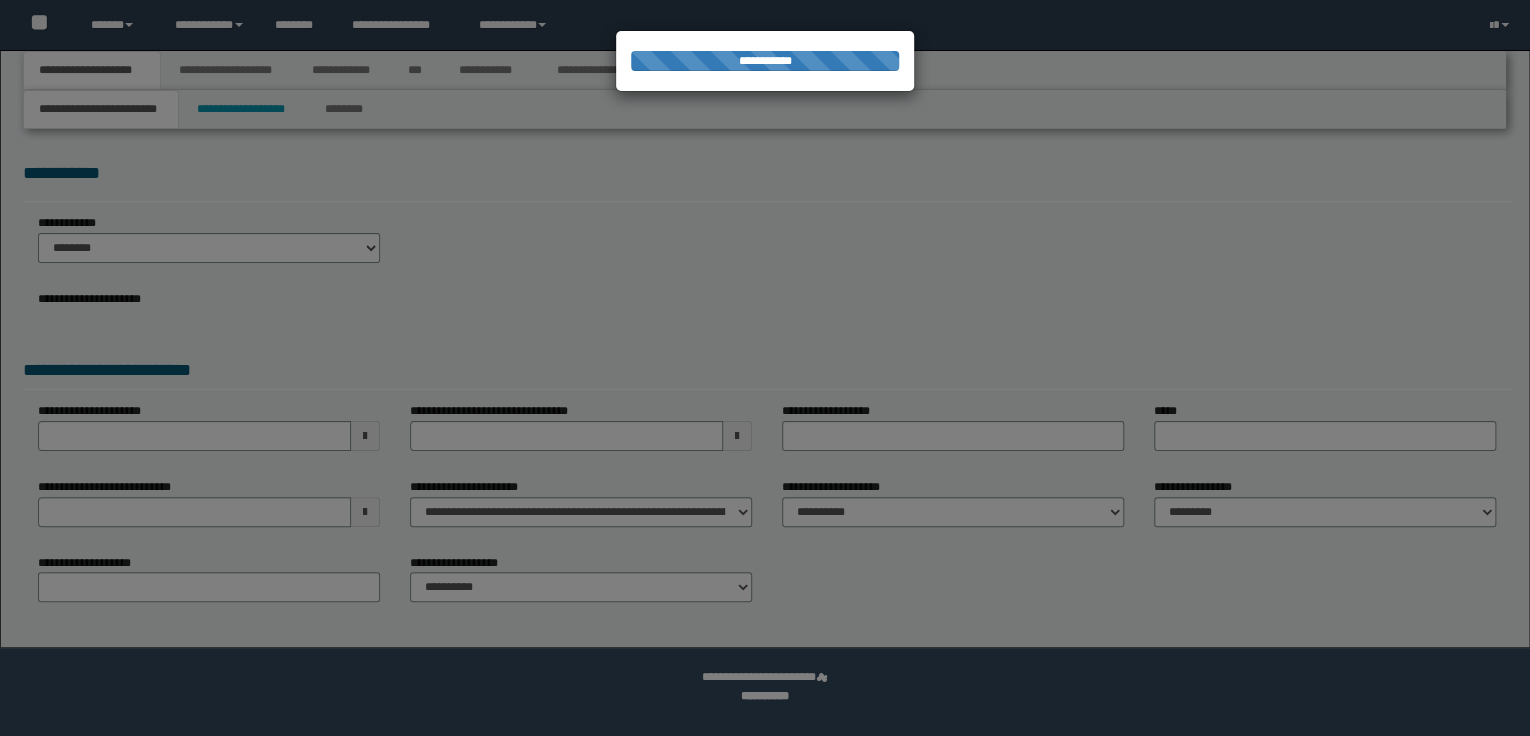 type on "**********" 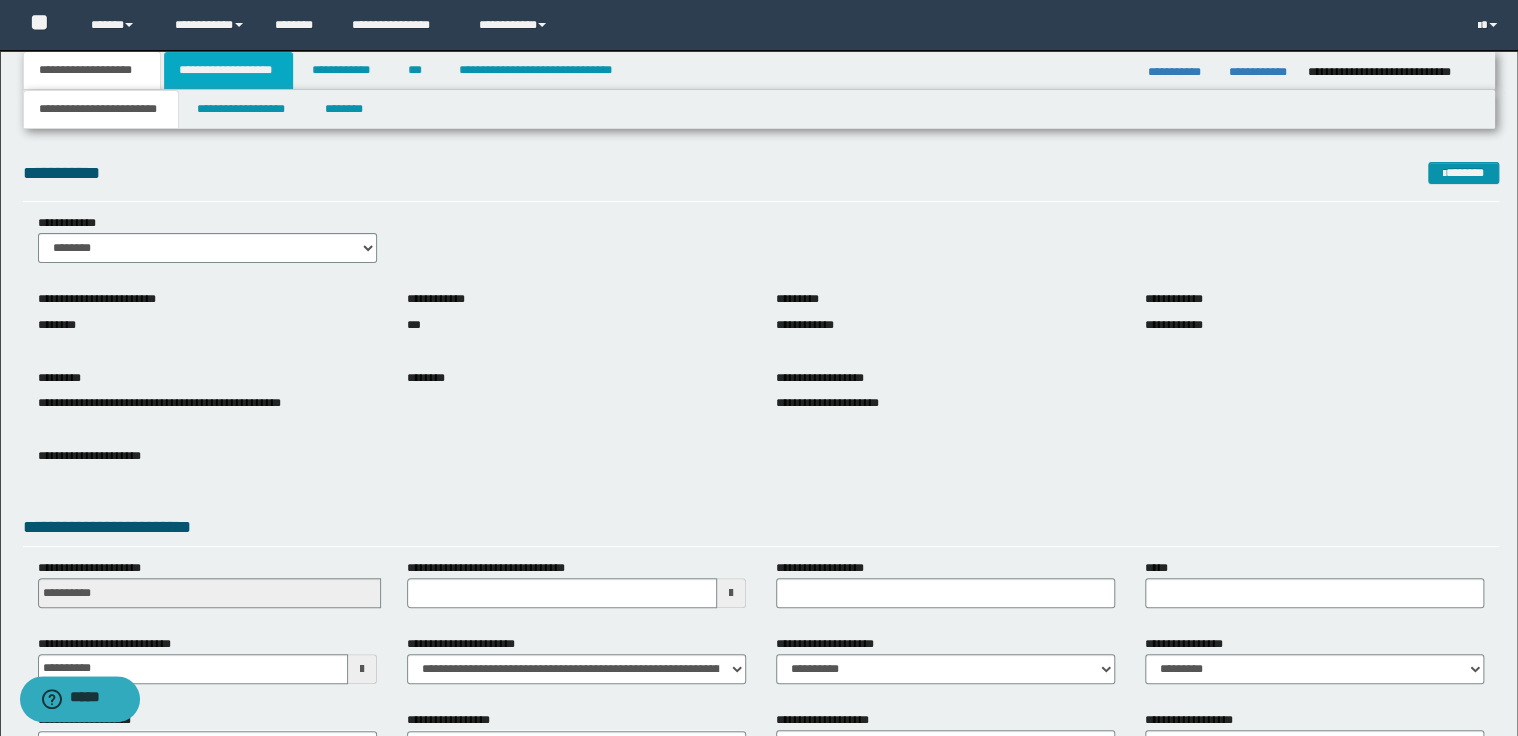 click on "**********" at bounding box center (228, 70) 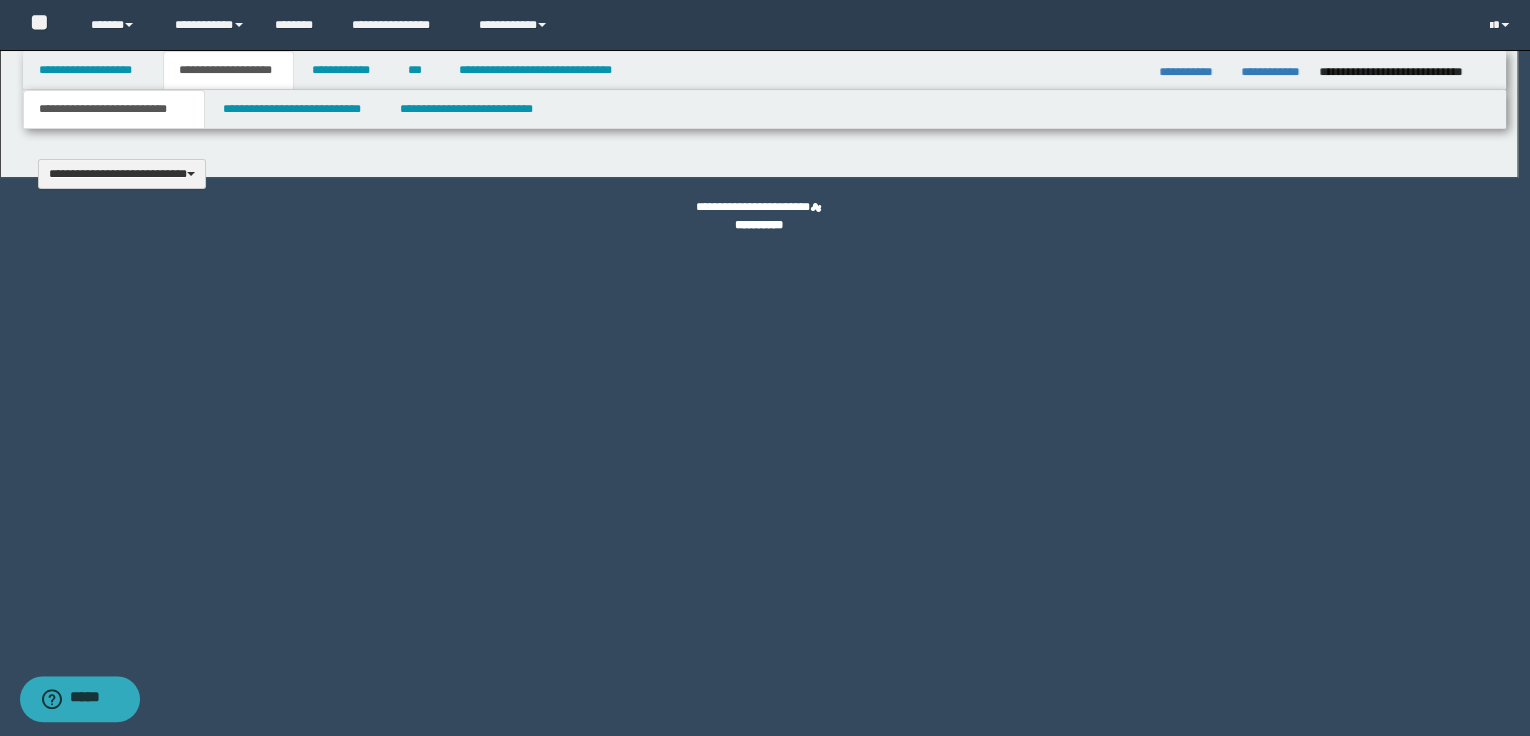 type 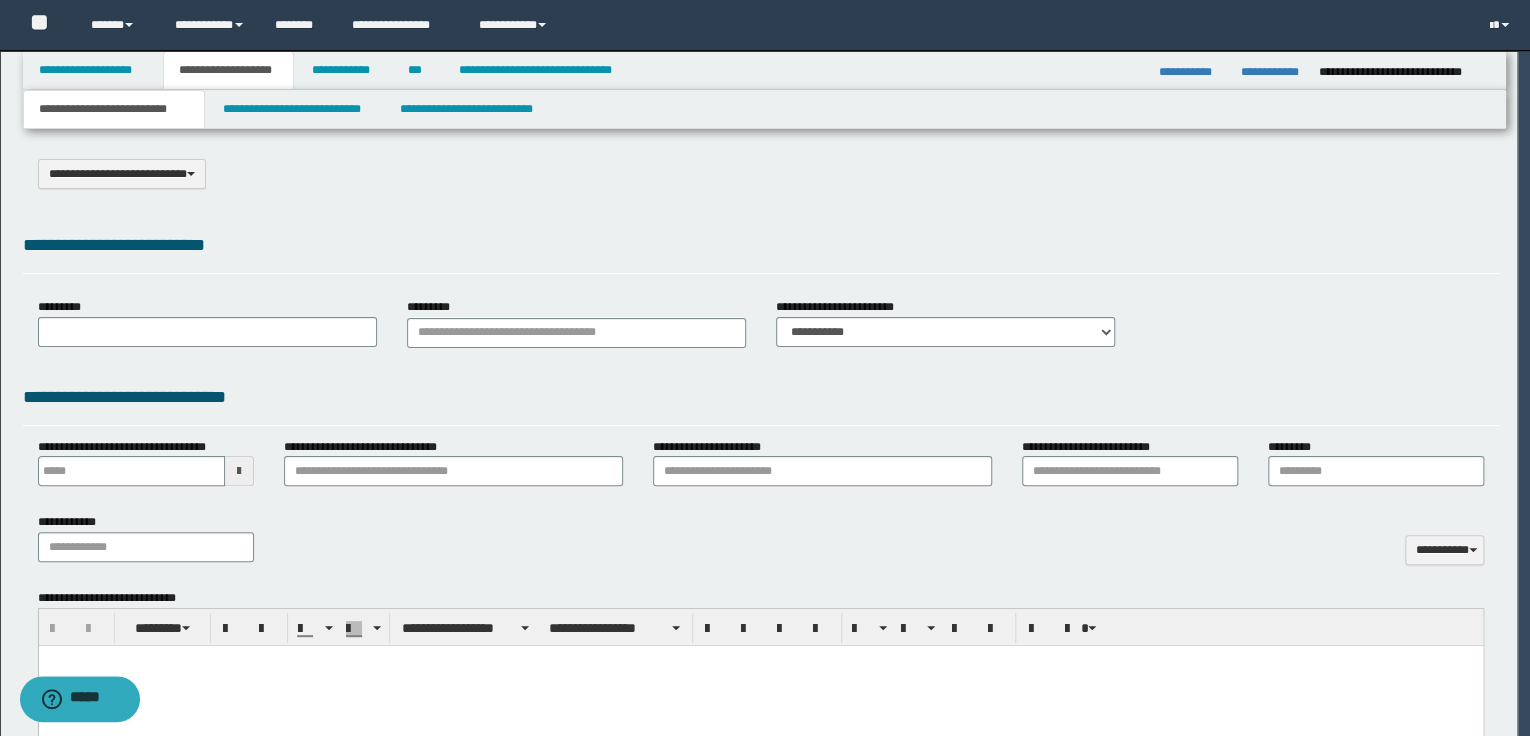 scroll, scrollTop: 0, scrollLeft: 0, axis: both 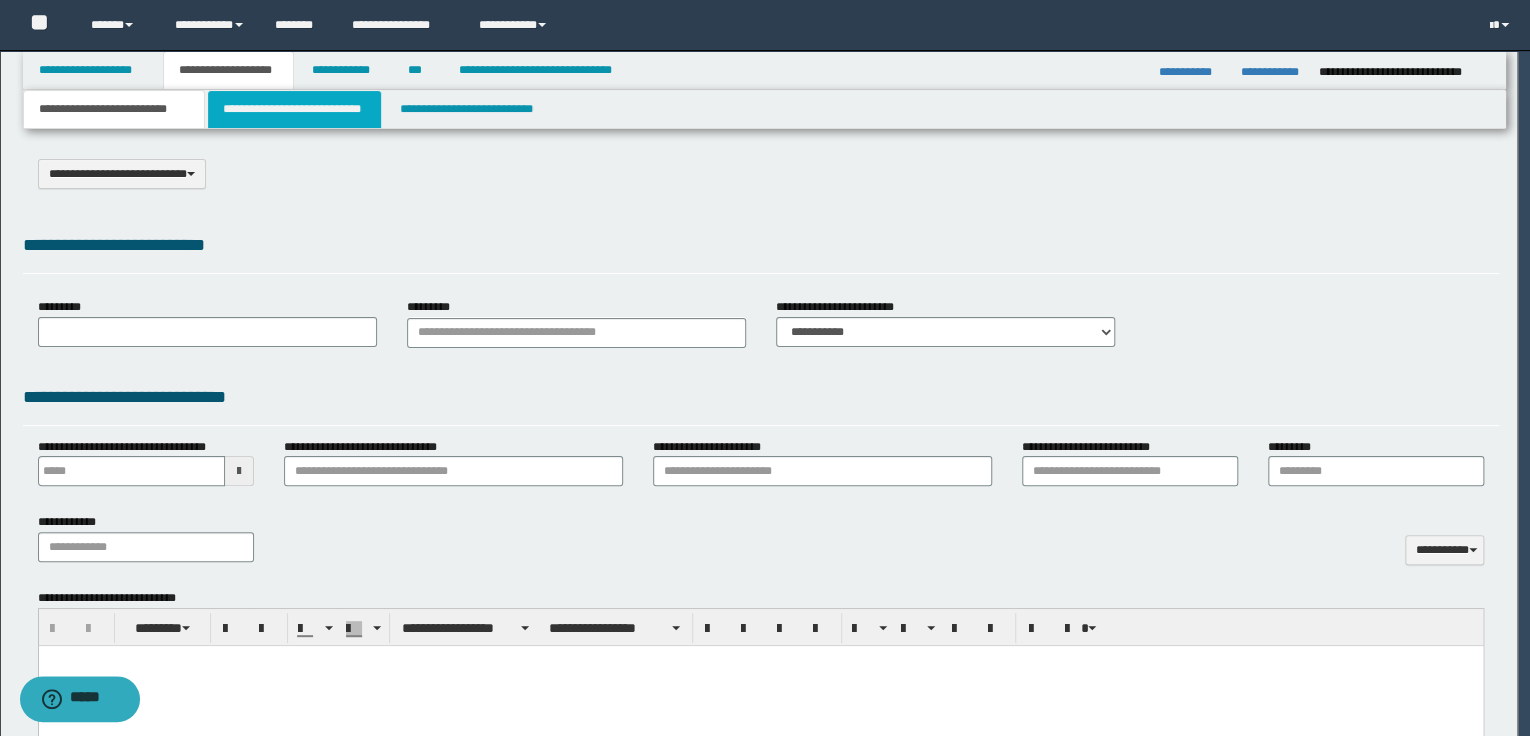 click on "**********" at bounding box center [294, 109] 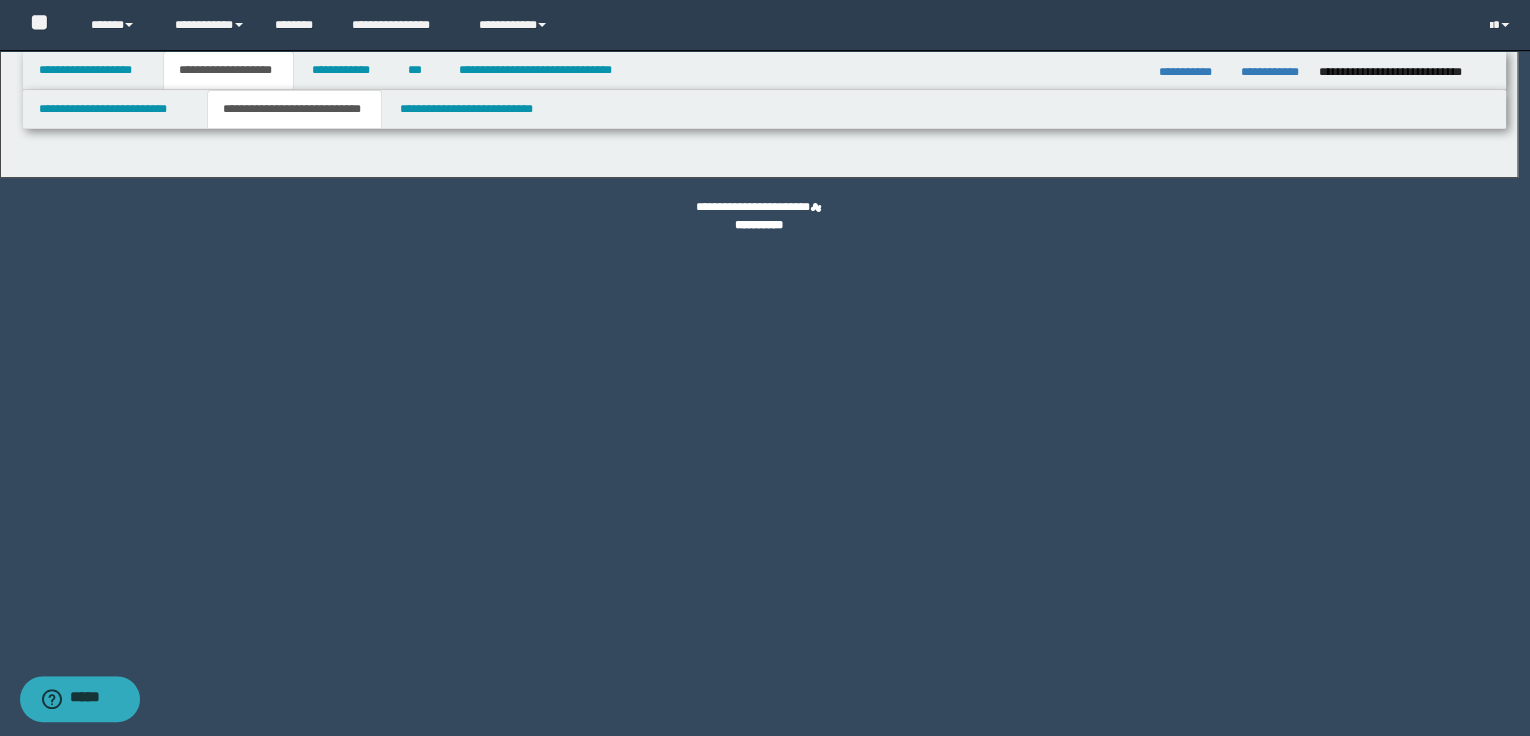 select on "*" 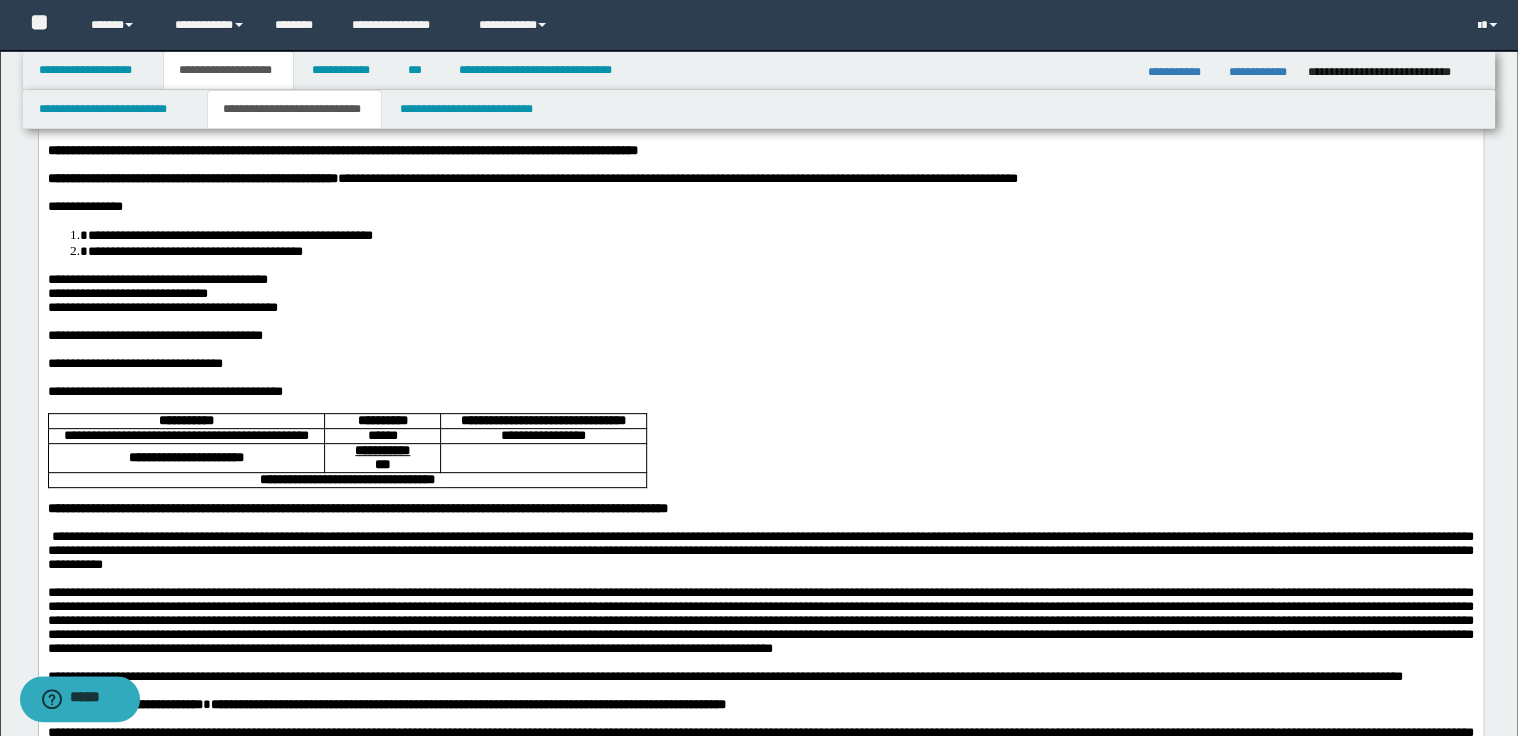 scroll, scrollTop: 160, scrollLeft: 0, axis: vertical 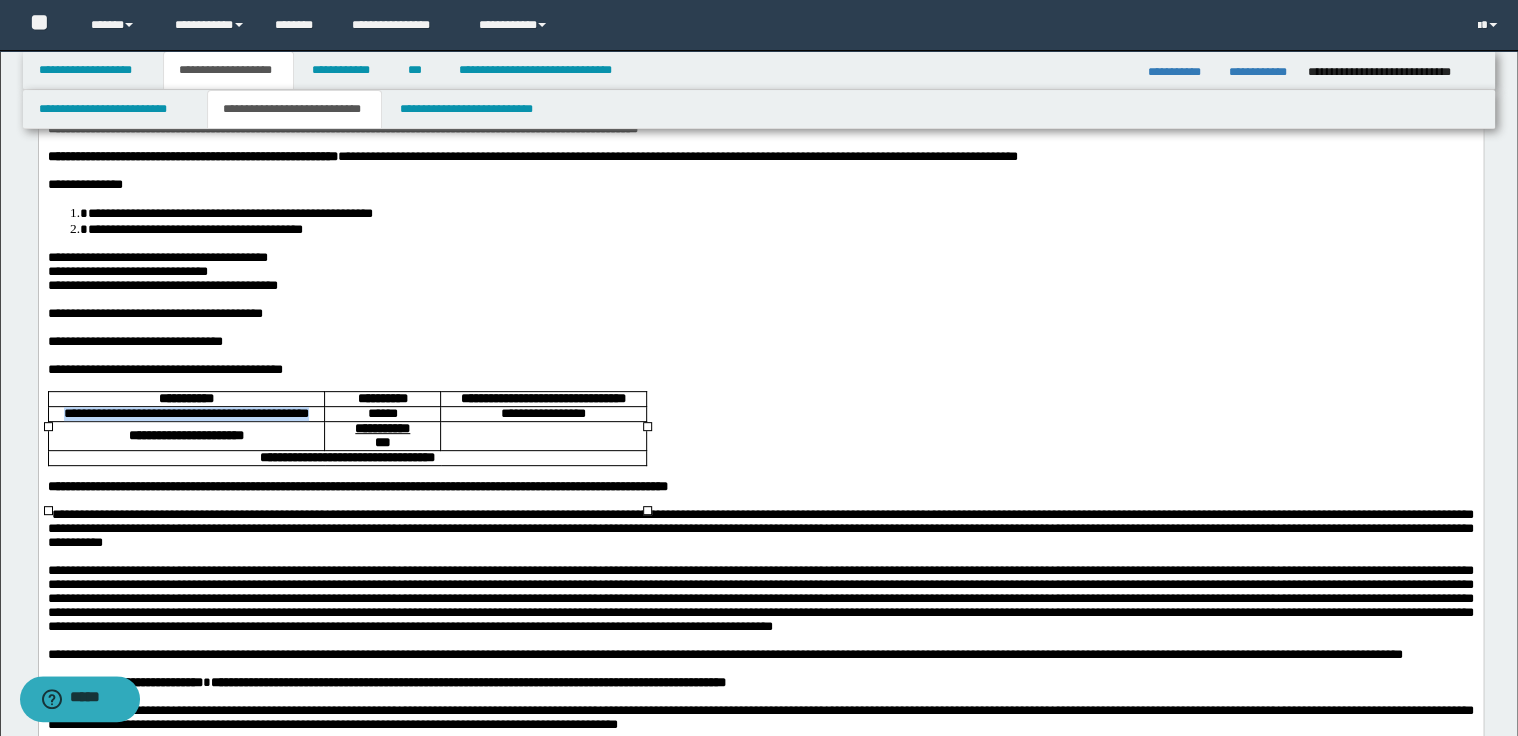 drag, startPoint x: 51, startPoint y: 448, endPoint x: 319, endPoint y: 454, distance: 268.06717 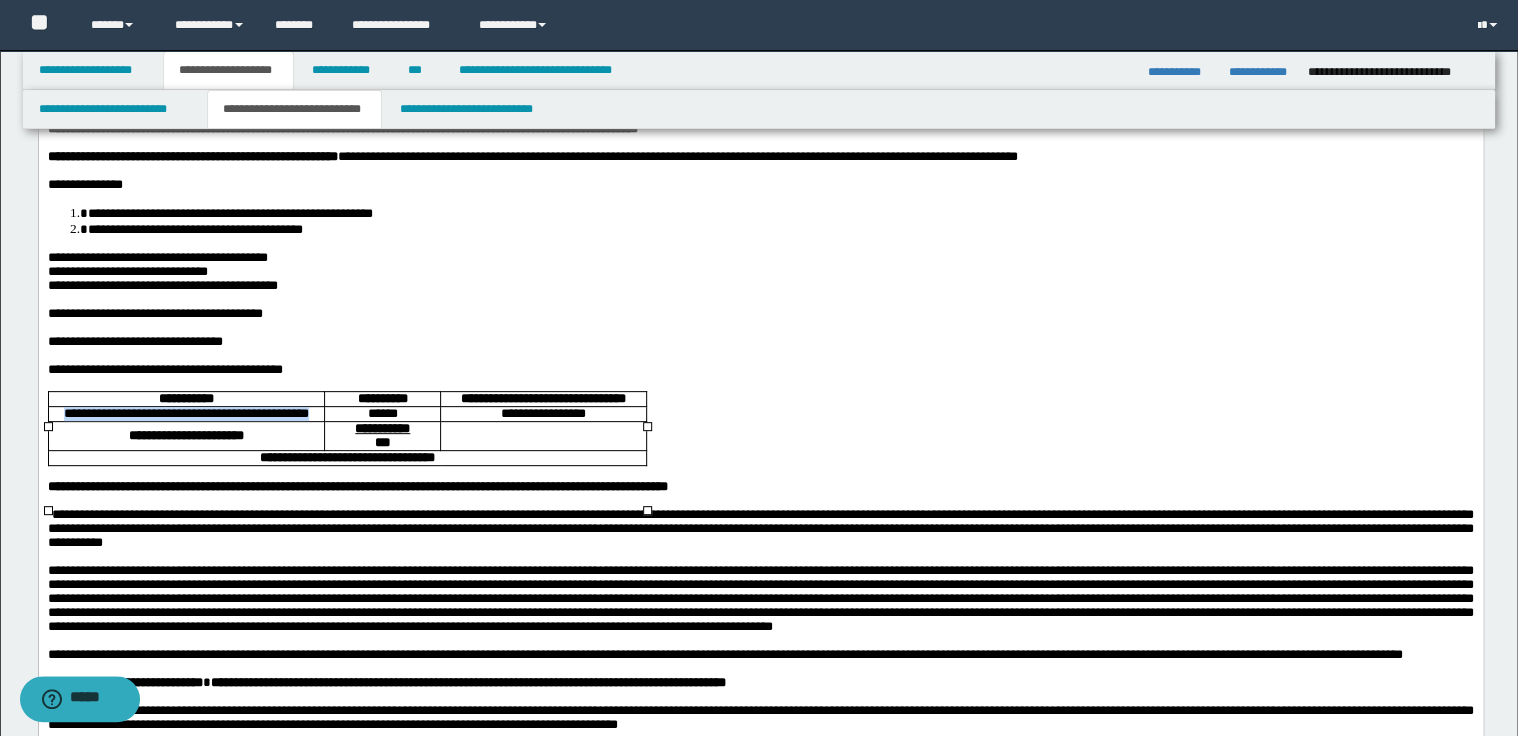 click on "**********" at bounding box center (185, 413) 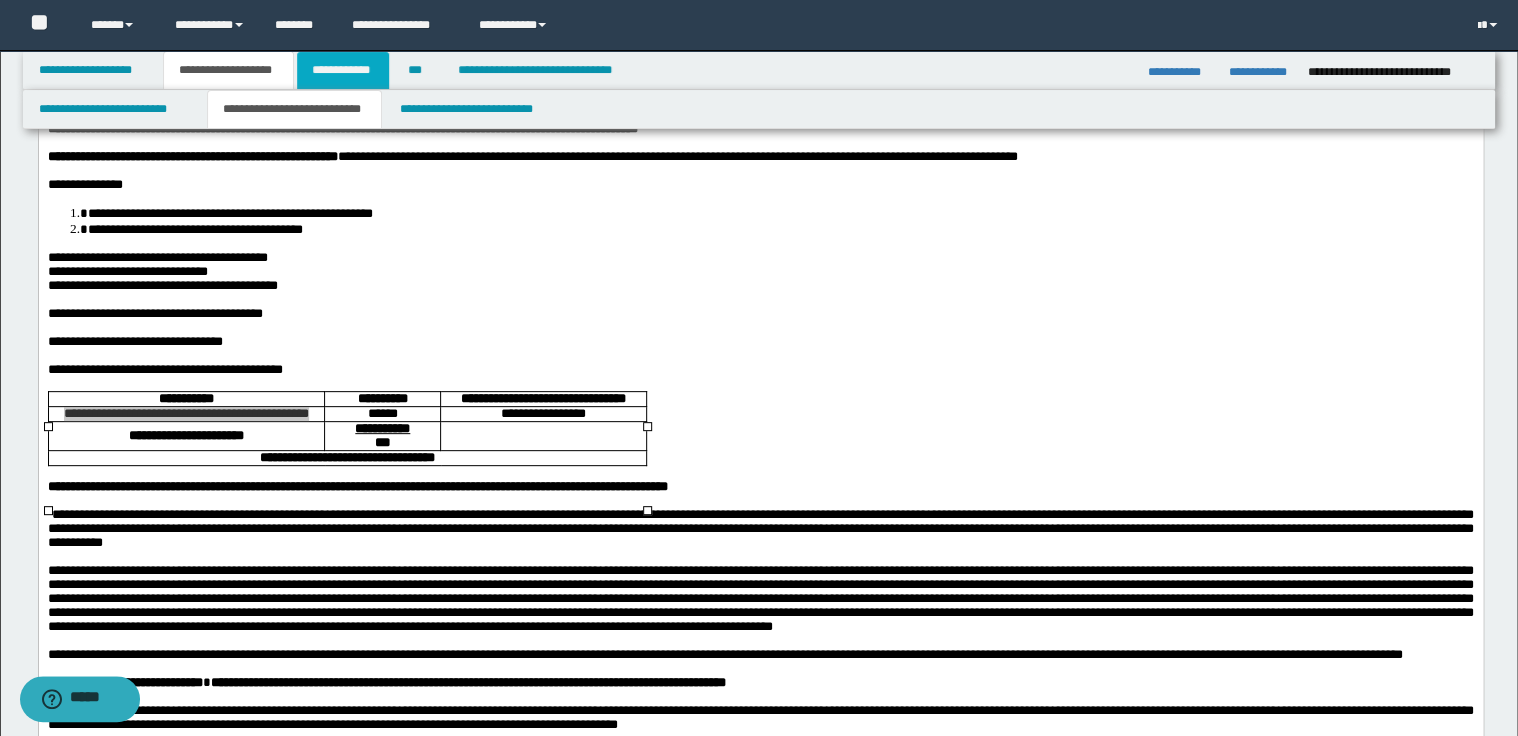 click on "**********" at bounding box center (343, 70) 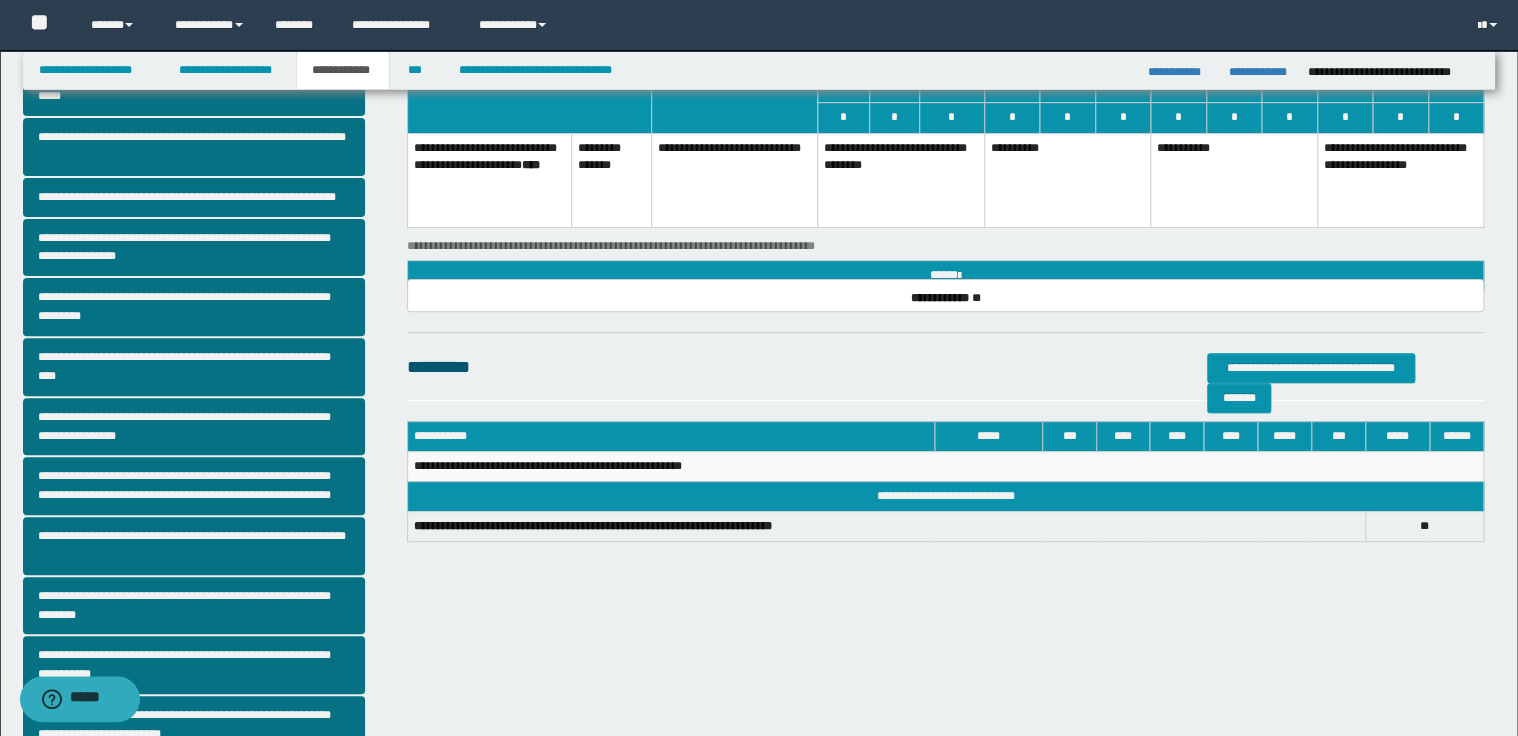 scroll, scrollTop: 368, scrollLeft: 0, axis: vertical 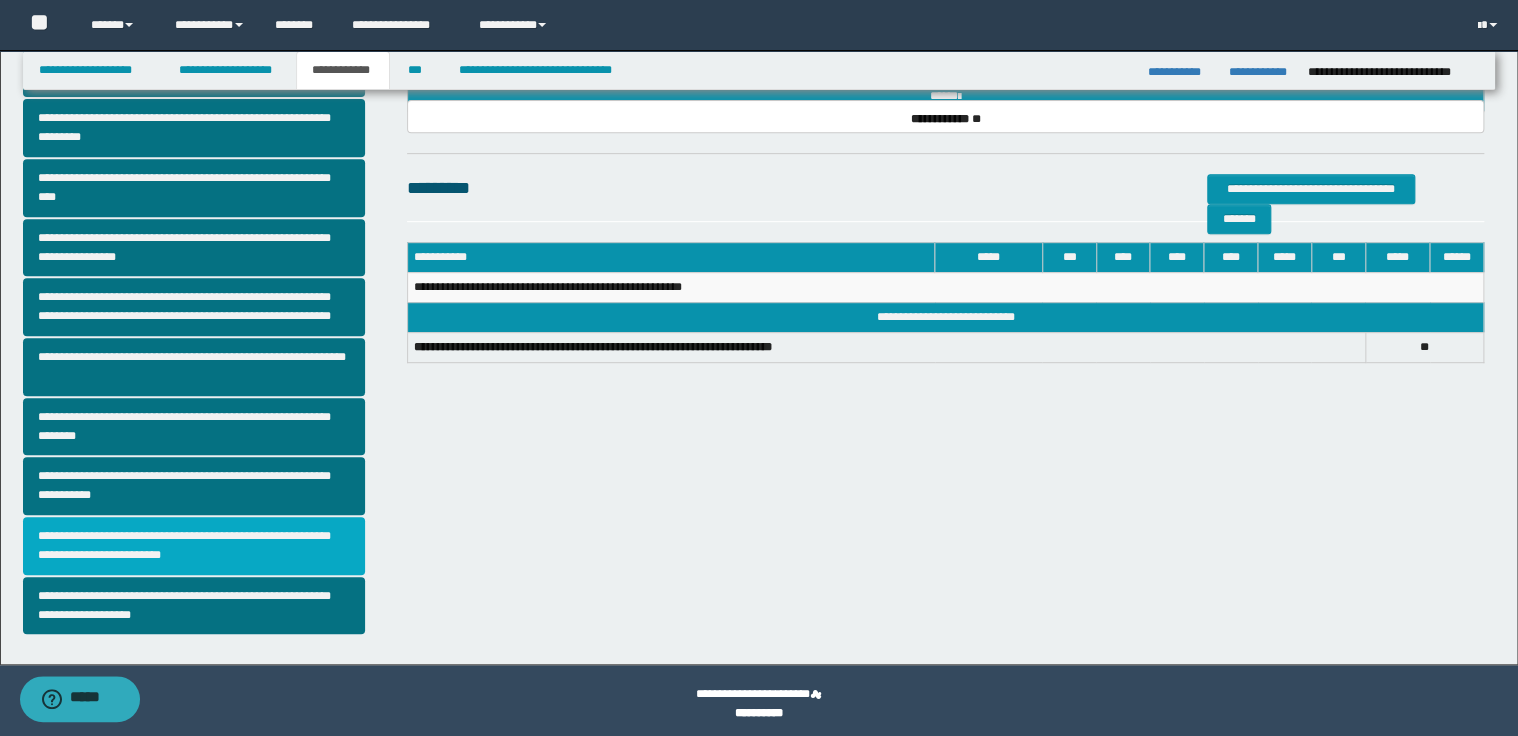 click on "**********" at bounding box center [194, 546] 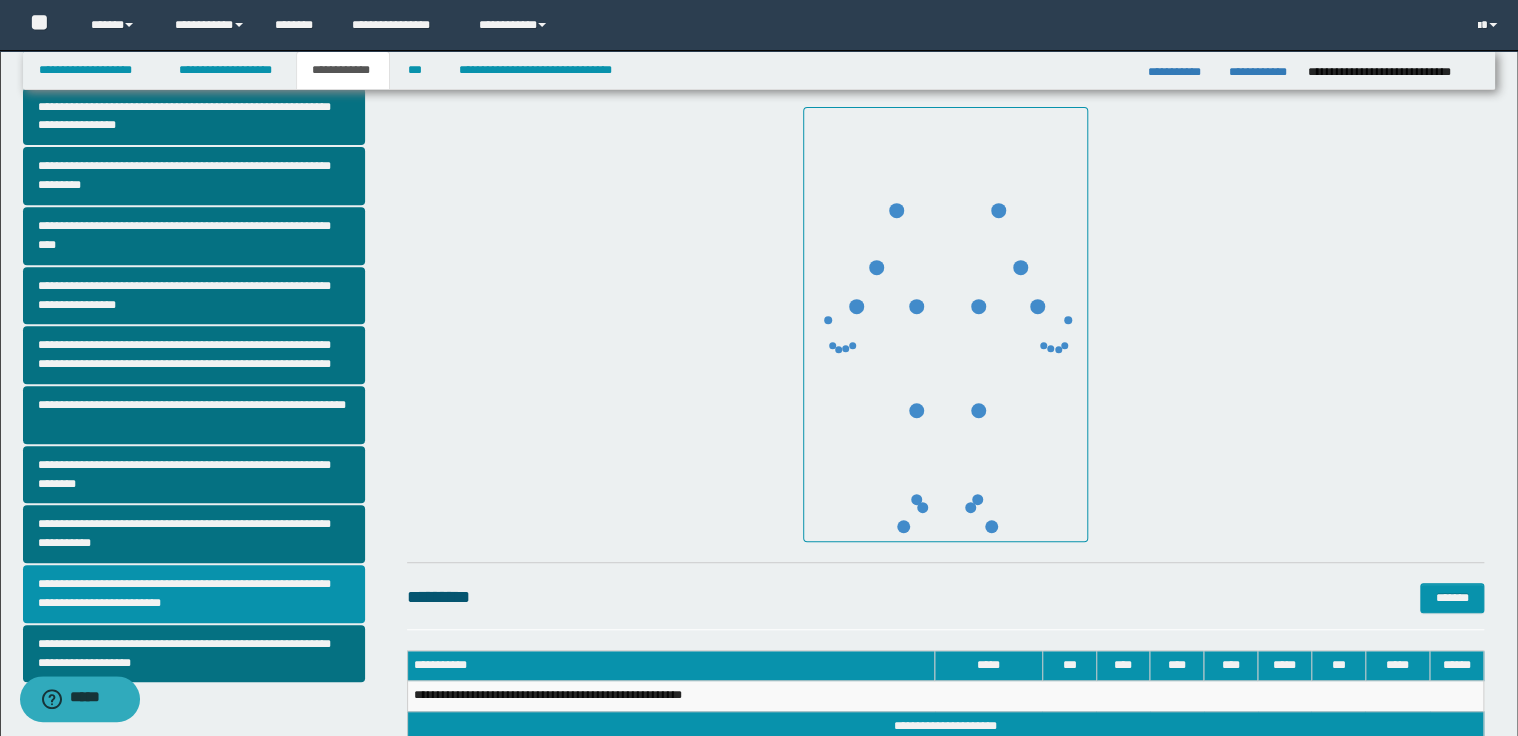 scroll, scrollTop: 480, scrollLeft: 0, axis: vertical 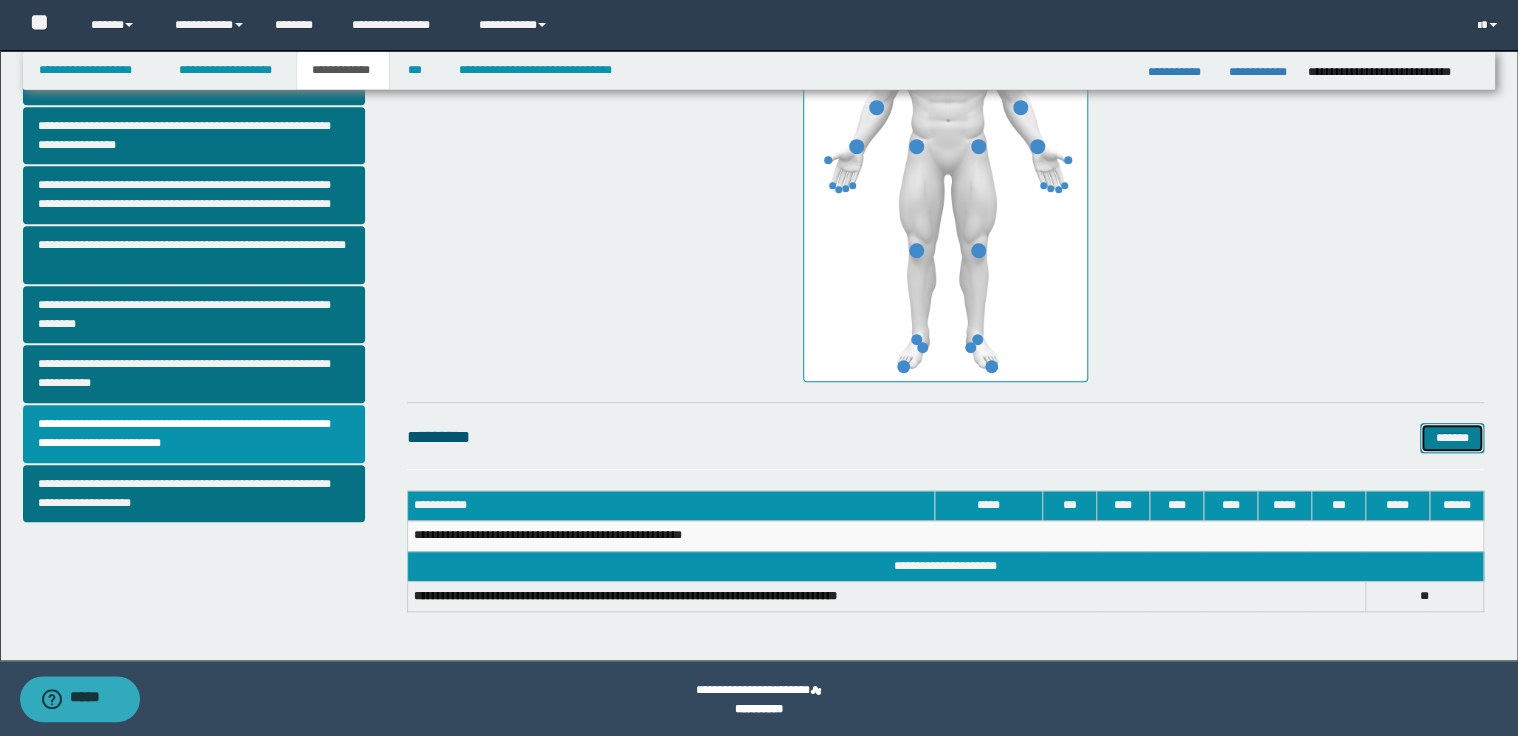 click on "*******" at bounding box center [1452, 438] 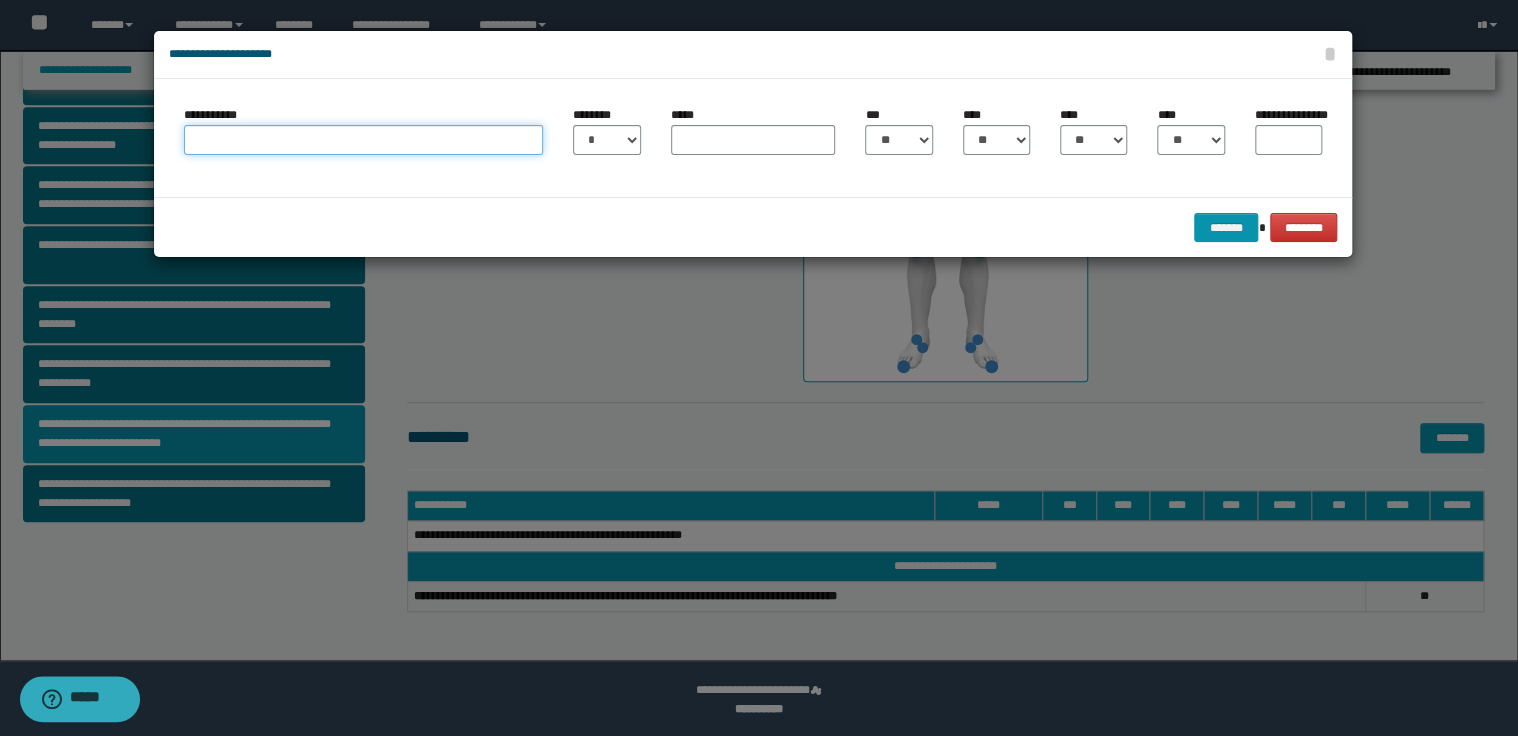 click on "**********" at bounding box center (363, 140) 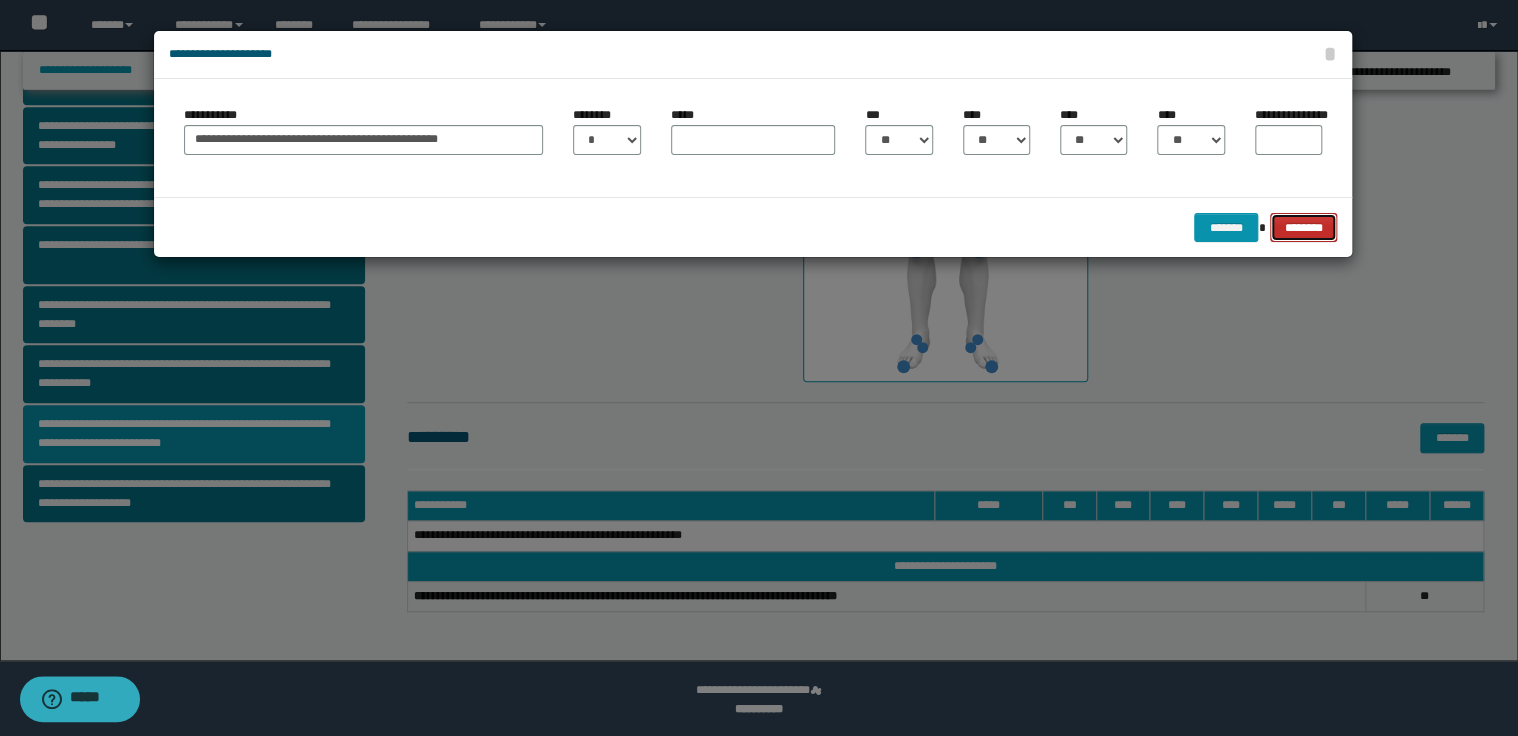 click on "********" at bounding box center (1303, 228) 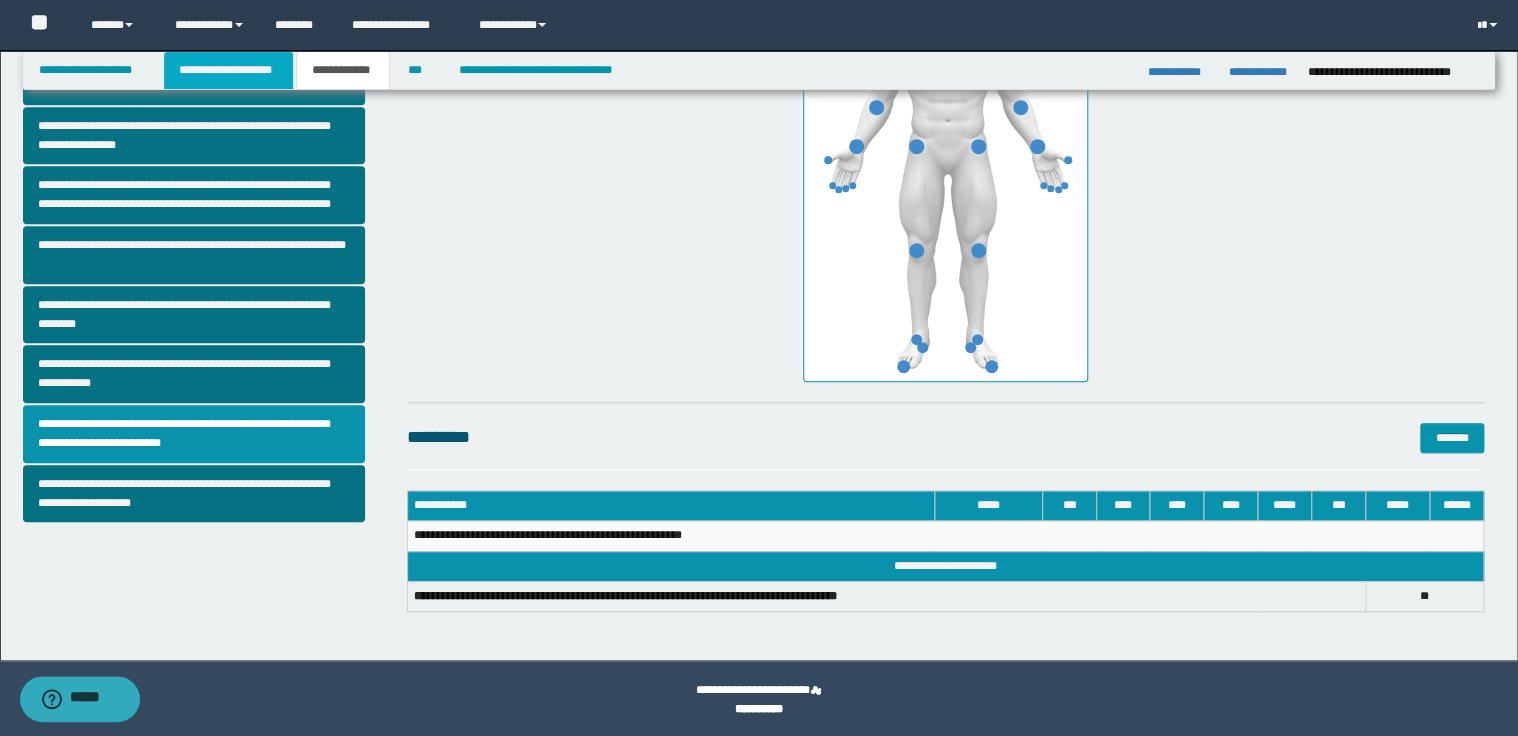 click on "**********" at bounding box center [228, 70] 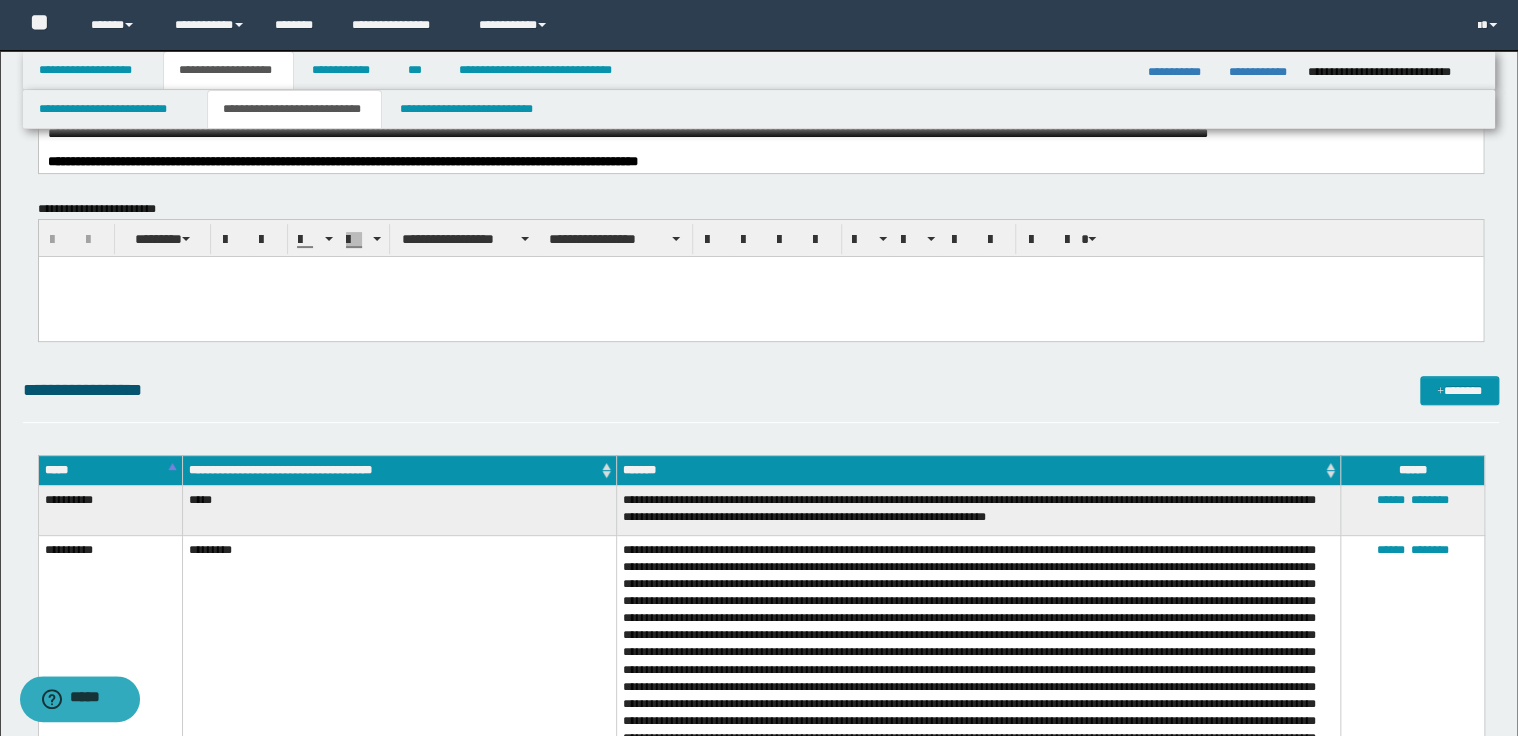 scroll, scrollTop: 0, scrollLeft: 0, axis: both 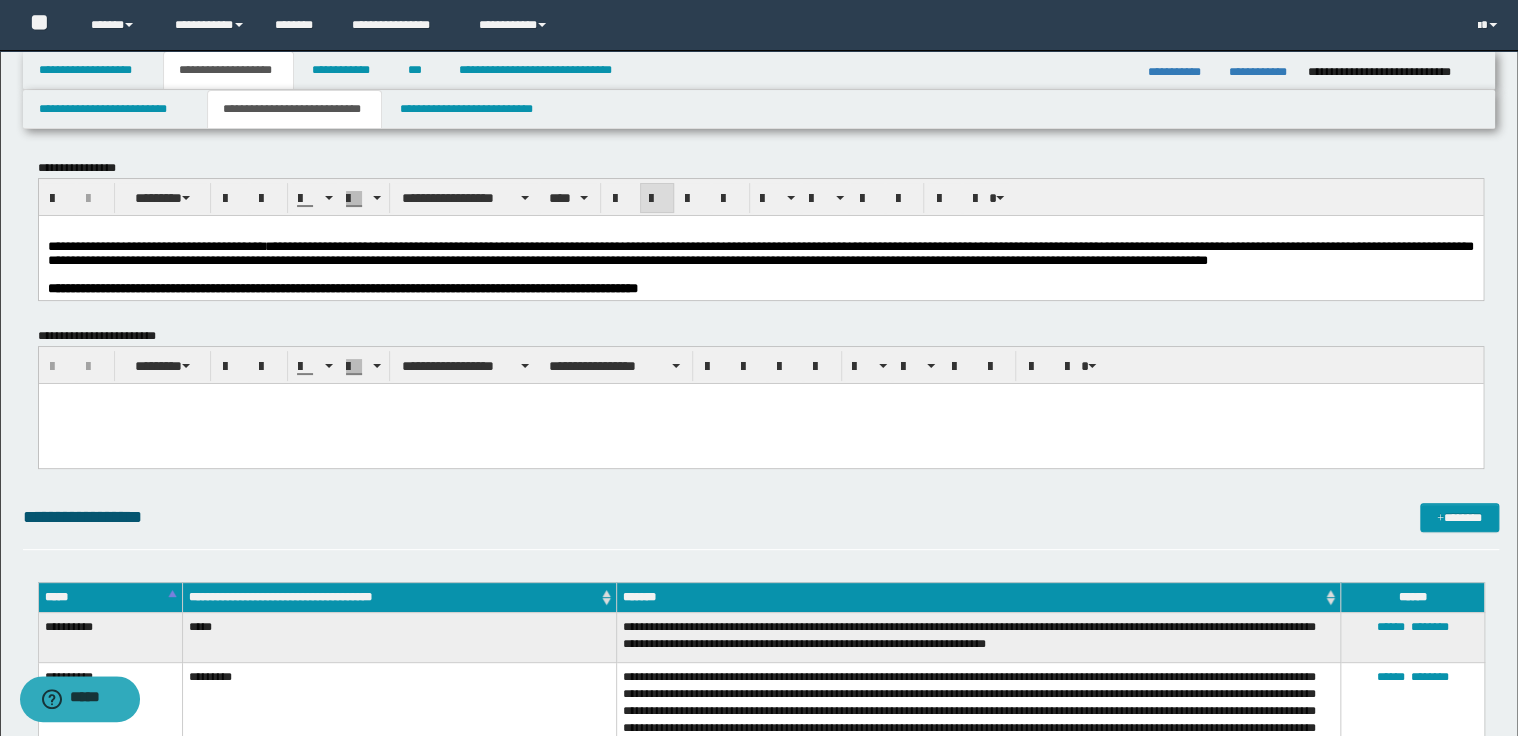 click on "**********" at bounding box center [760, 252] 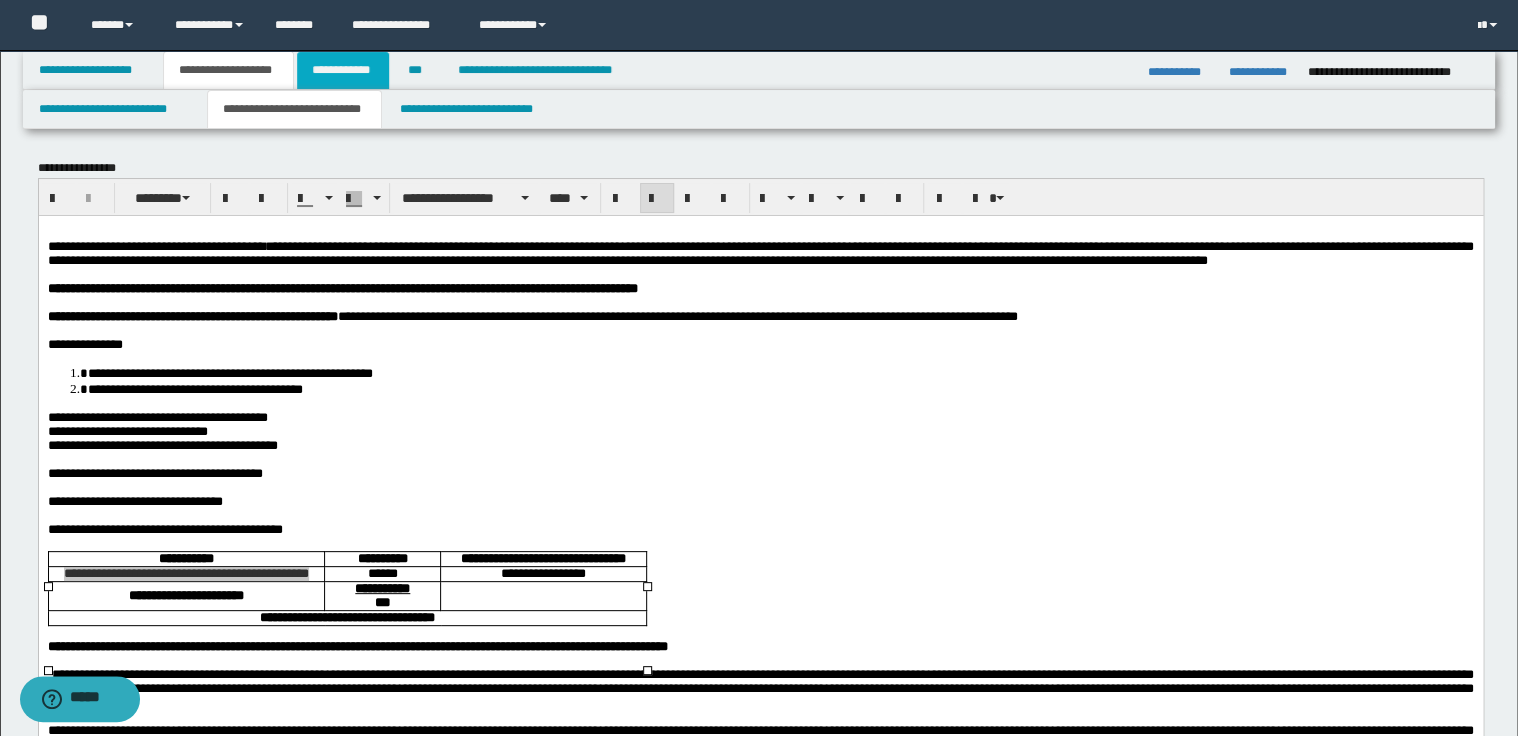 click on "**********" at bounding box center (343, 70) 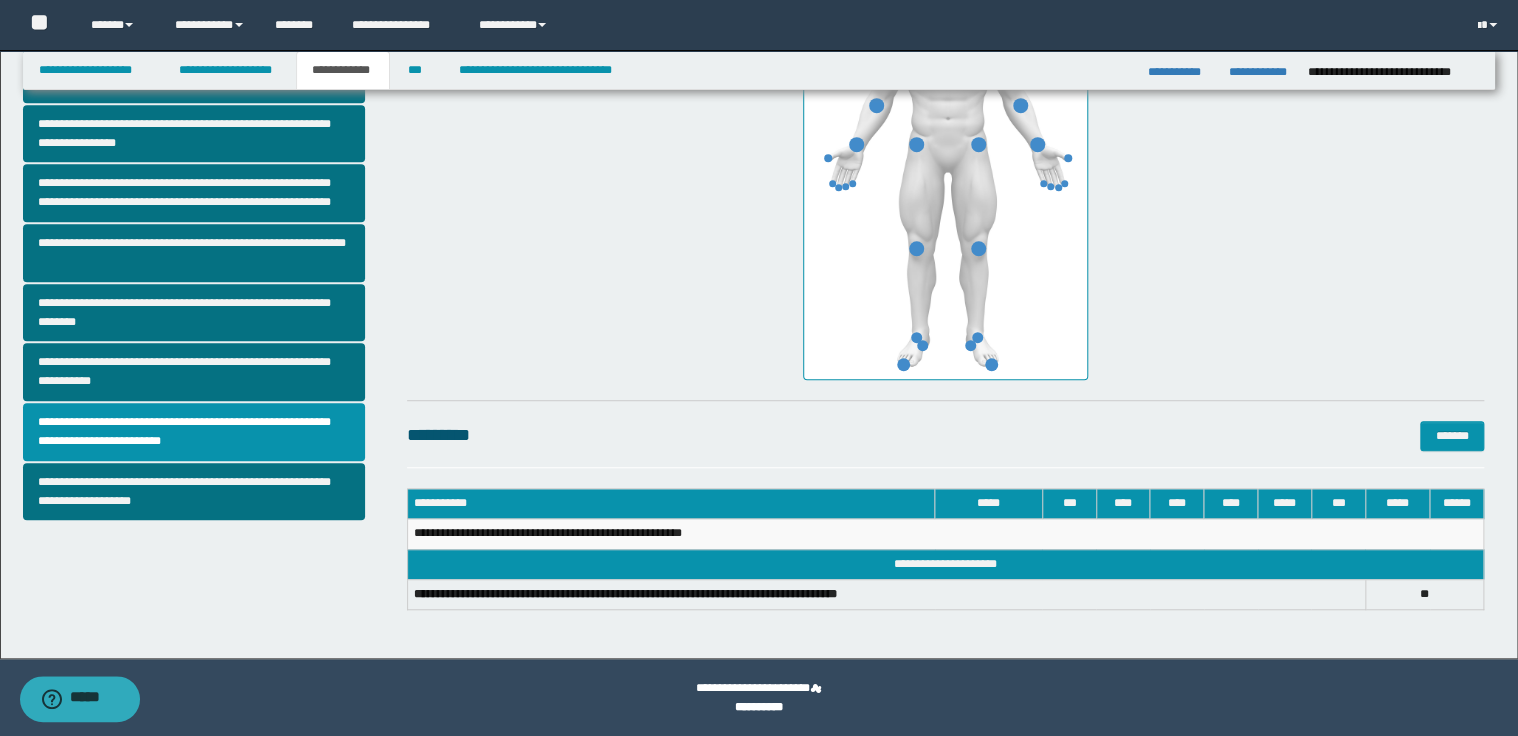 scroll, scrollTop: 483, scrollLeft: 0, axis: vertical 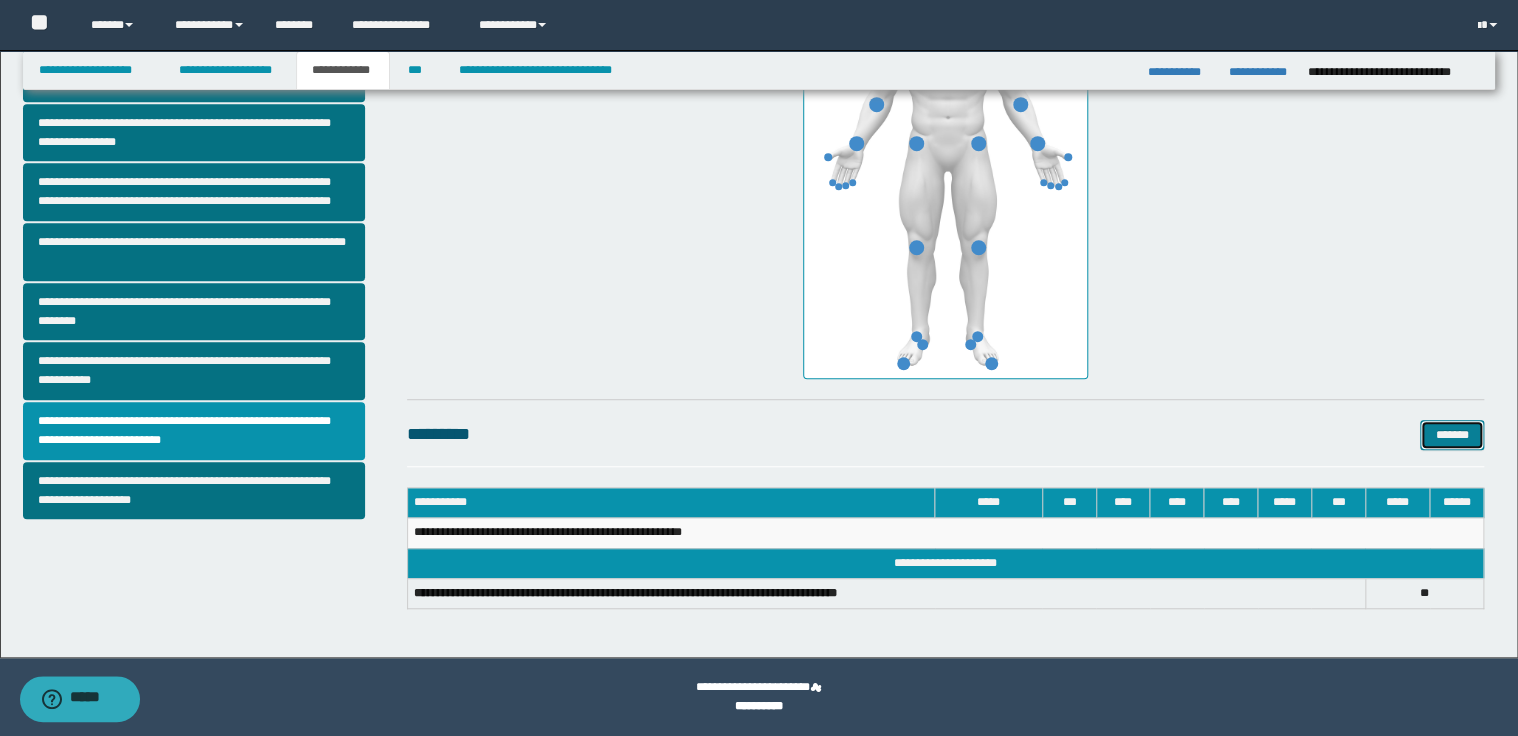 click on "*******" at bounding box center (1452, 435) 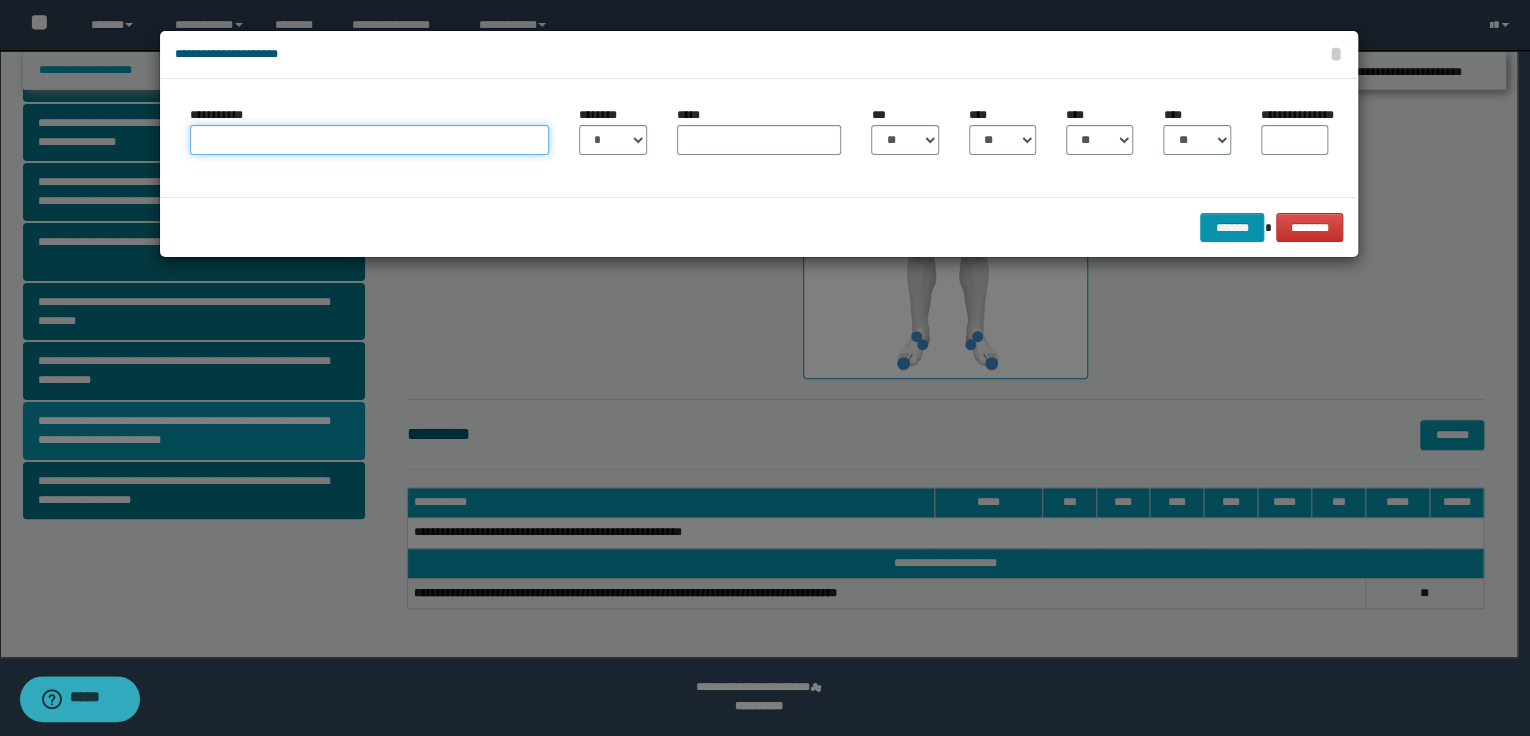 click on "**********" at bounding box center (369, 140) 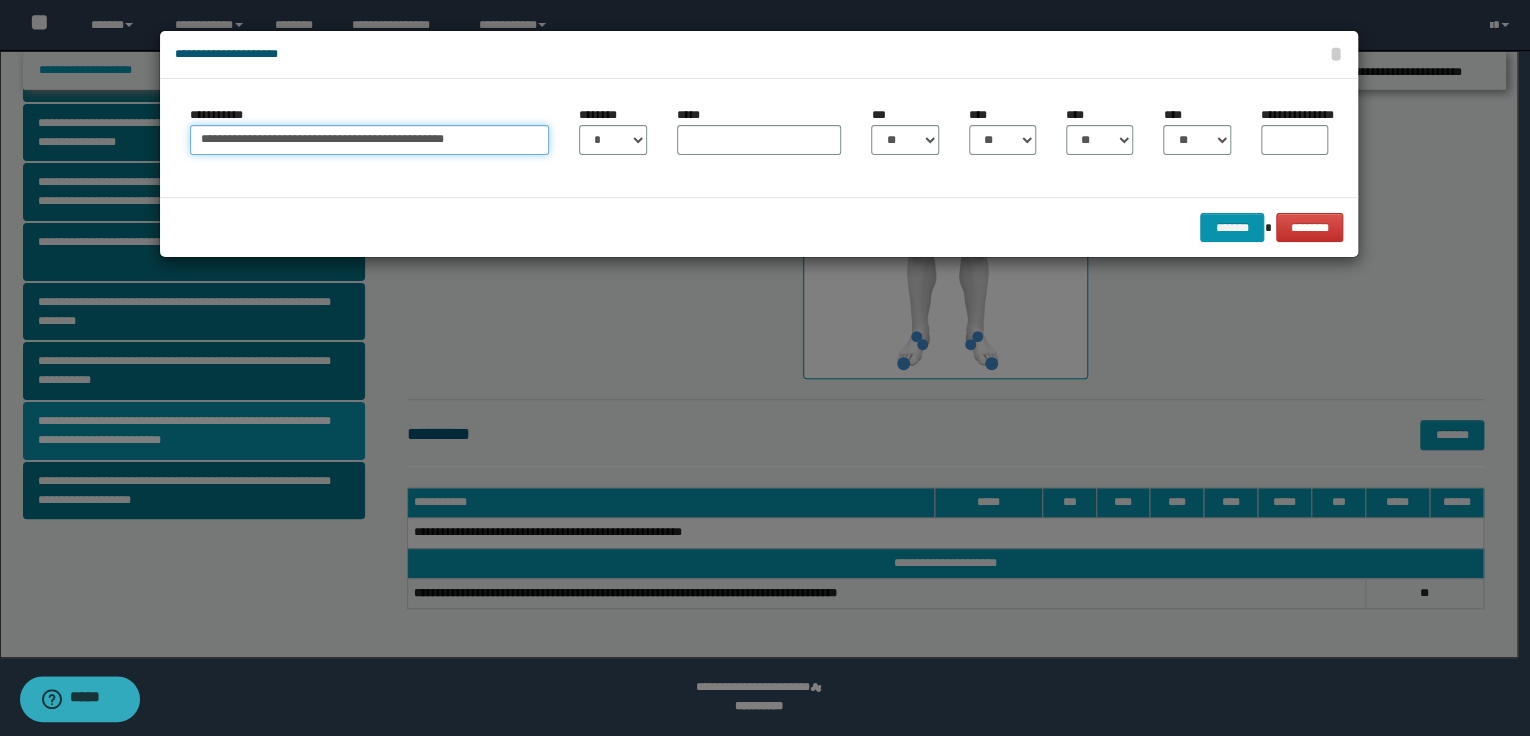 type on "**********" 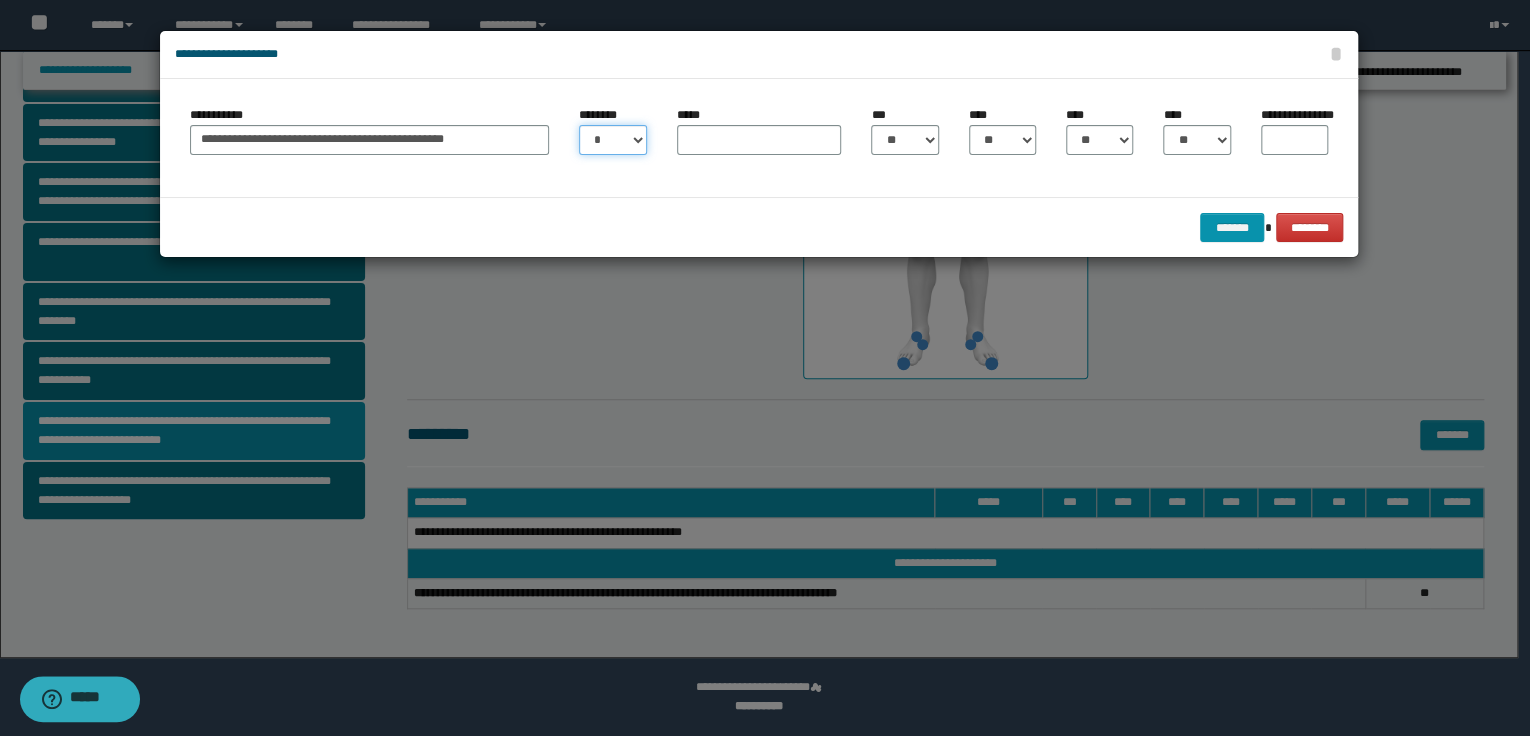 click on "*
*
*
*
*
*
*
*
*
**
**
**
**
**
**" at bounding box center (612, 140) 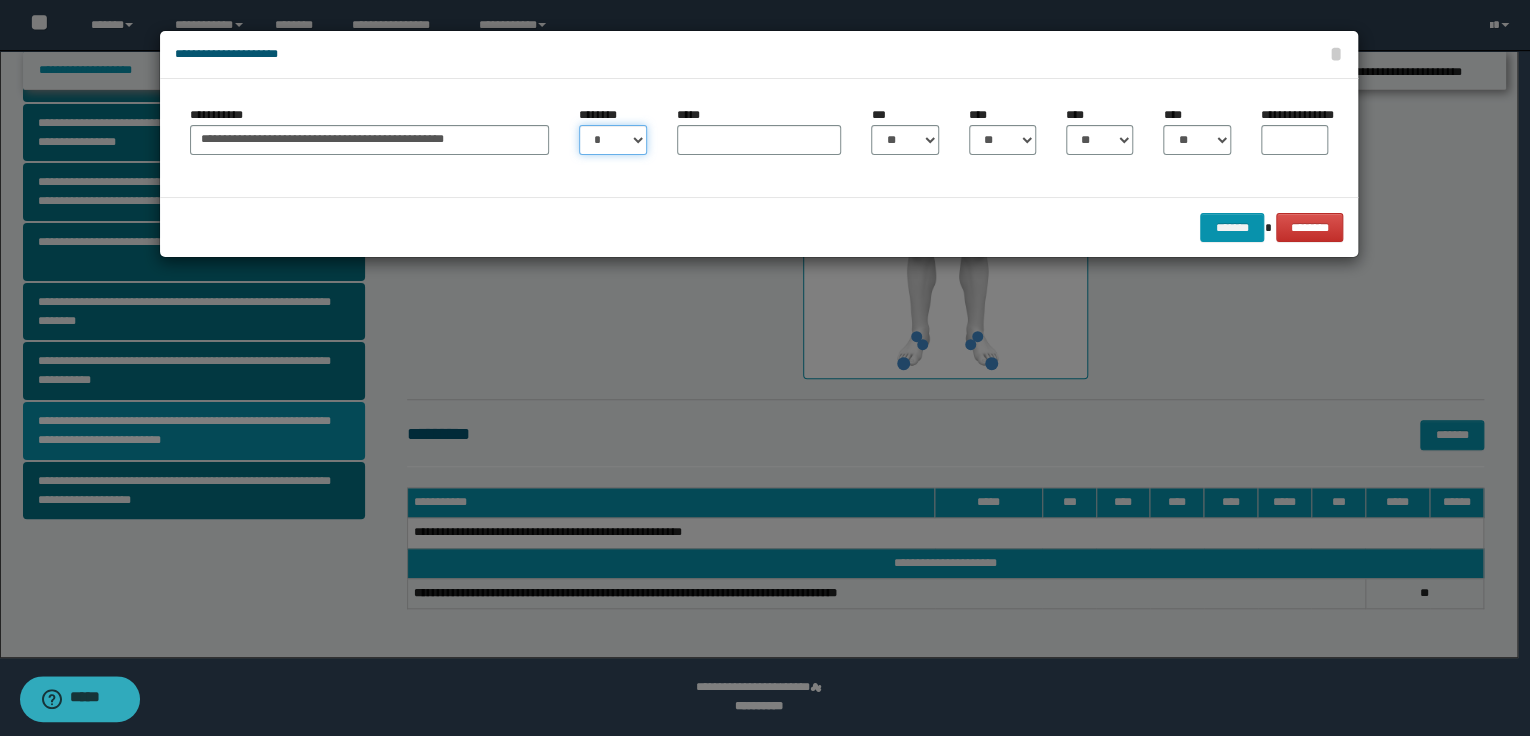select on "**" 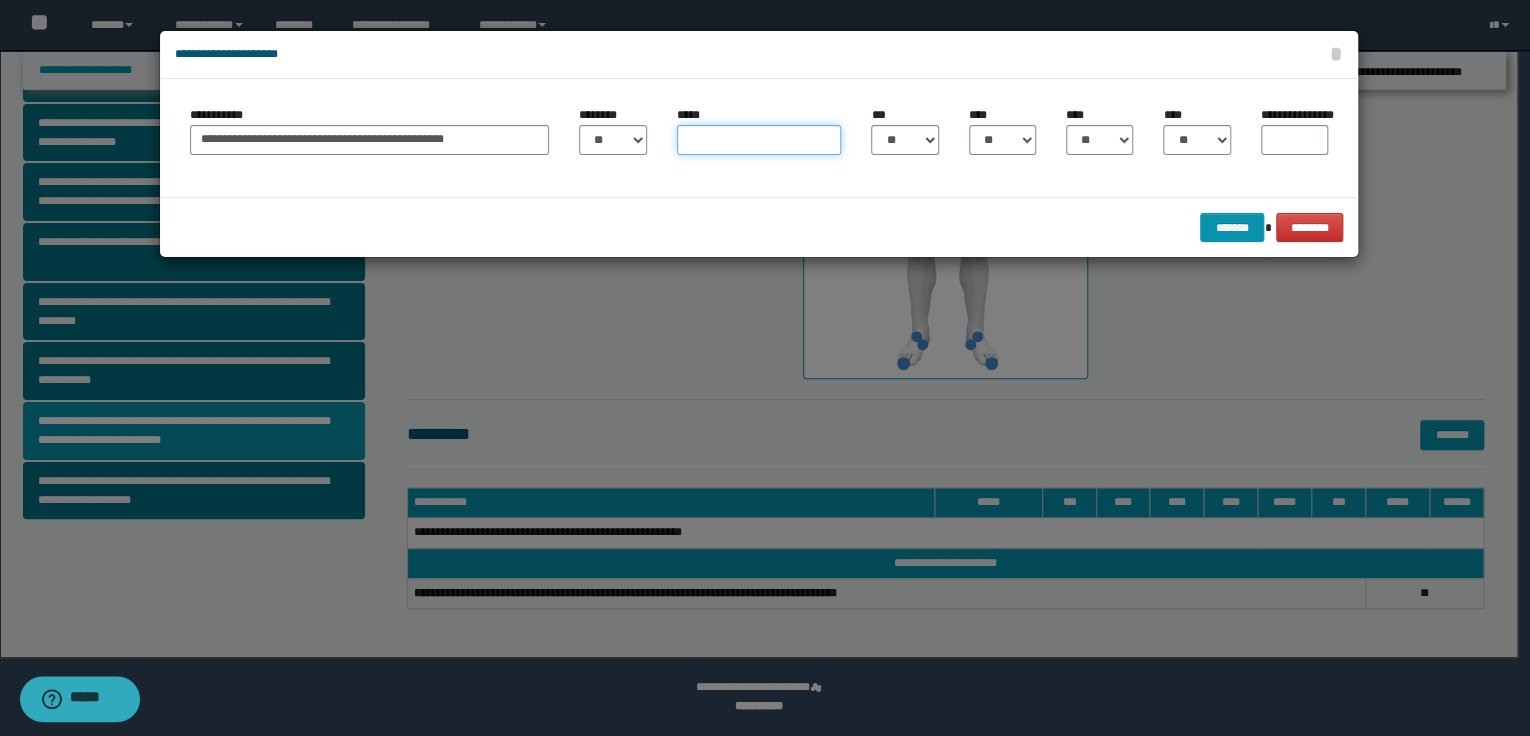 click on "*****" at bounding box center (759, 140) 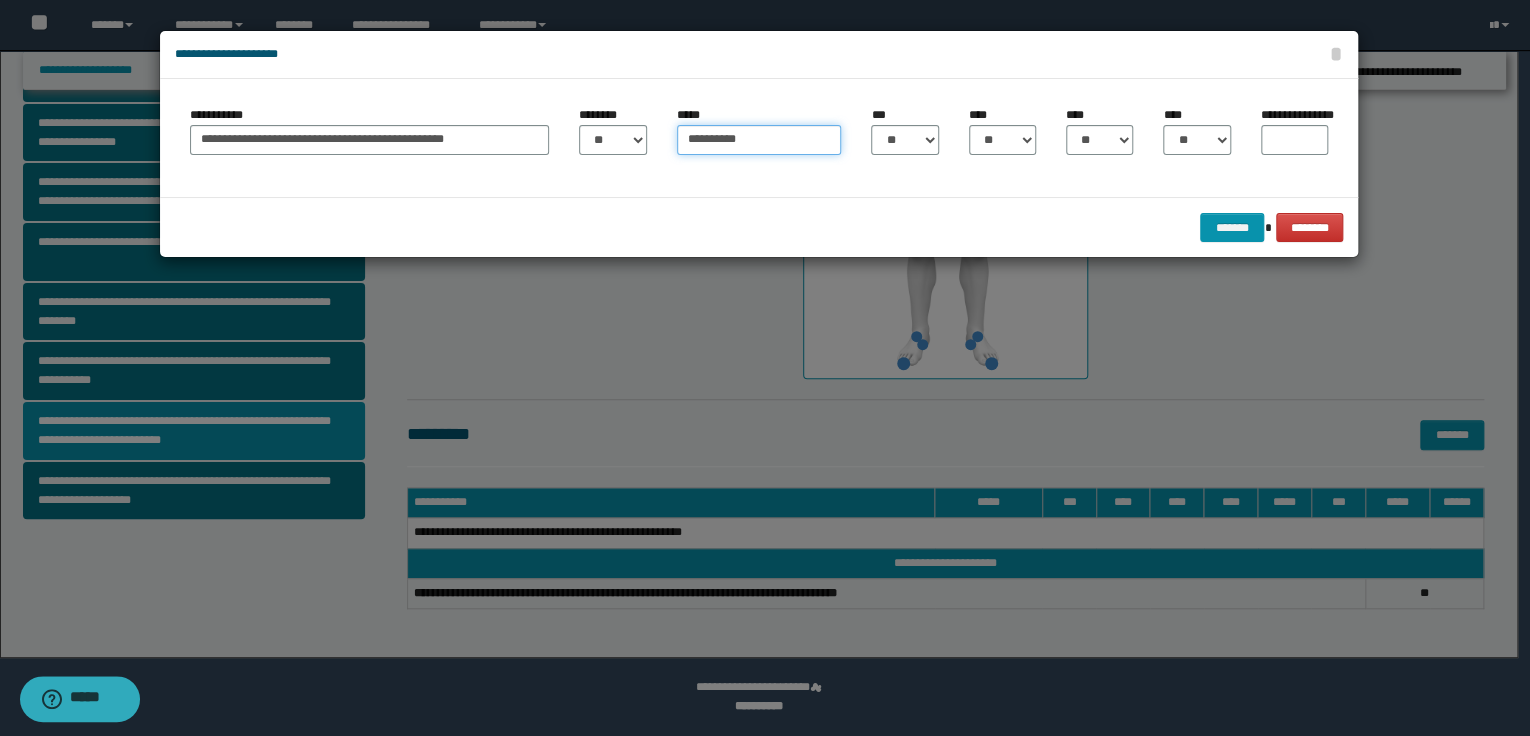 type on "**********" 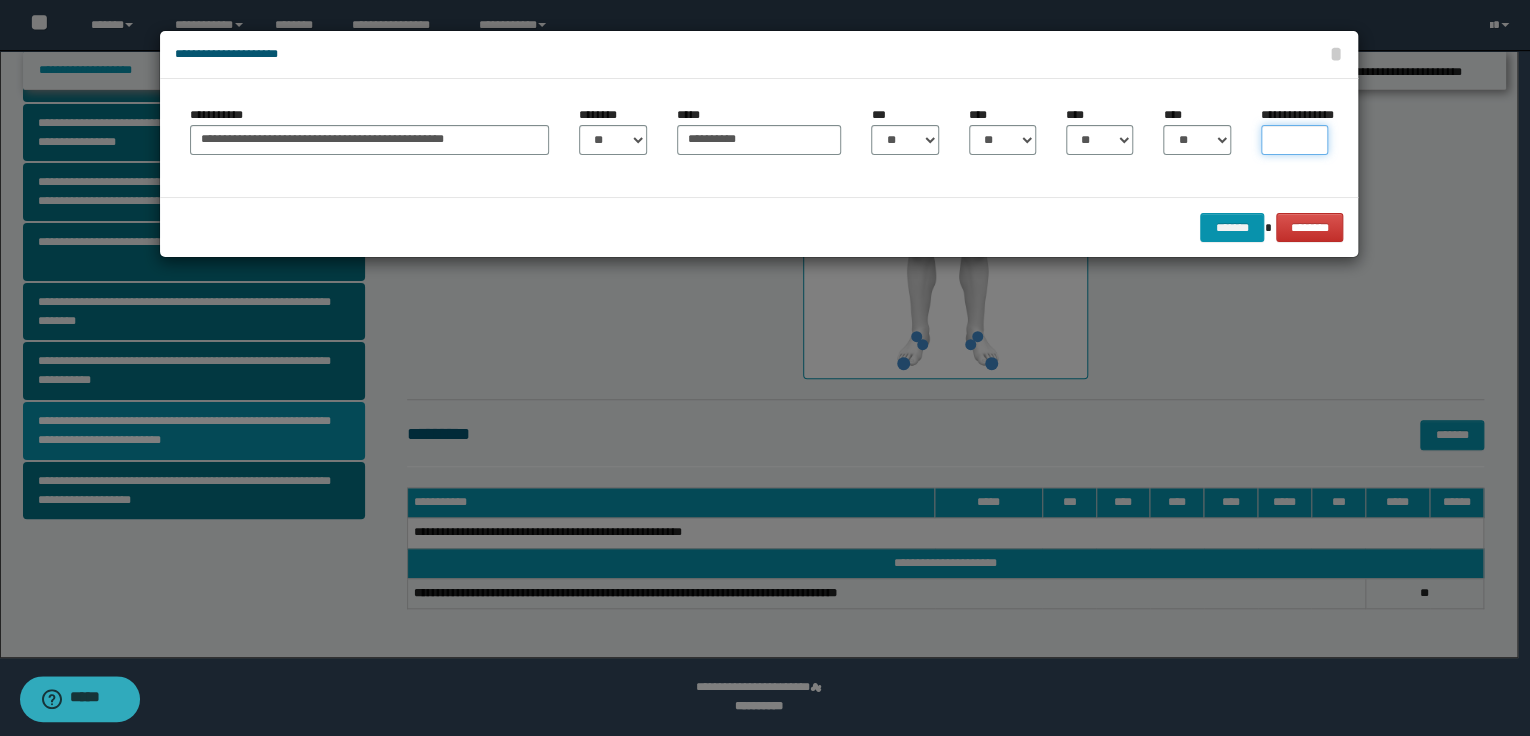 click on "**********" at bounding box center [1294, 140] 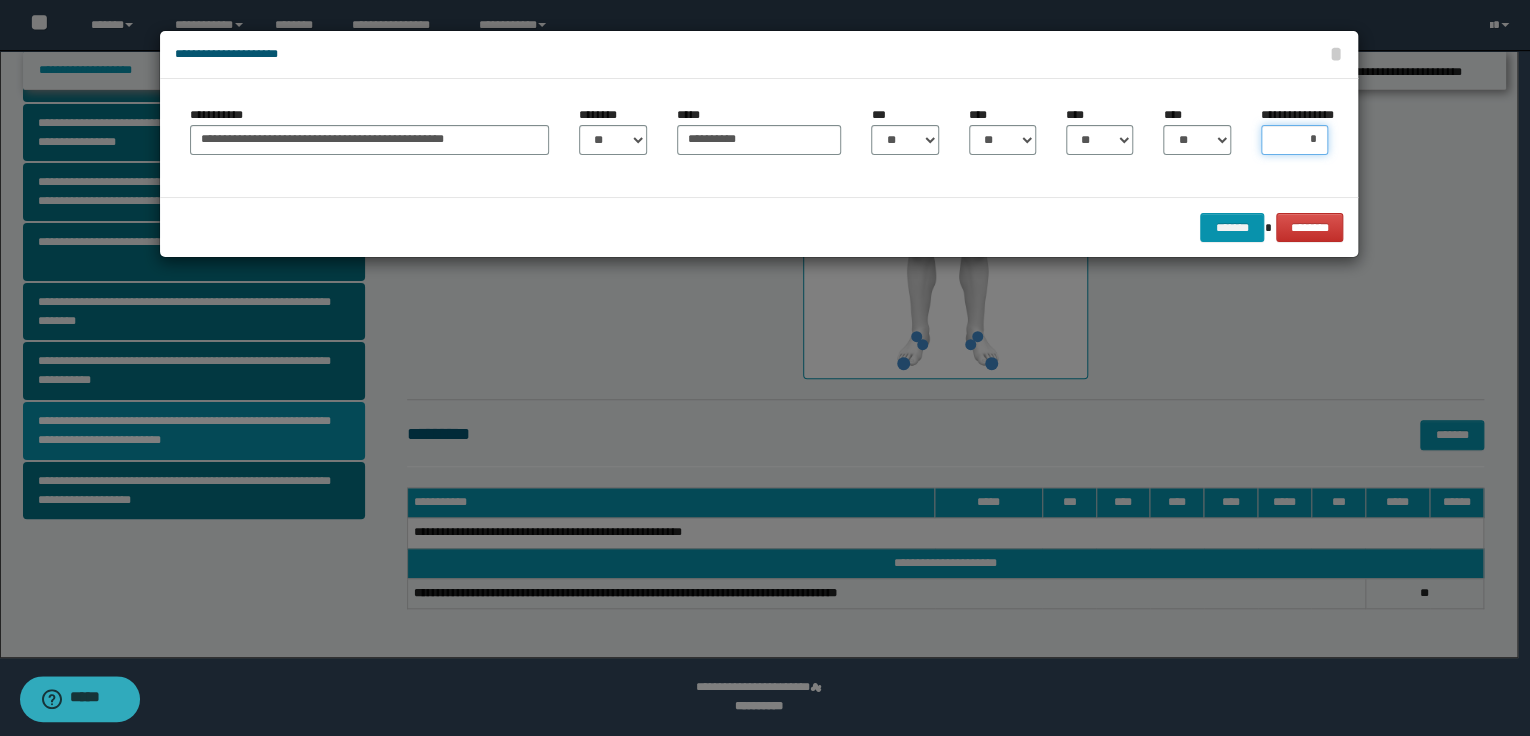 type on "**" 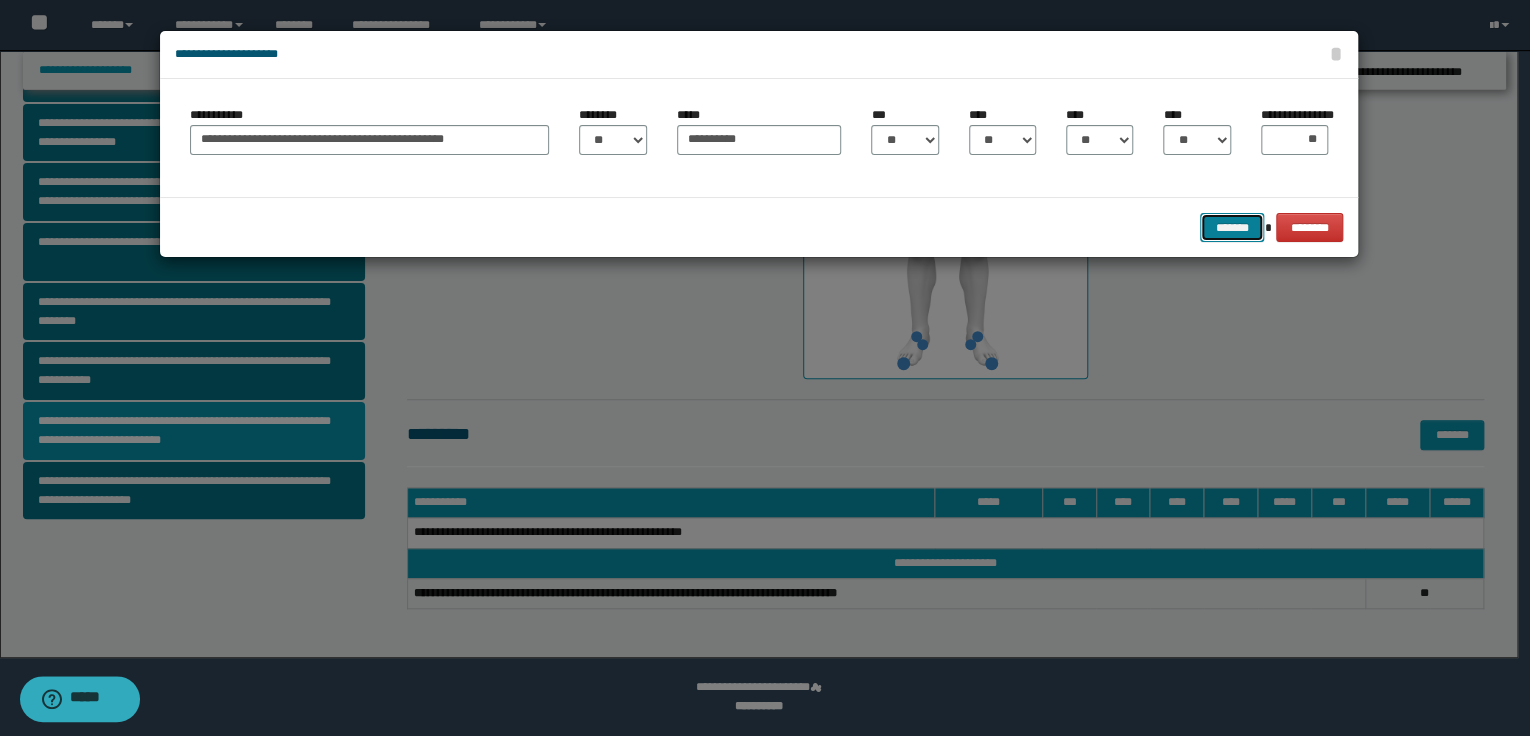 click on "*******" at bounding box center [1232, 228] 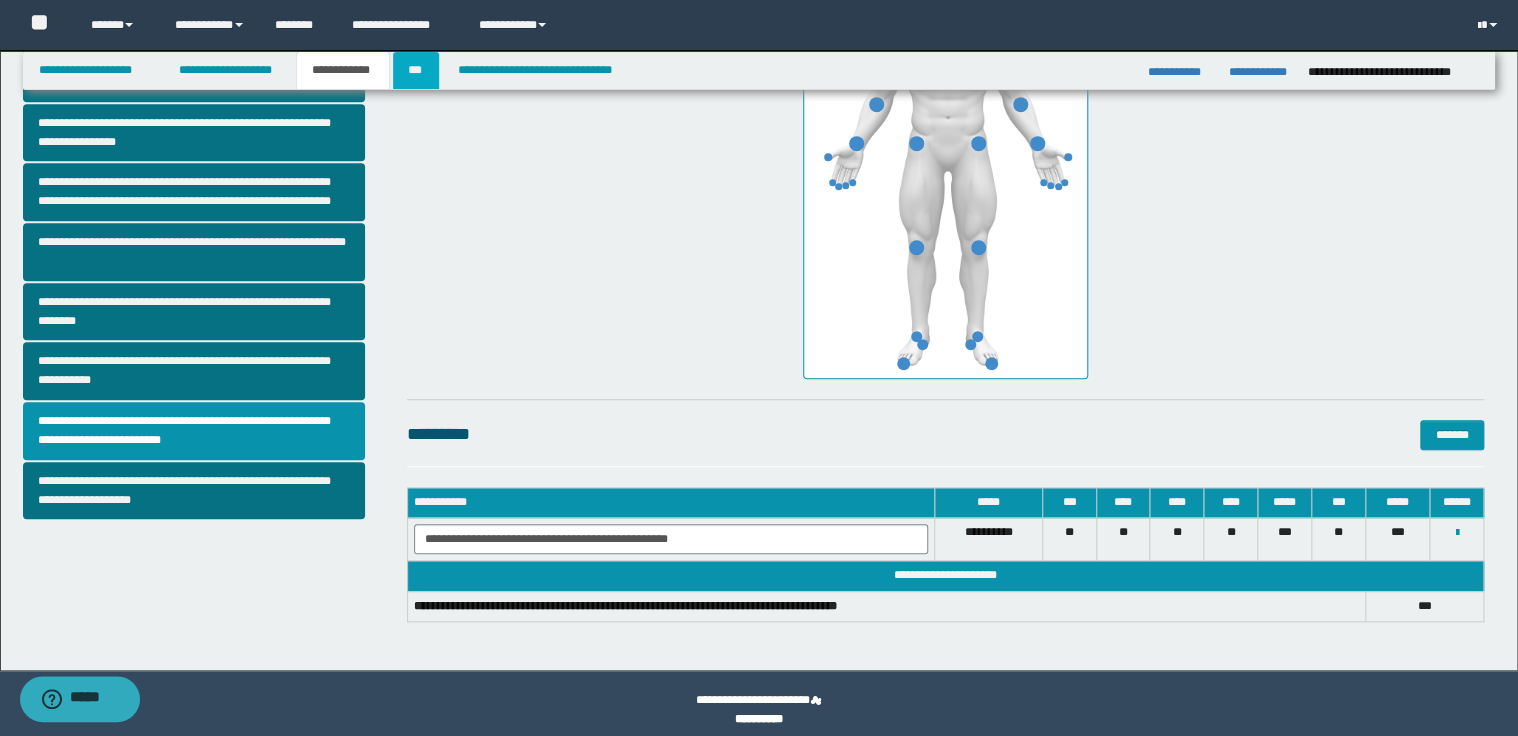 click on "***" at bounding box center [416, 70] 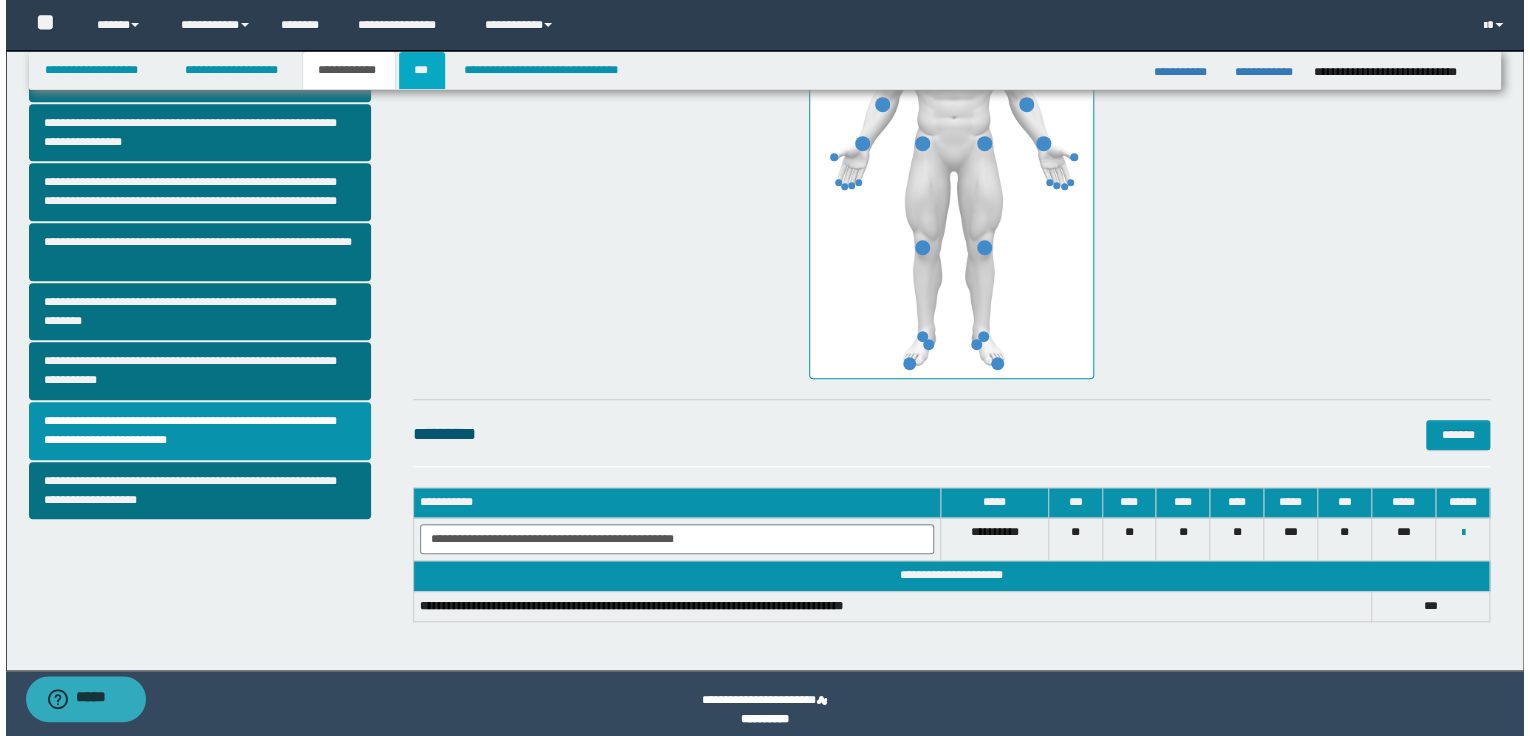 scroll, scrollTop: 0, scrollLeft: 0, axis: both 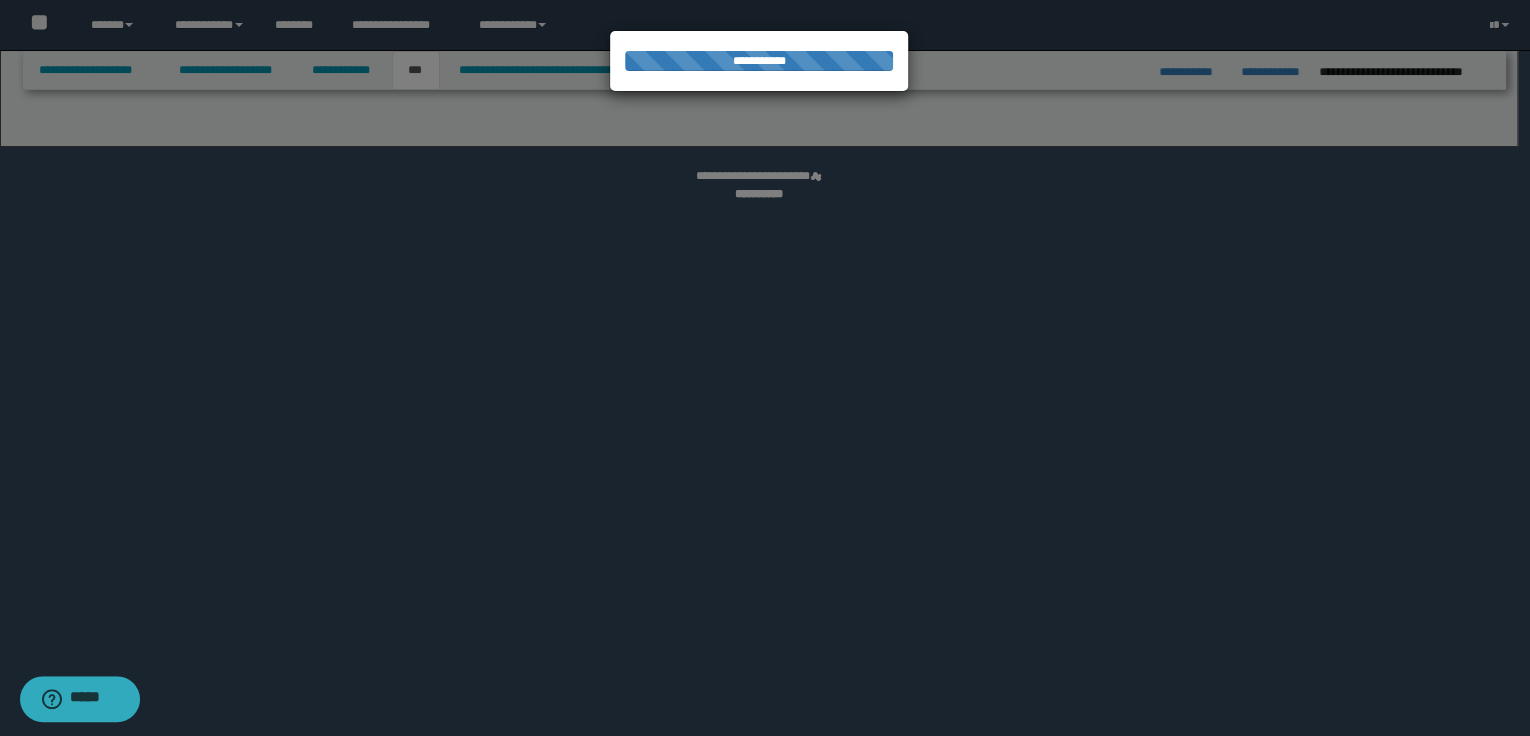 select on "*" 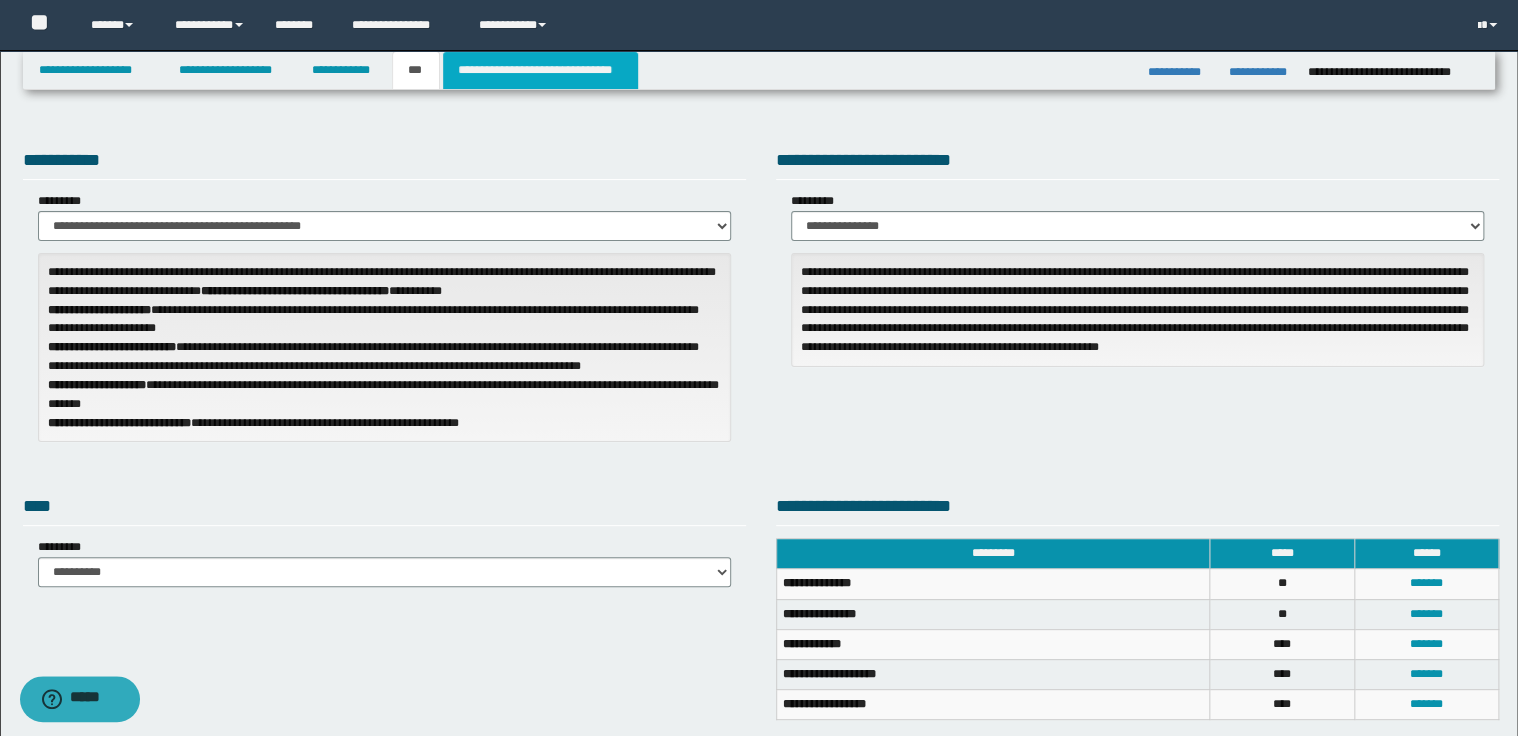 click on "**********" at bounding box center [540, 70] 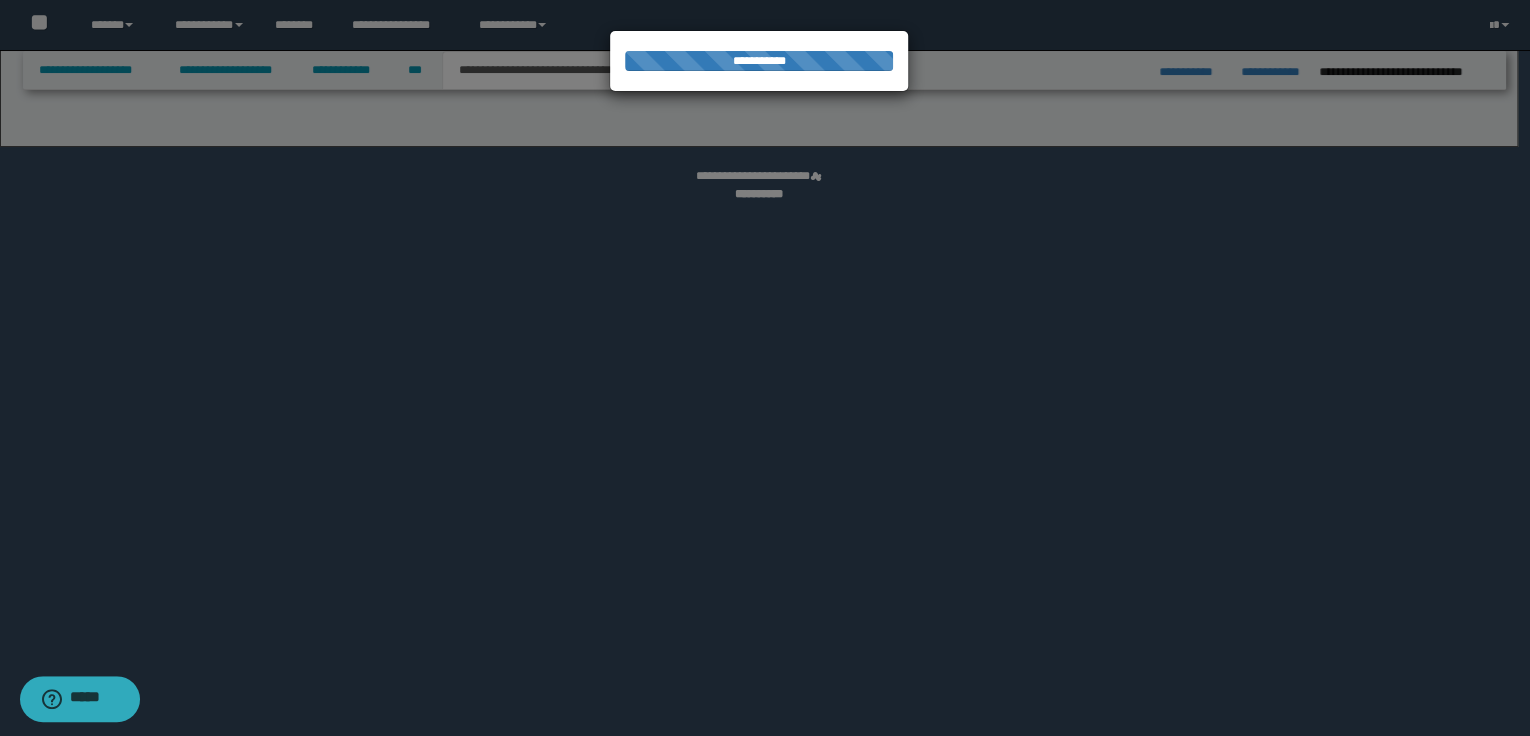 select on "*" 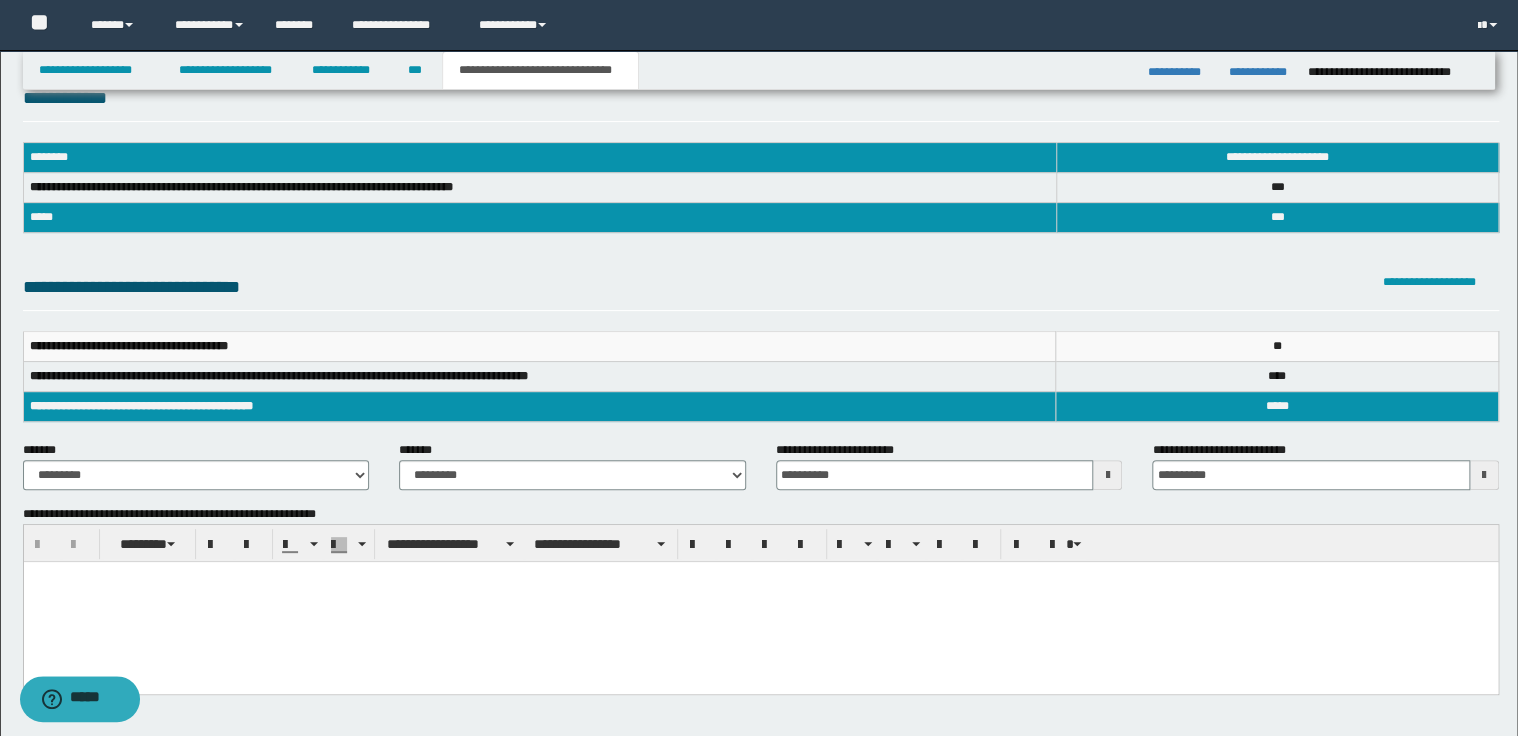scroll, scrollTop: 80, scrollLeft: 0, axis: vertical 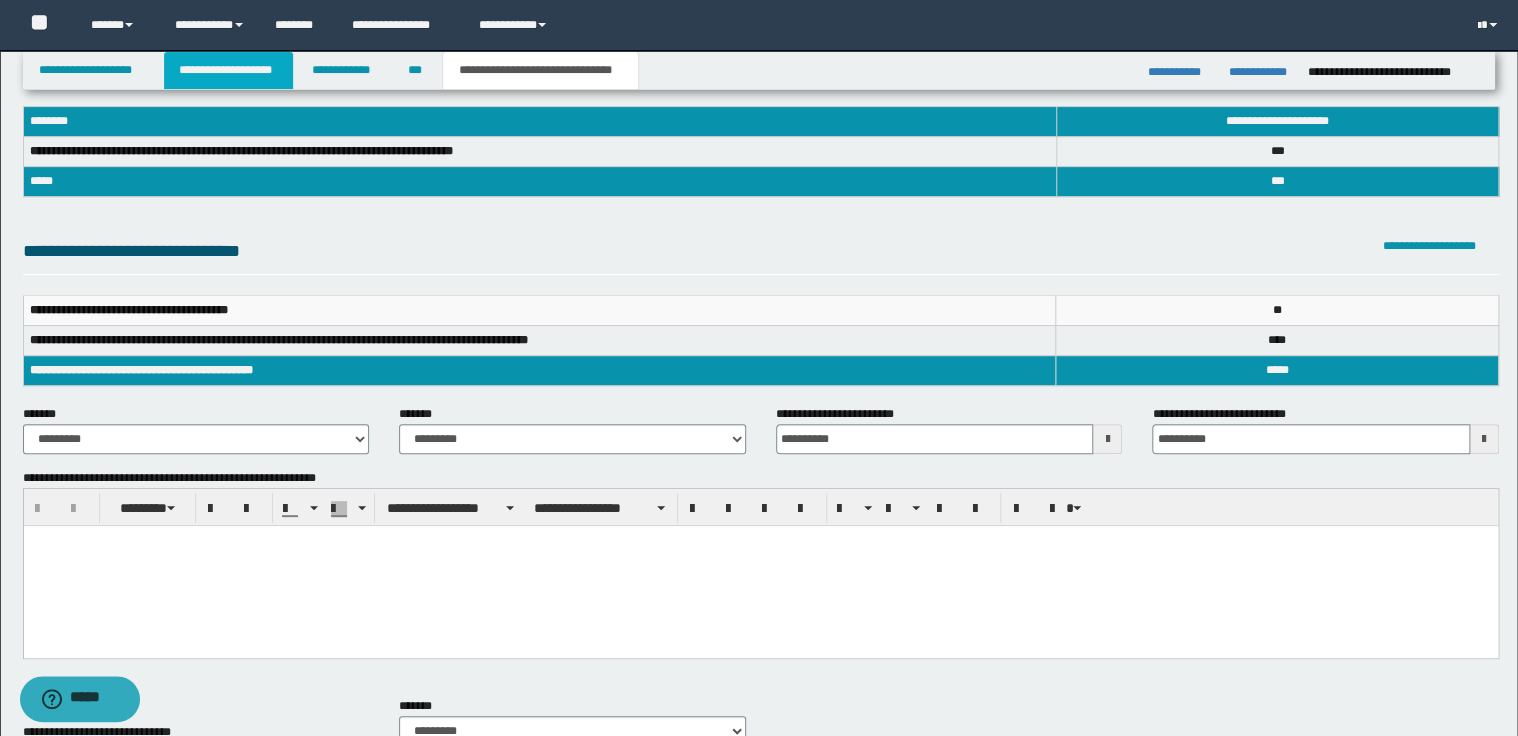click on "**********" at bounding box center [228, 70] 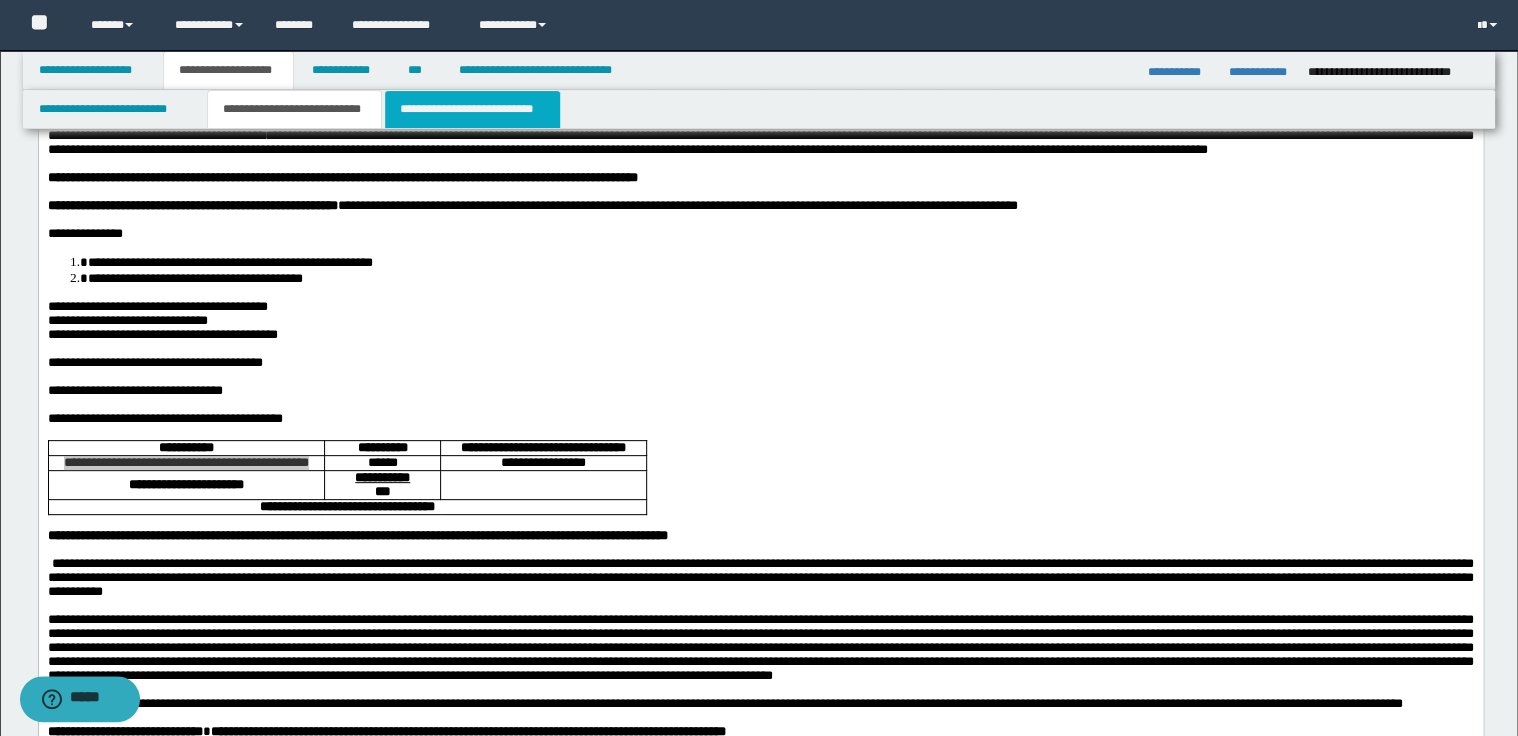 click on "**********" at bounding box center [472, 109] 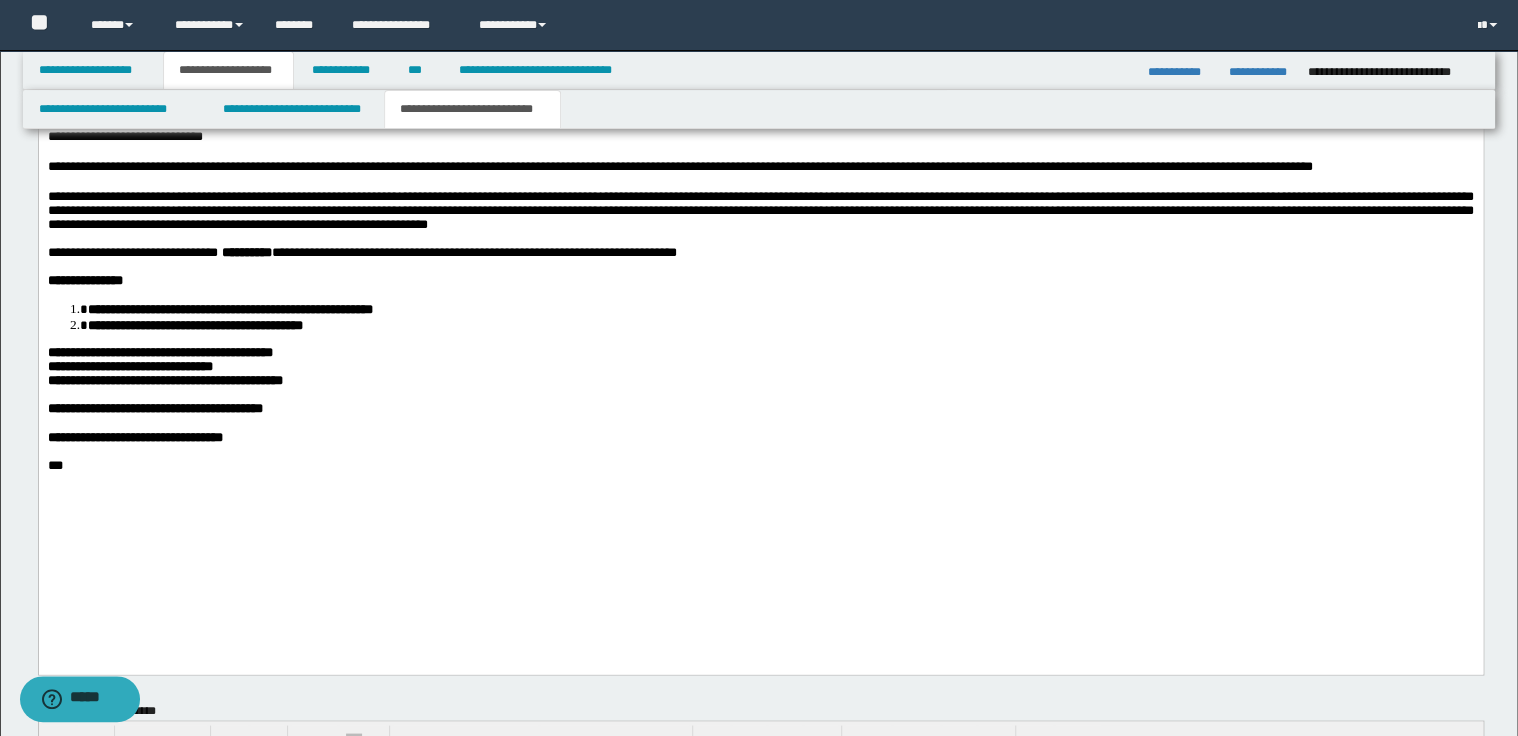 scroll, scrollTop: 1440, scrollLeft: 0, axis: vertical 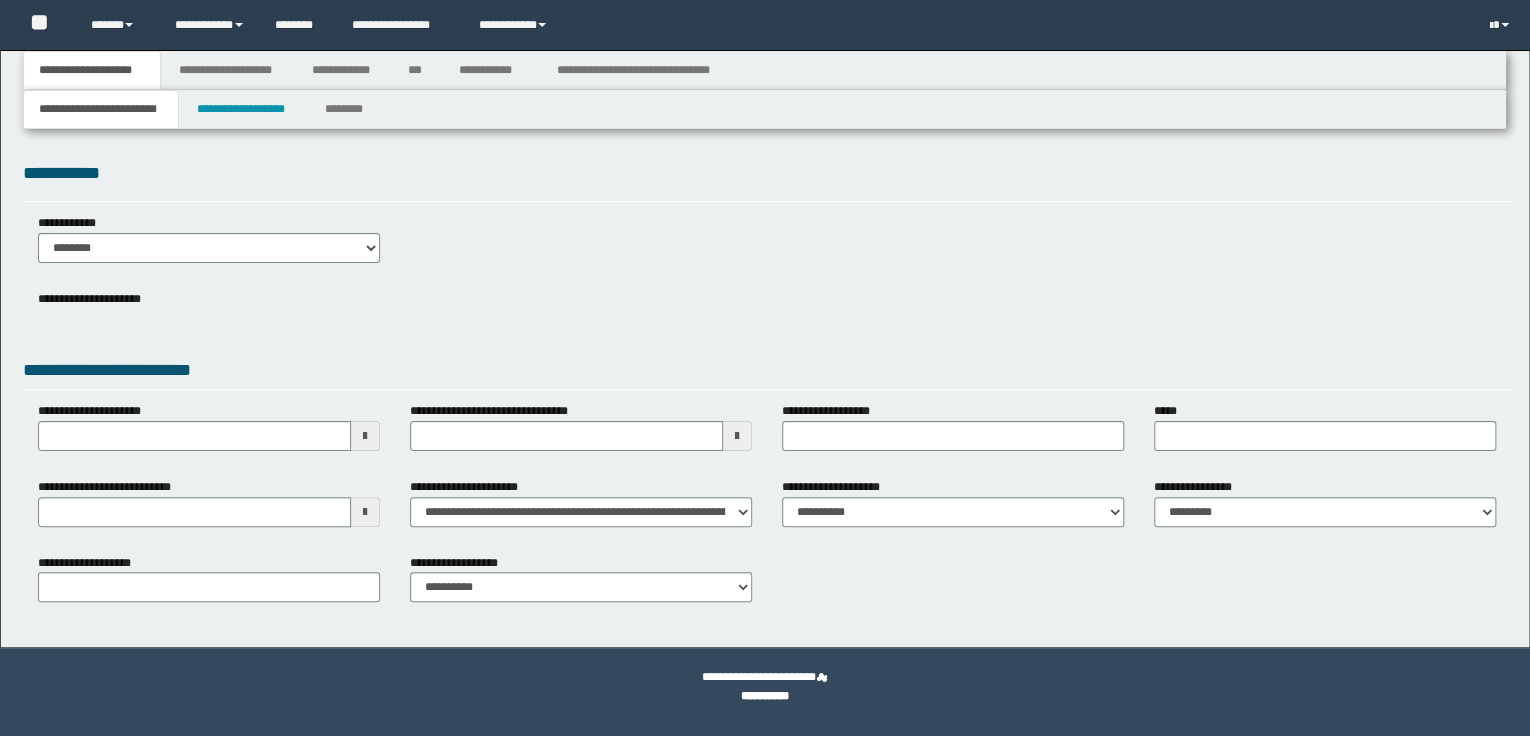 select on "*" 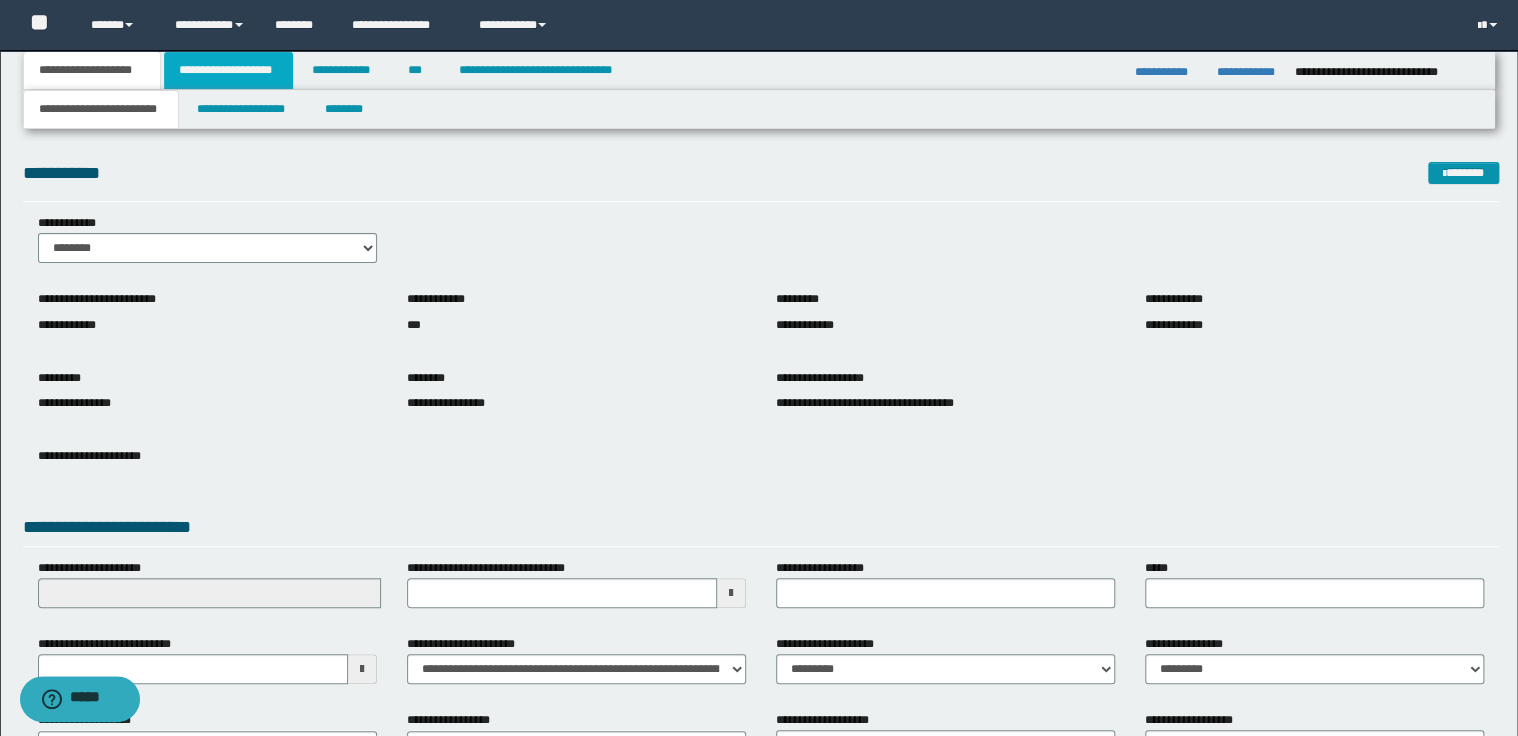click on "**********" at bounding box center [228, 70] 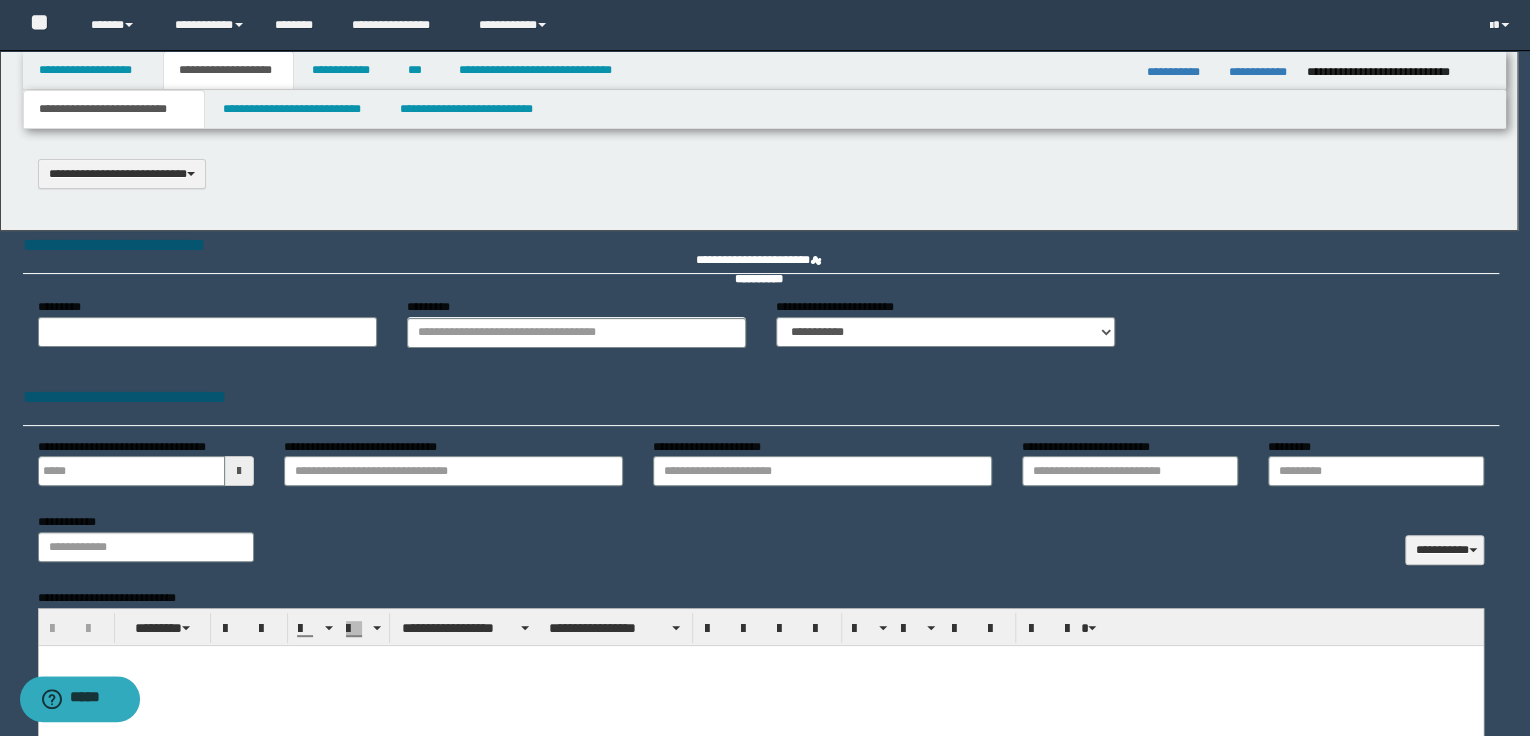type on "**********" 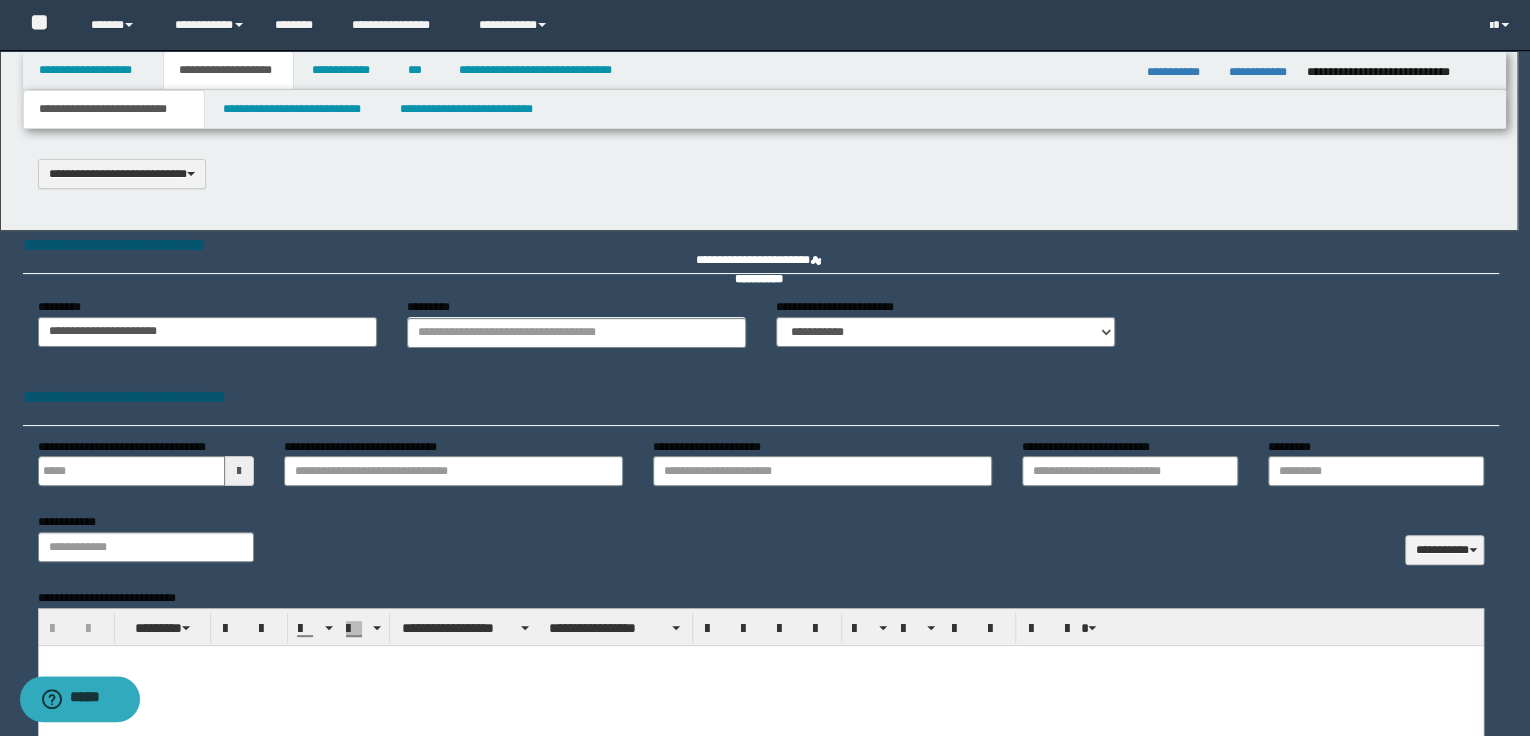 scroll, scrollTop: 0, scrollLeft: 0, axis: both 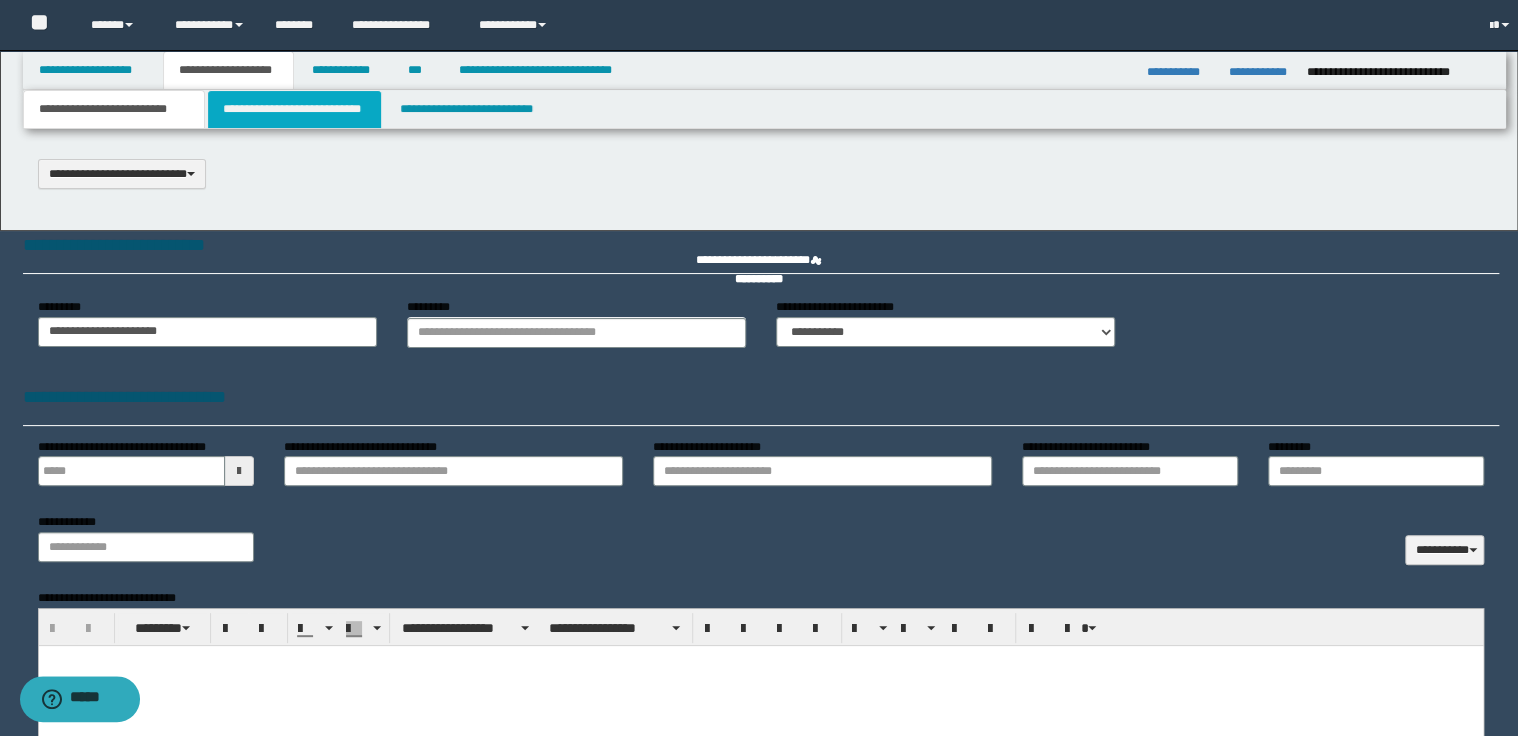 click on "**********" at bounding box center [294, 109] 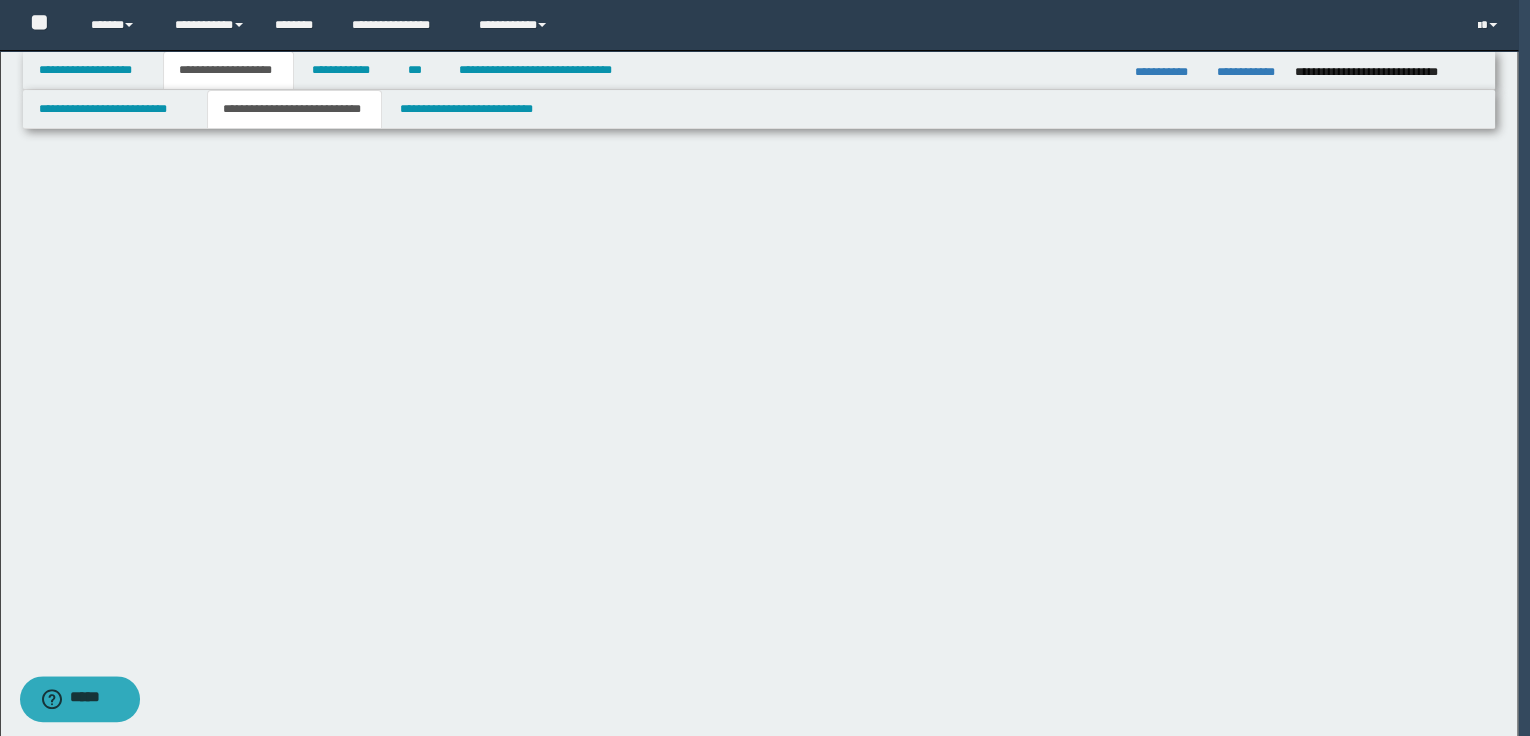 select on "*" 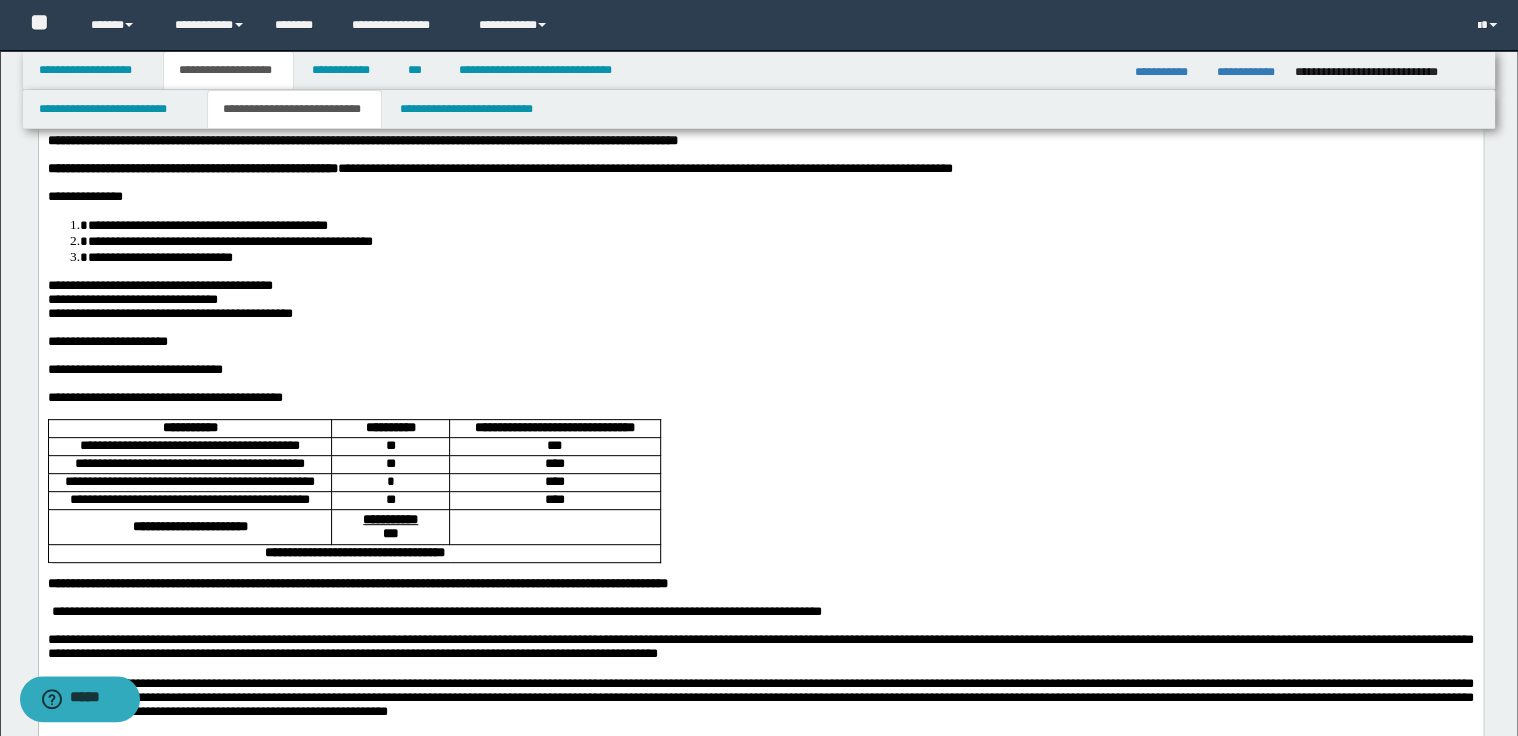 scroll, scrollTop: 240, scrollLeft: 0, axis: vertical 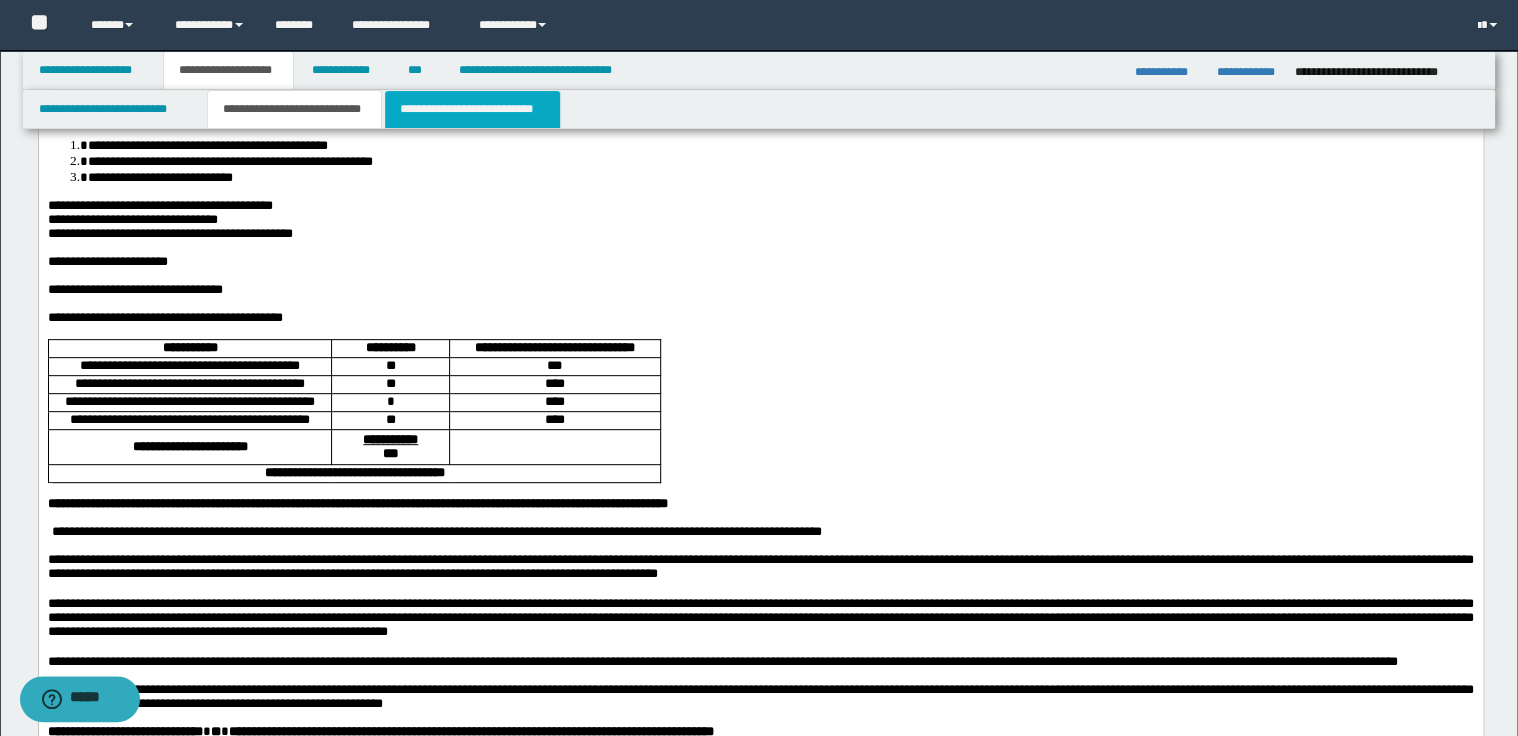 click on "**********" at bounding box center [472, 109] 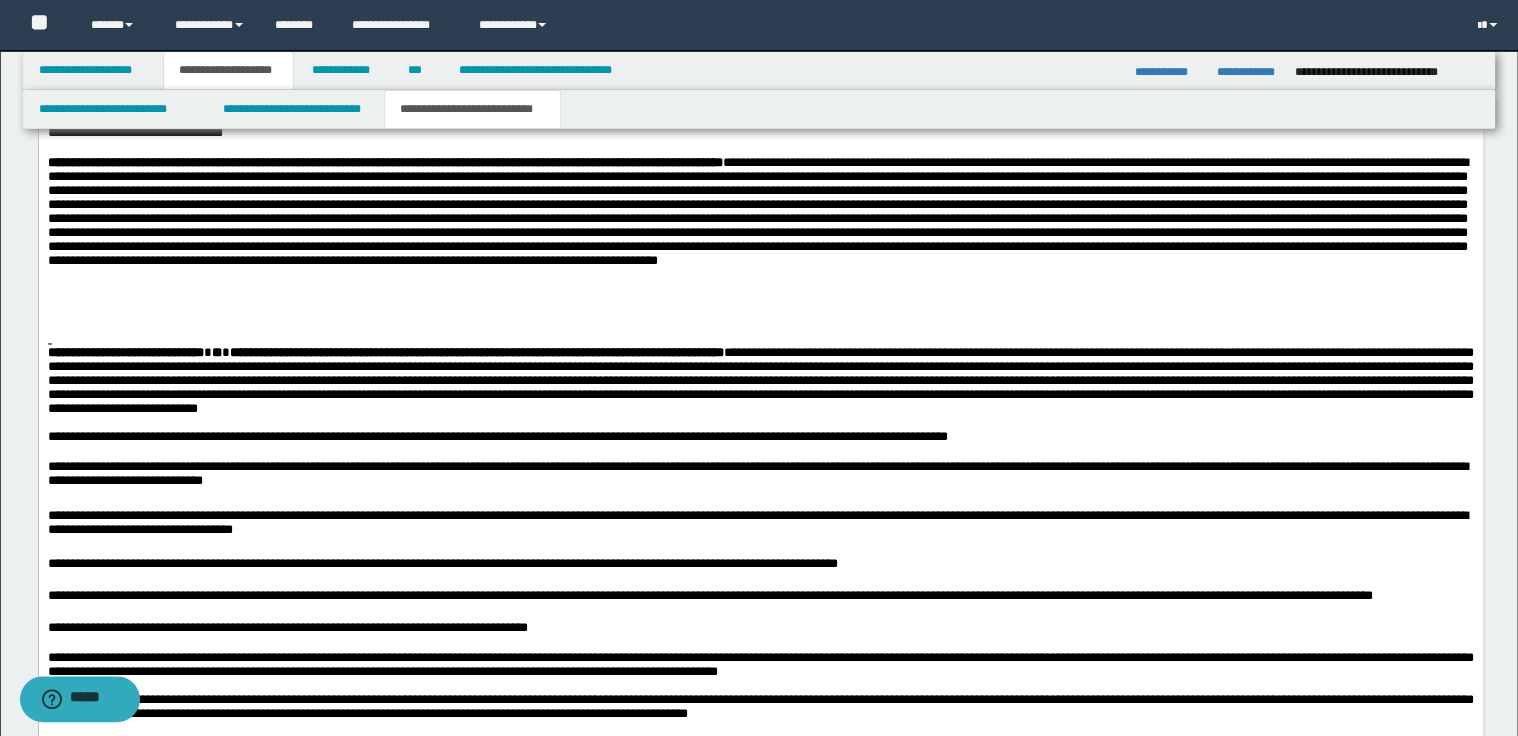 scroll, scrollTop: 1360, scrollLeft: 0, axis: vertical 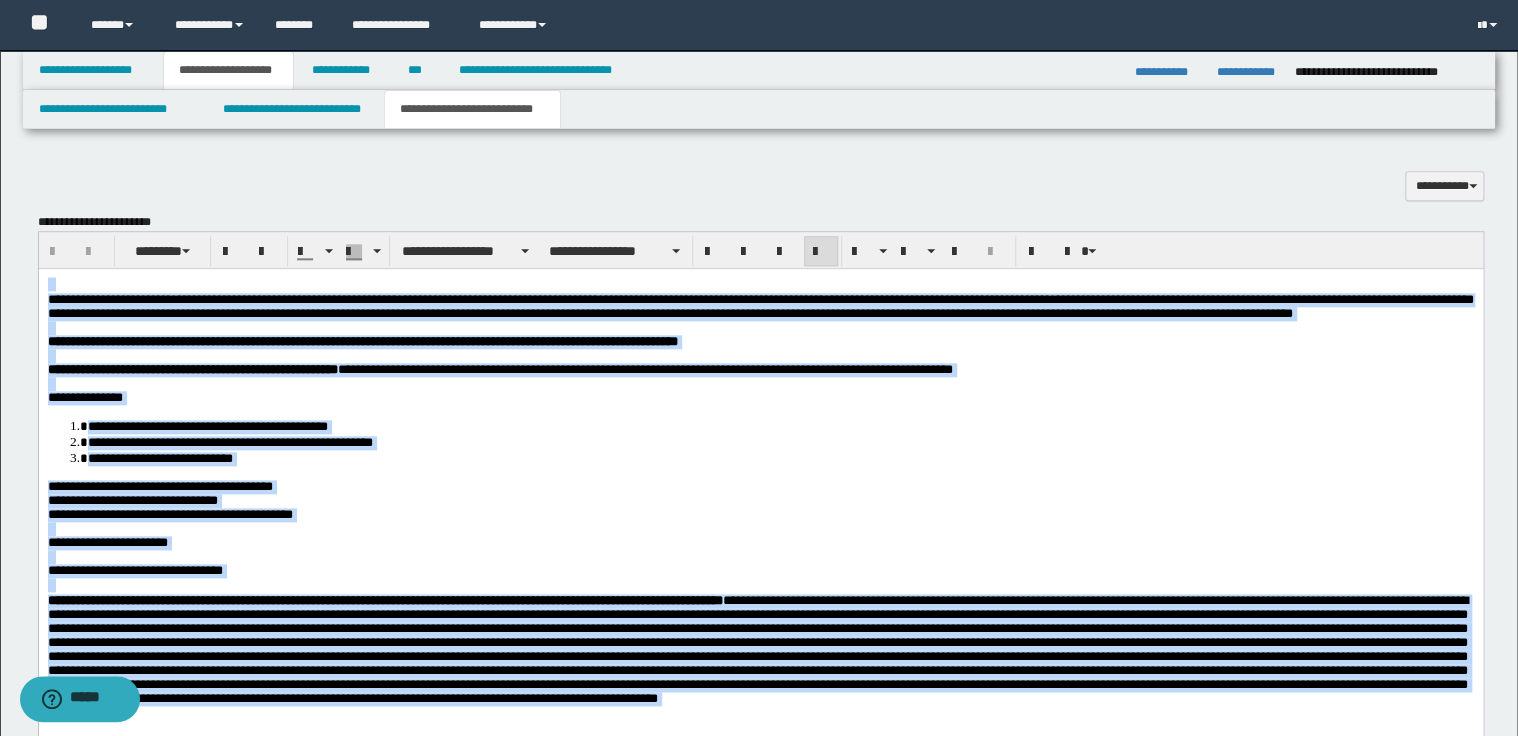 click at bounding box center (821, 252) 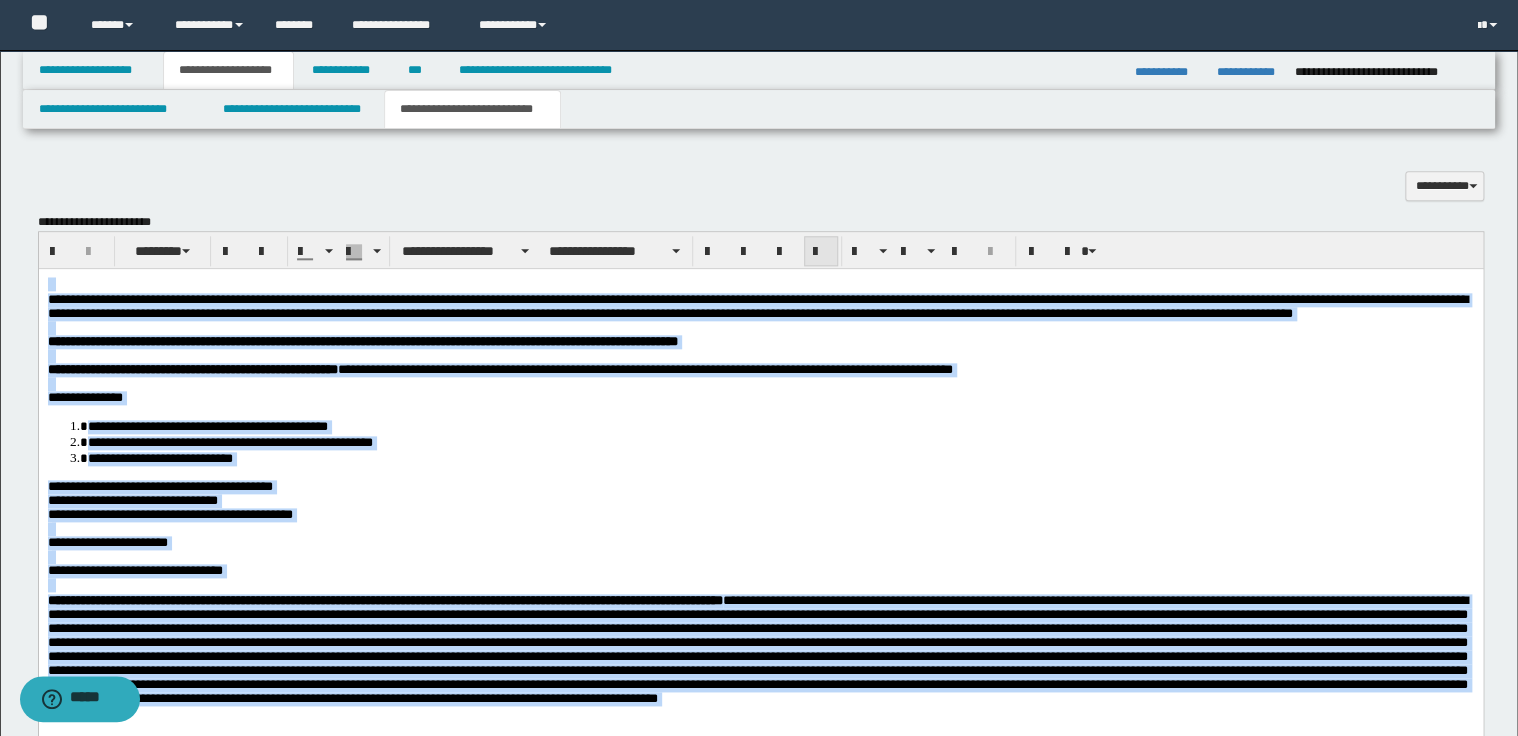 click at bounding box center [821, 252] 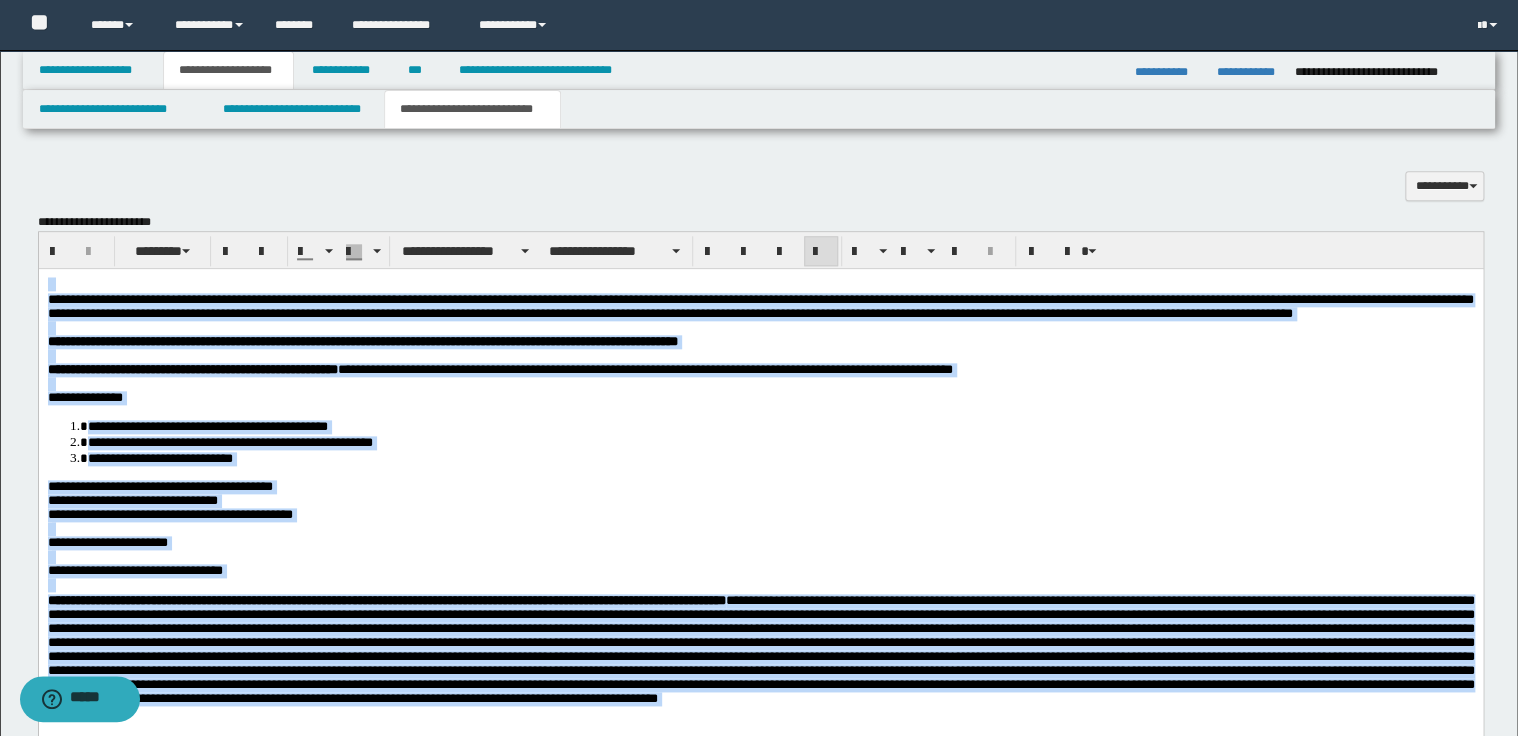 click on "**********" at bounding box center [499, 369] 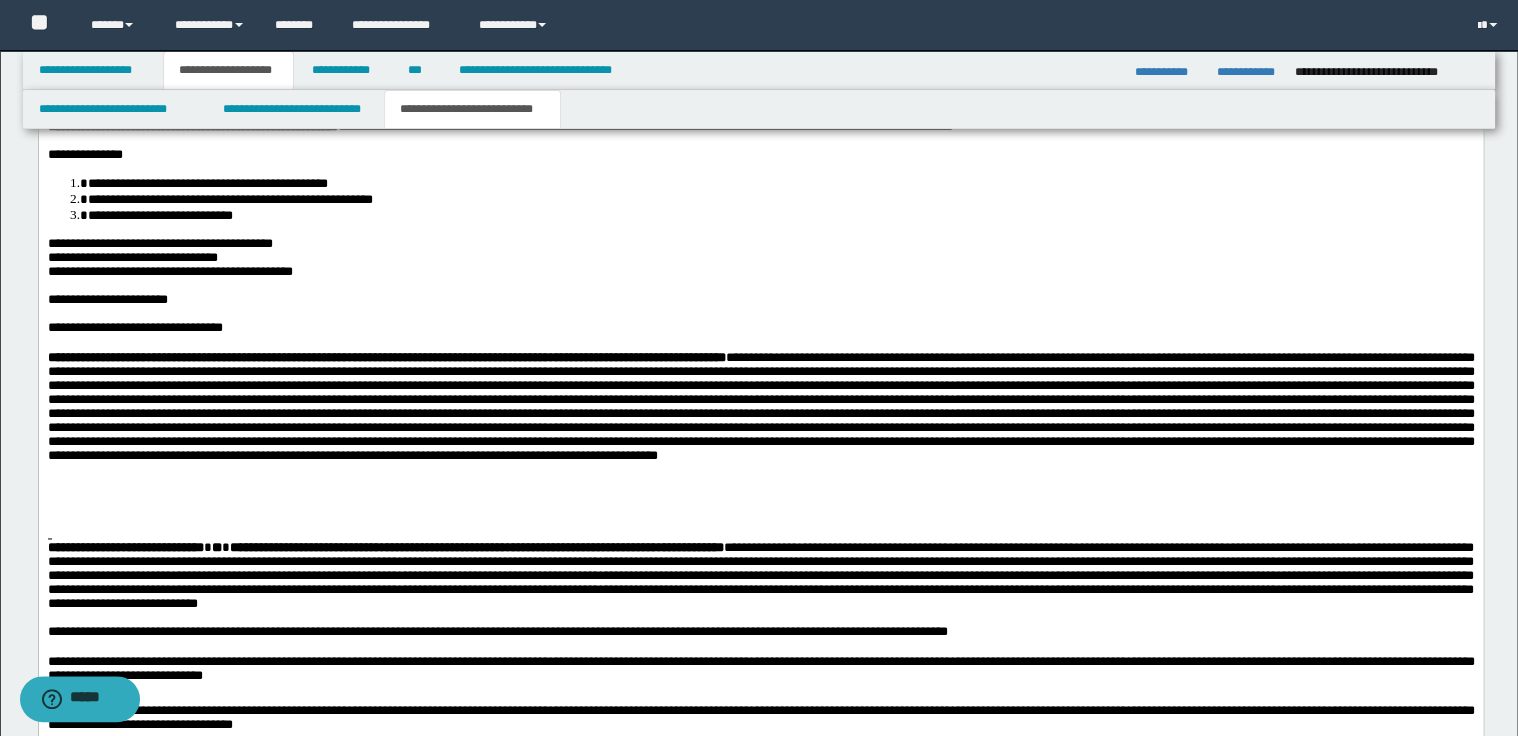 scroll, scrollTop: 1280, scrollLeft: 0, axis: vertical 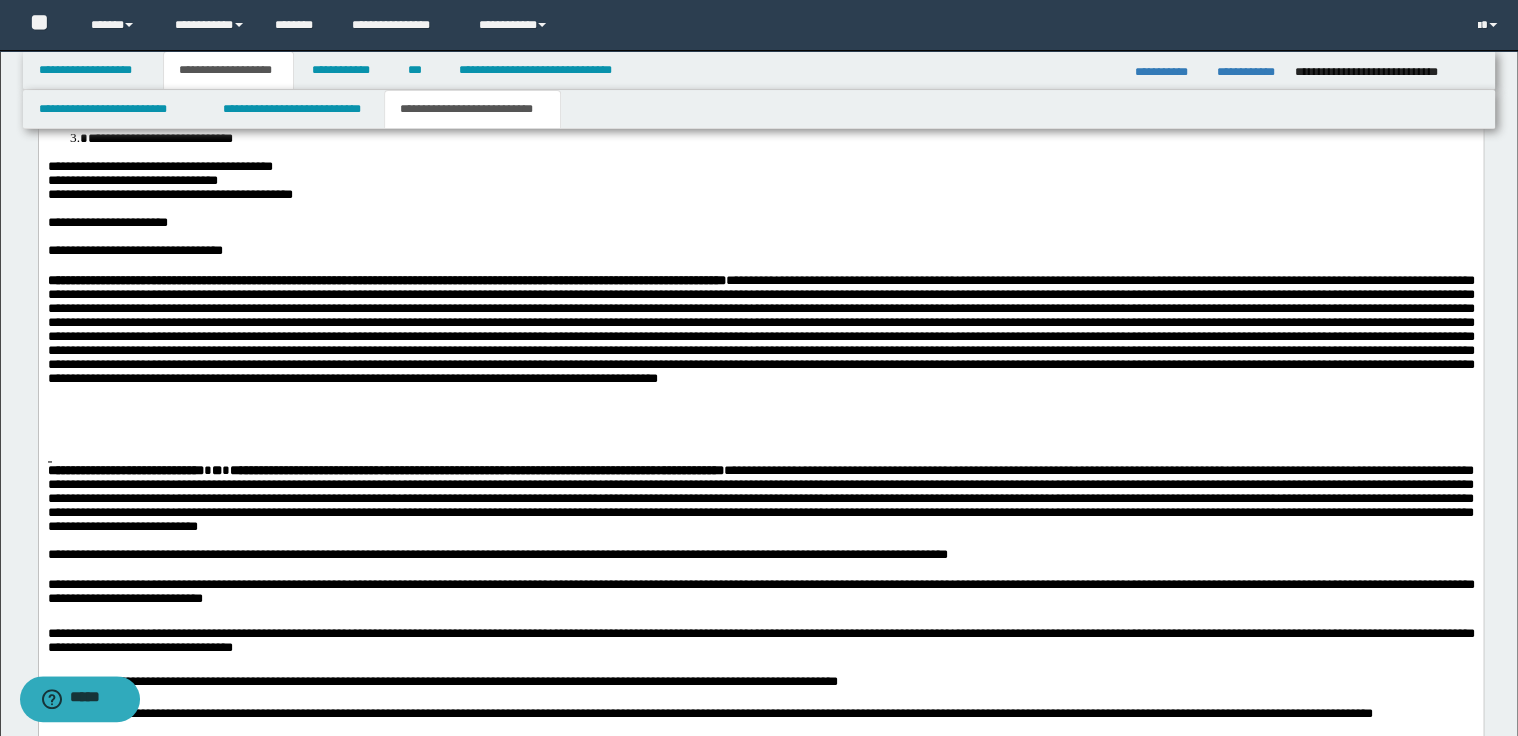 click at bounding box center [760, 458] 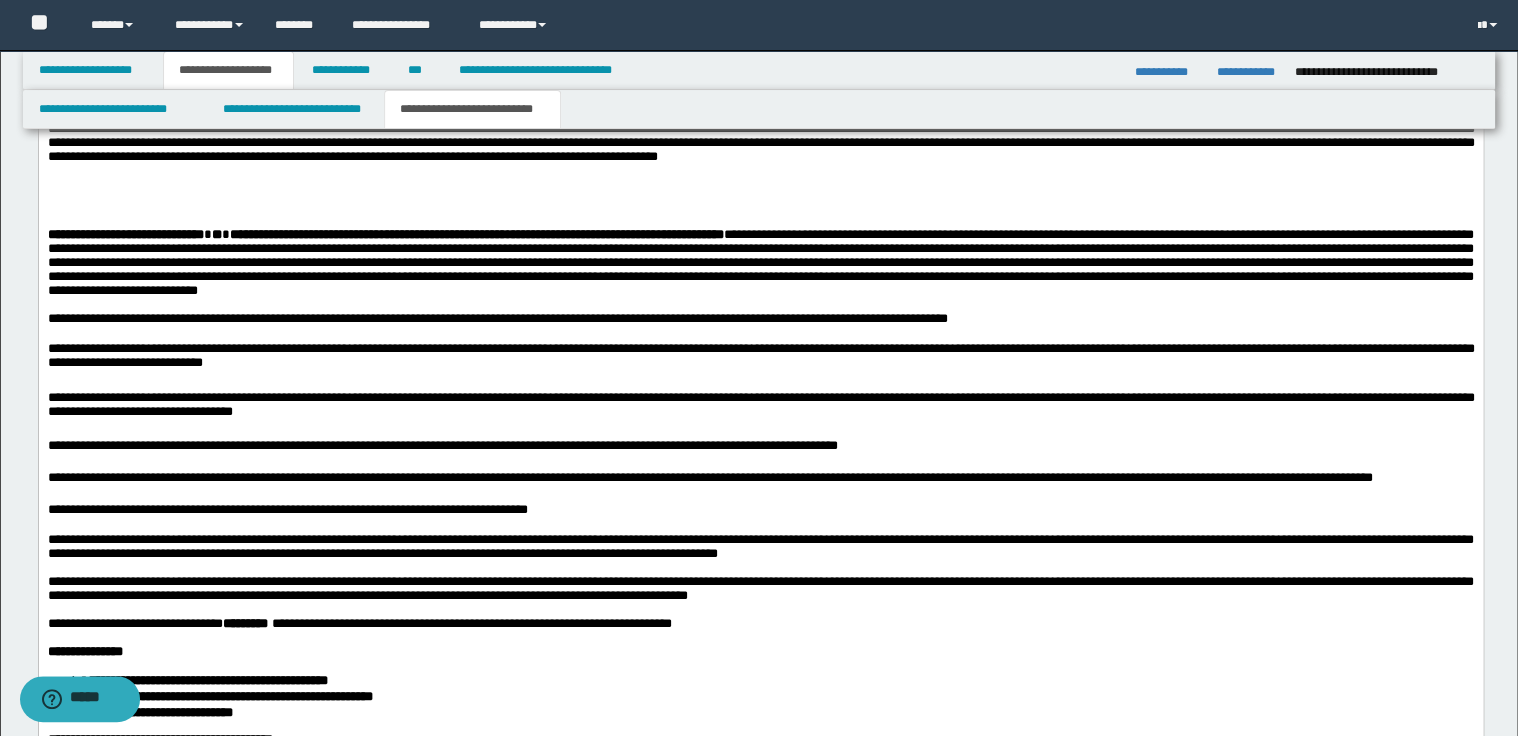 scroll, scrollTop: 1520, scrollLeft: 0, axis: vertical 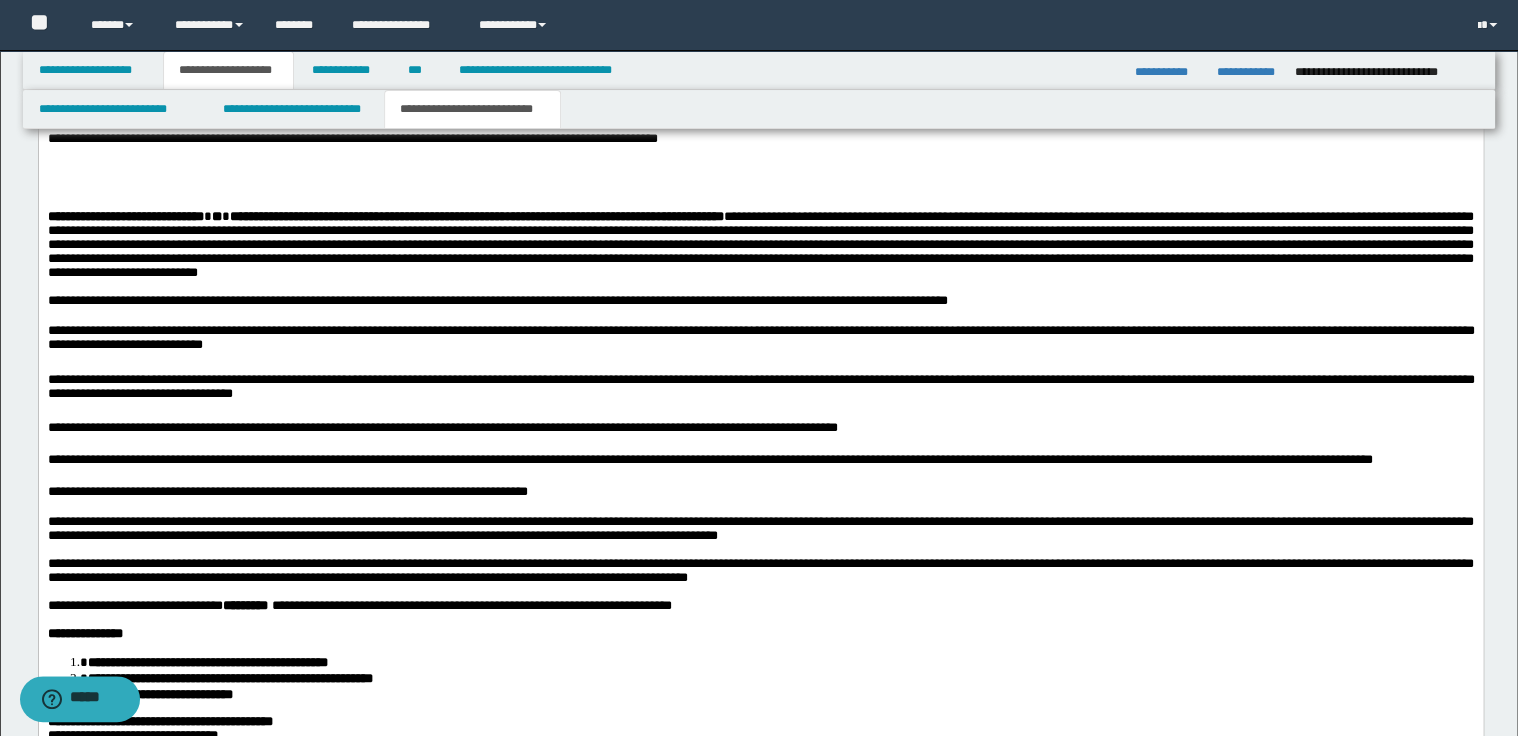 type 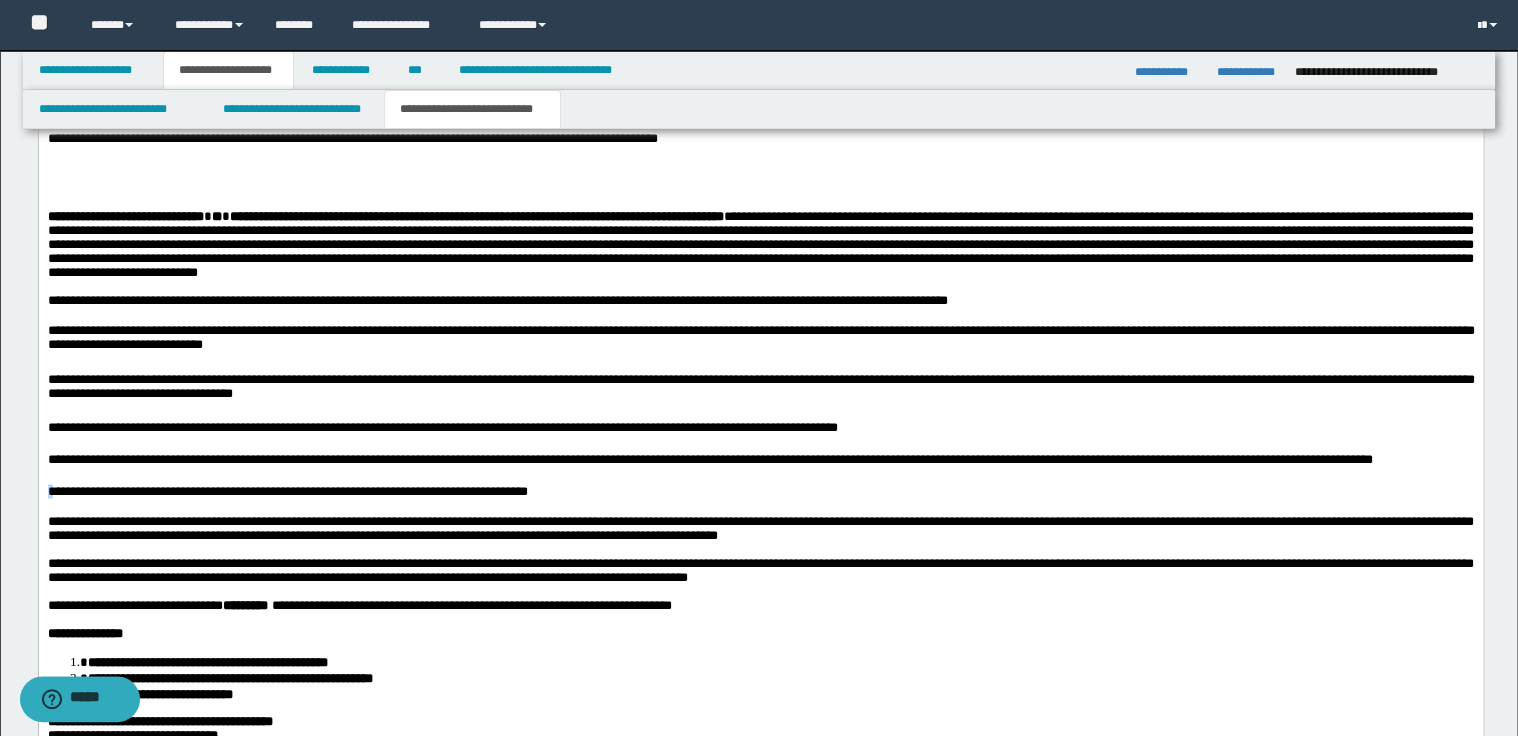 click on "**********" at bounding box center (287, 491) 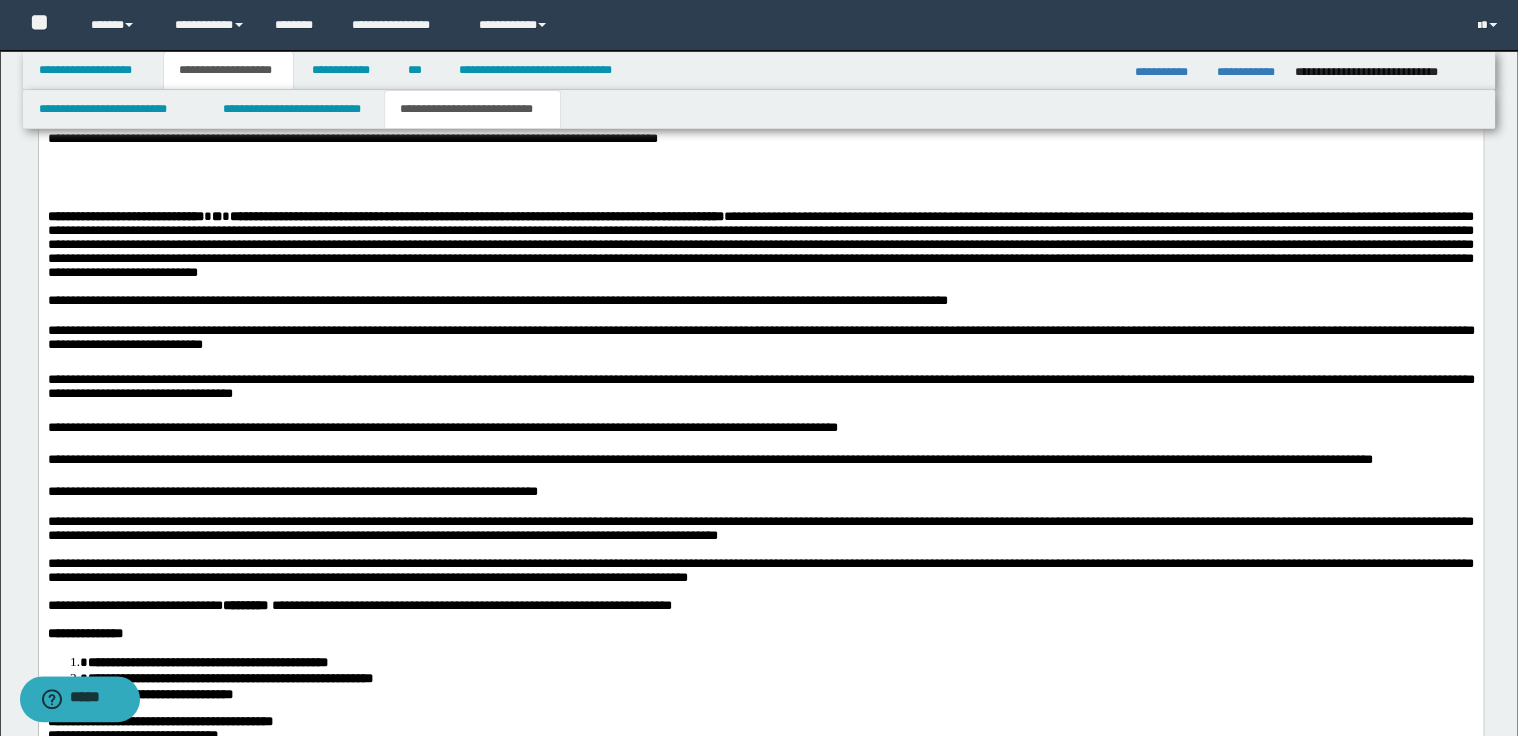 click on "**********" at bounding box center (292, 491) 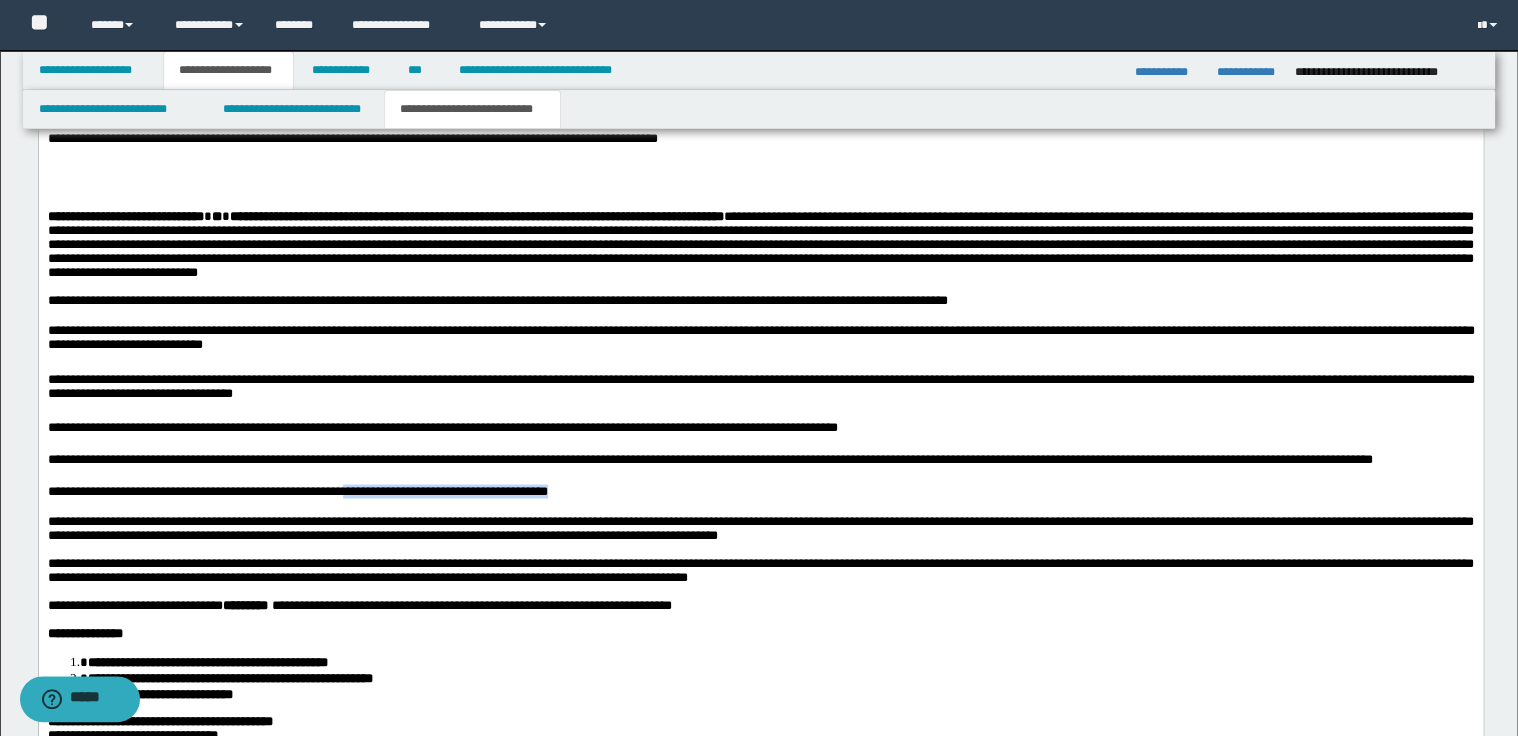 drag, startPoint x: 356, startPoint y: 549, endPoint x: 607, endPoint y: 549, distance: 251 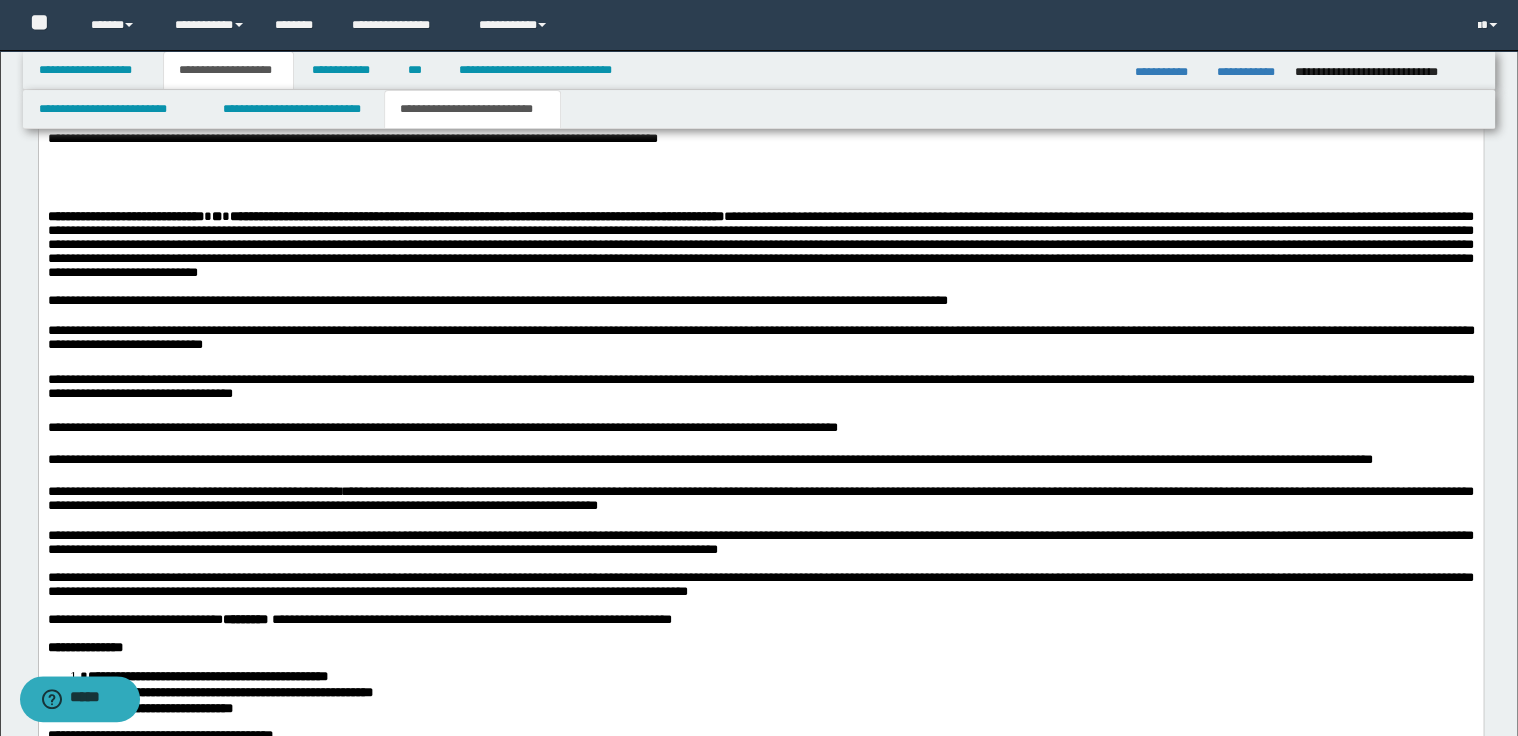 click on "**********" at bounding box center [760, 498] 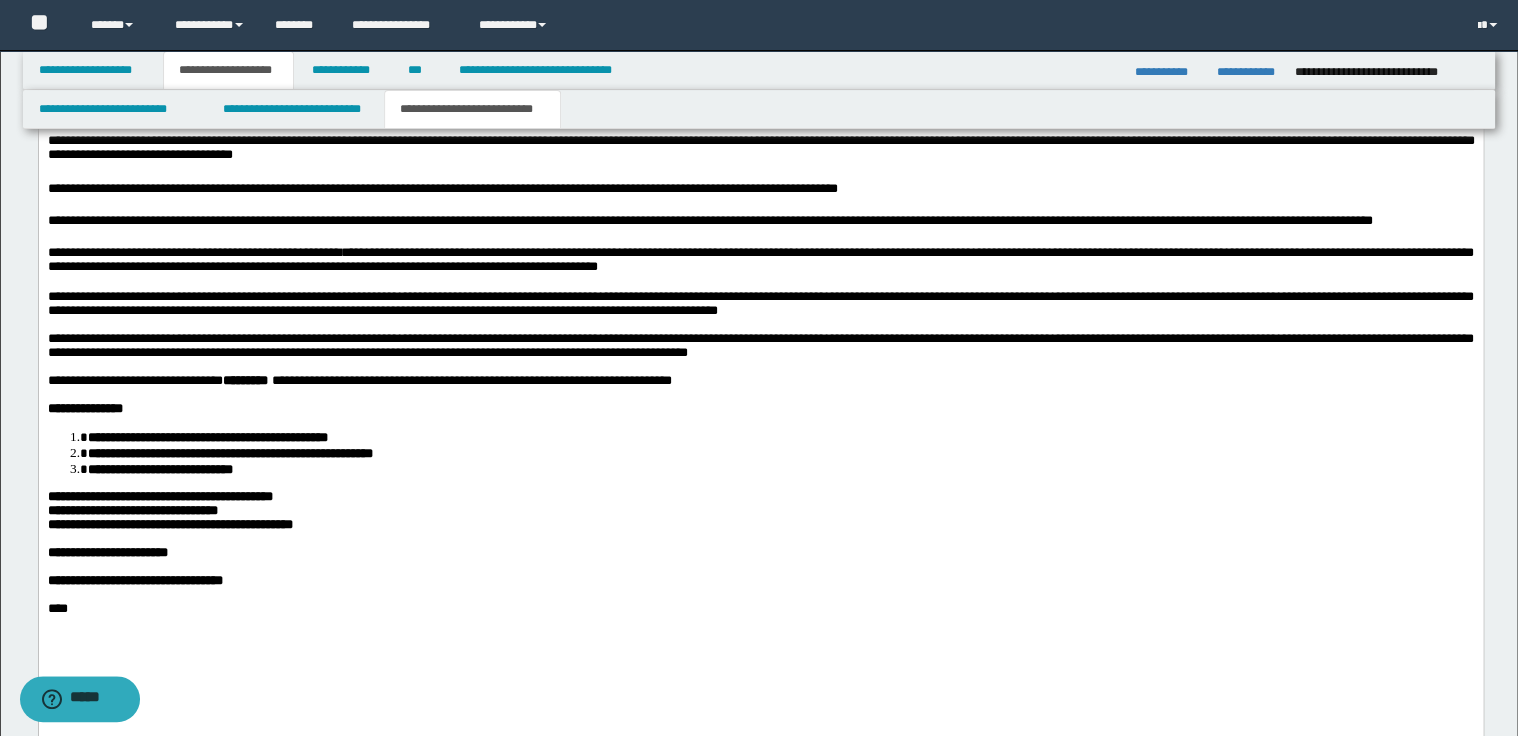 scroll, scrollTop: 1760, scrollLeft: 0, axis: vertical 